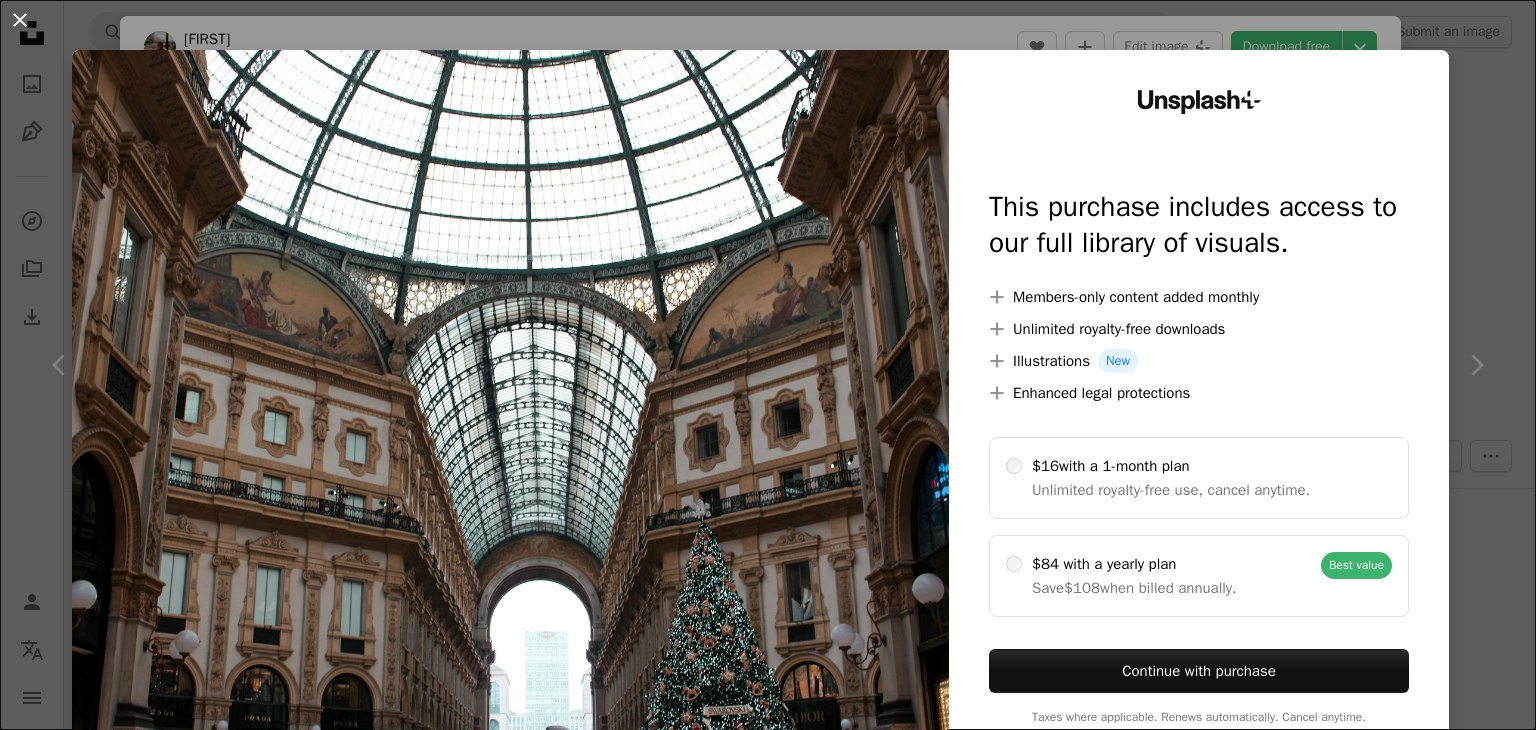 scroll, scrollTop: 19900, scrollLeft: 0, axis: vertical 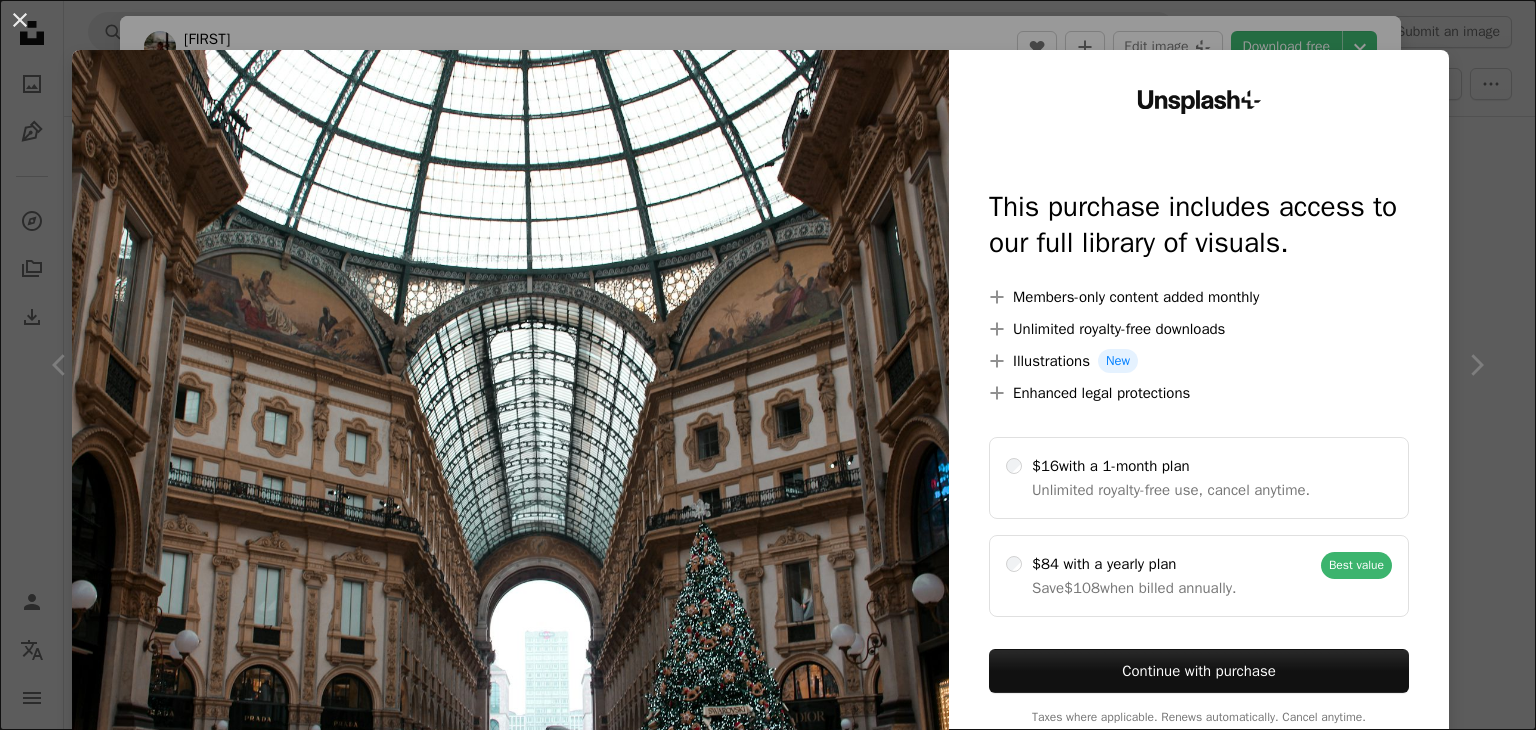 drag, startPoint x: 8, startPoint y: 25, endPoint x: 29, endPoint y: 15, distance: 23.259407 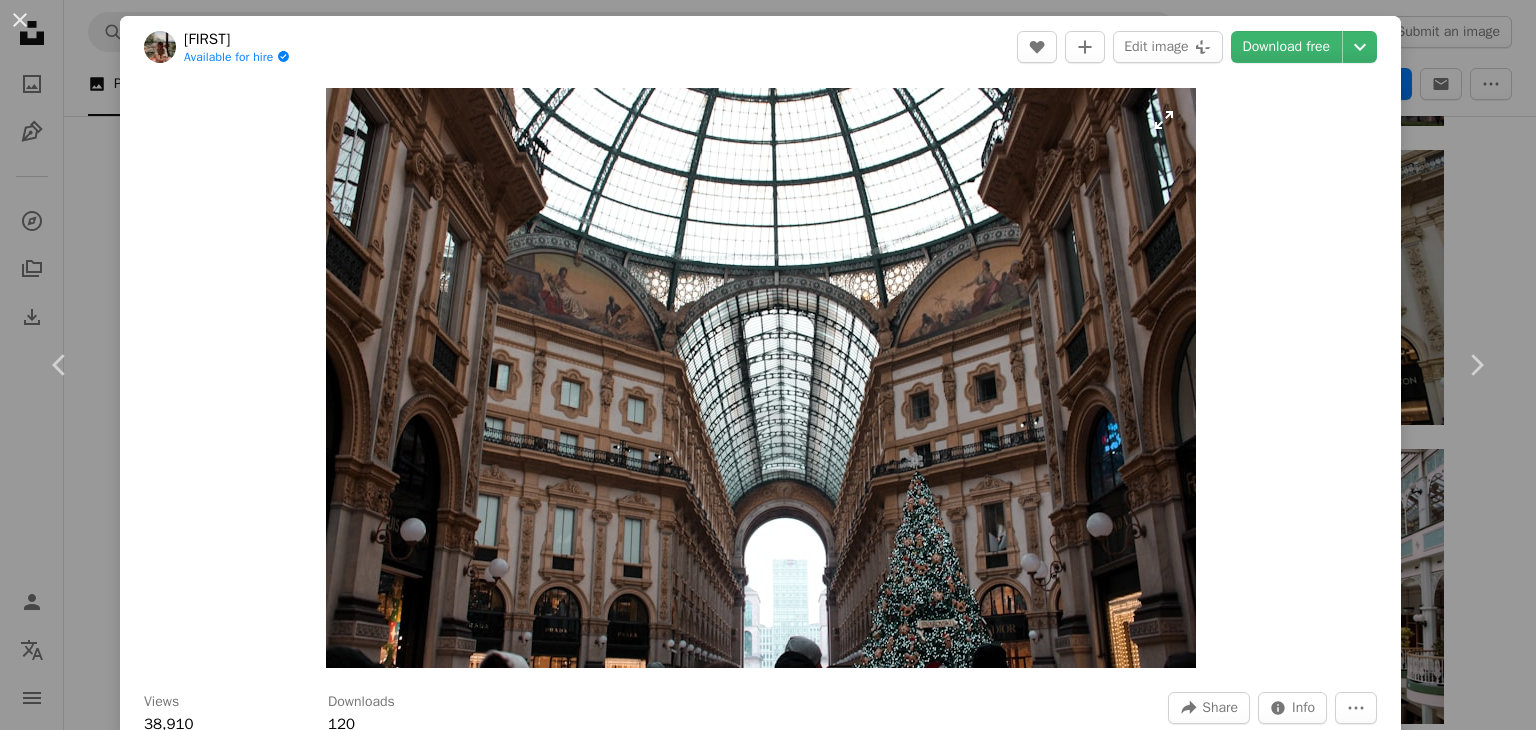 click at bounding box center (761, 378) 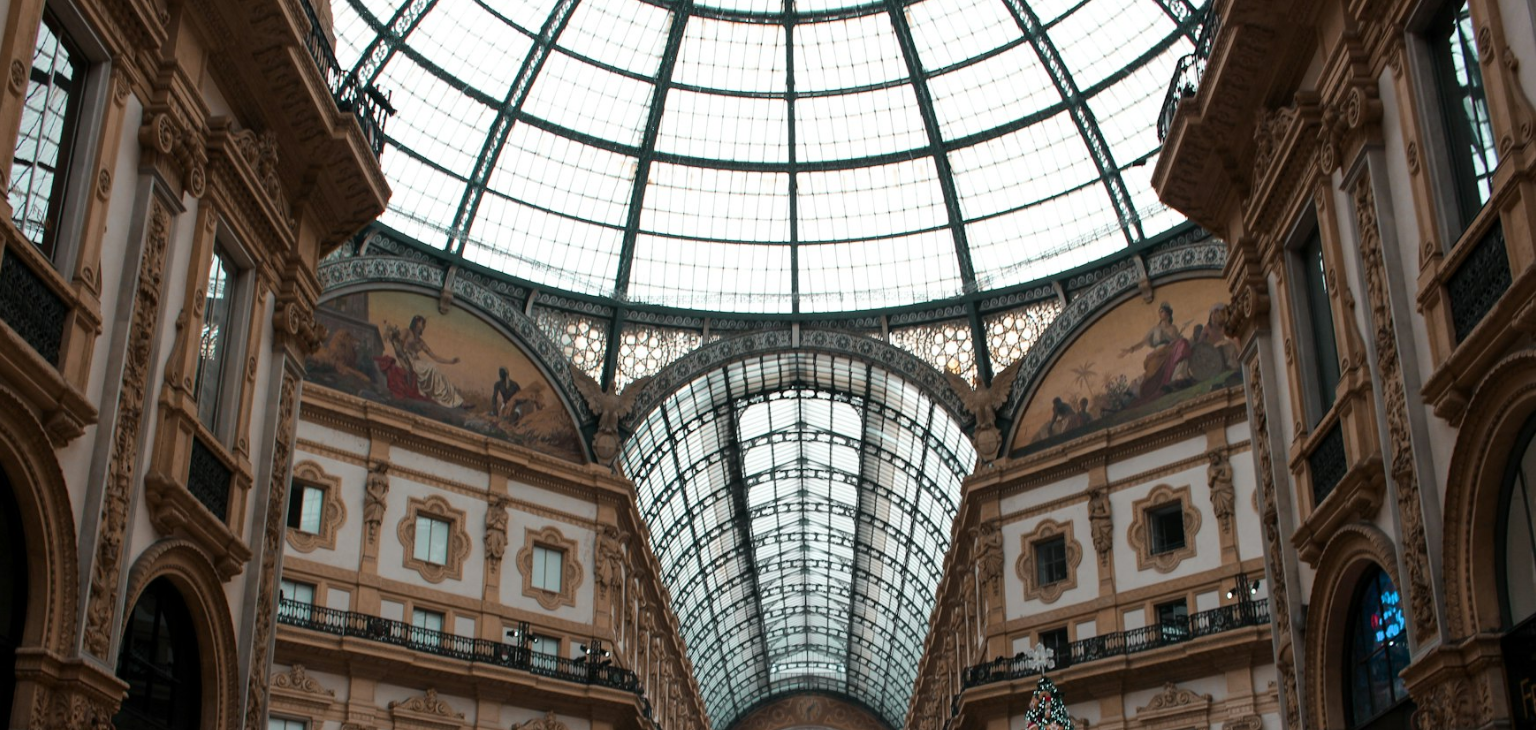 scroll, scrollTop: 137, scrollLeft: 0, axis: vertical 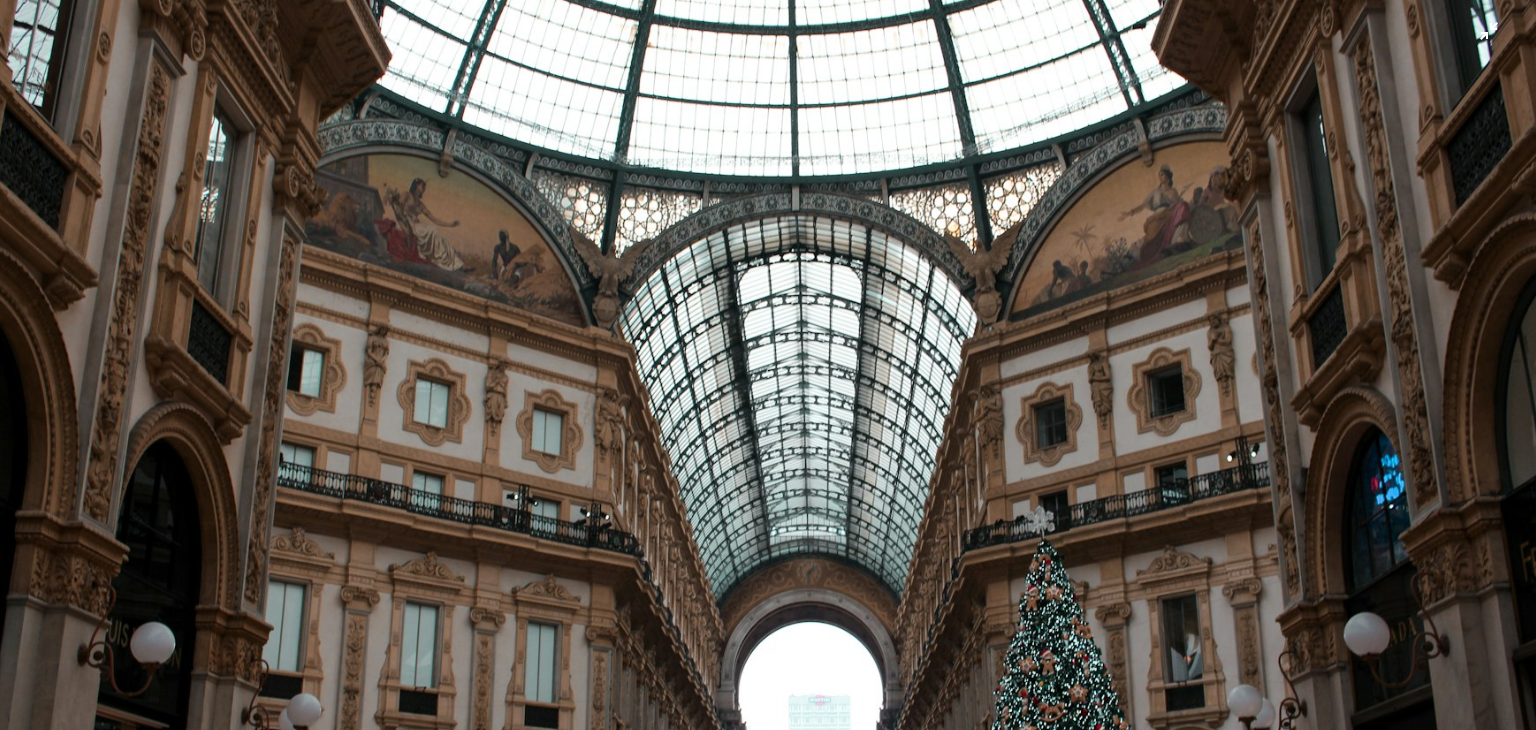 click at bounding box center (768, 374) 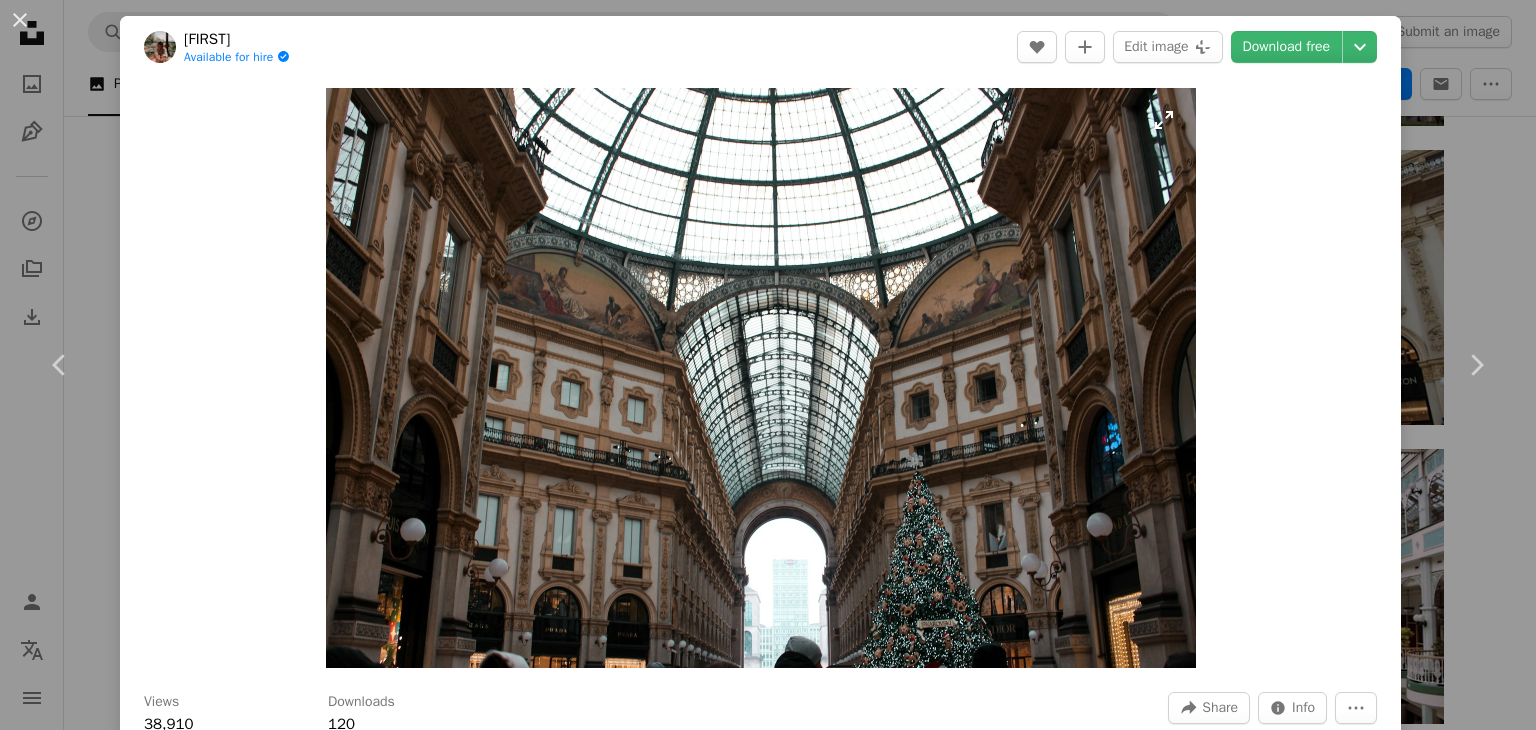 click at bounding box center [761, 378] 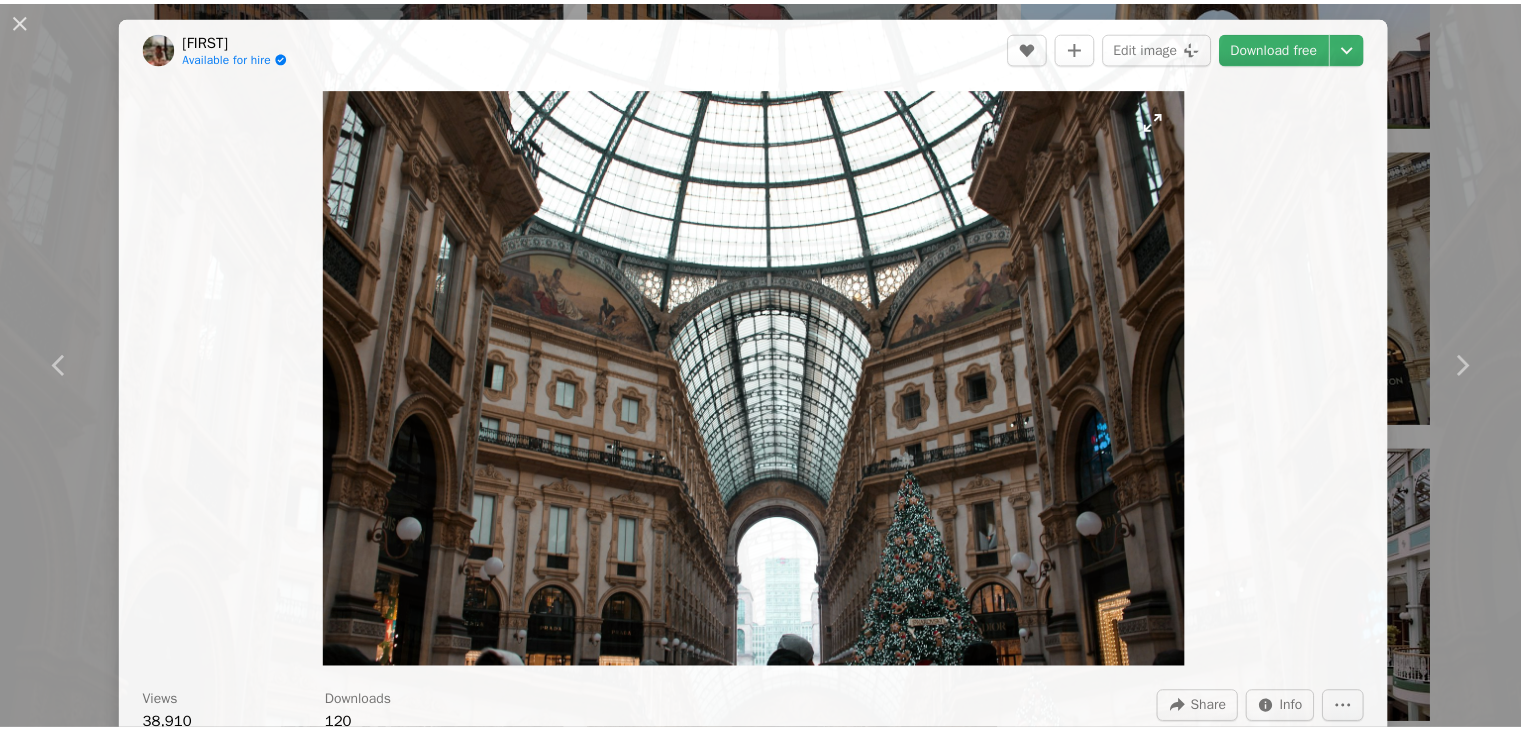 scroll, scrollTop: 137, scrollLeft: 0, axis: vertical 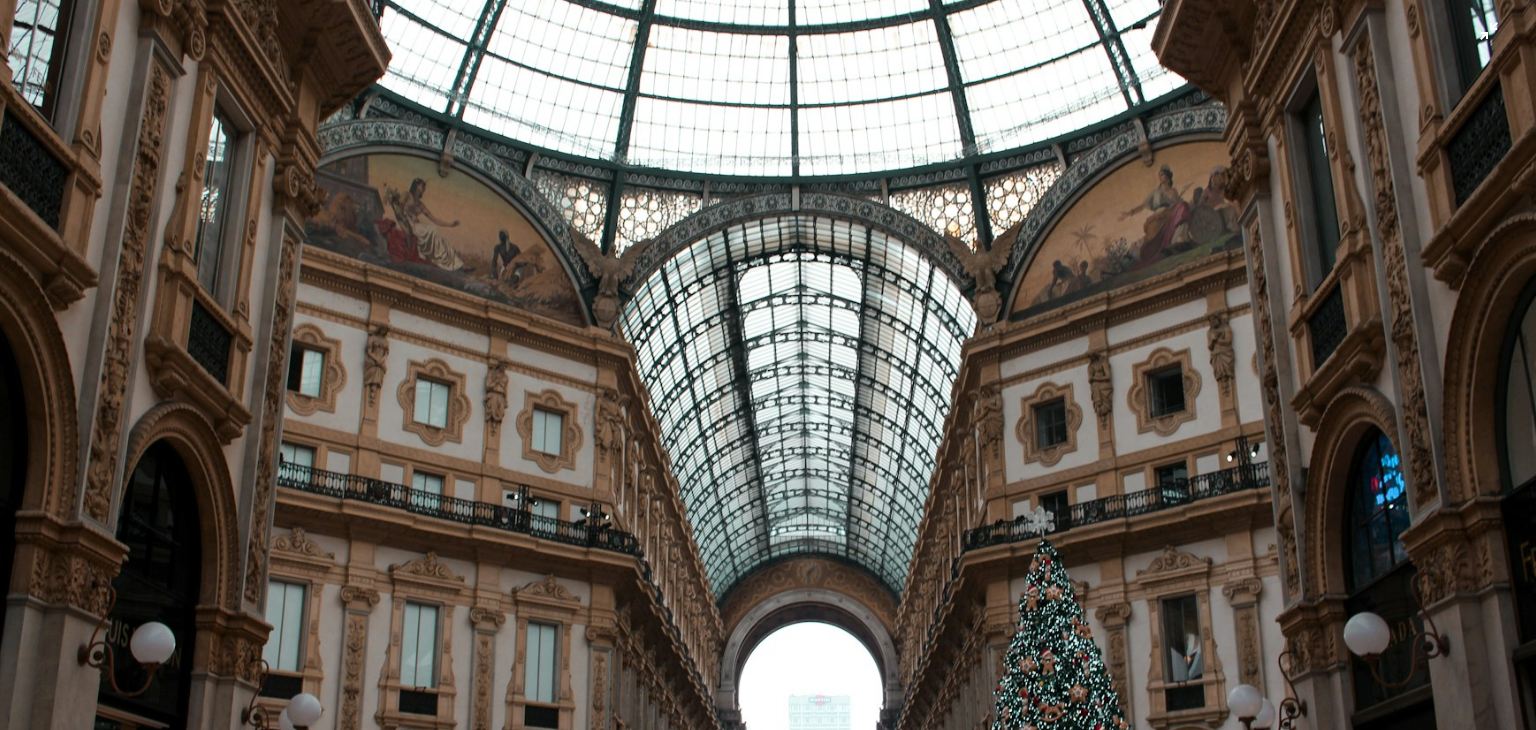 click at bounding box center [768, 374] 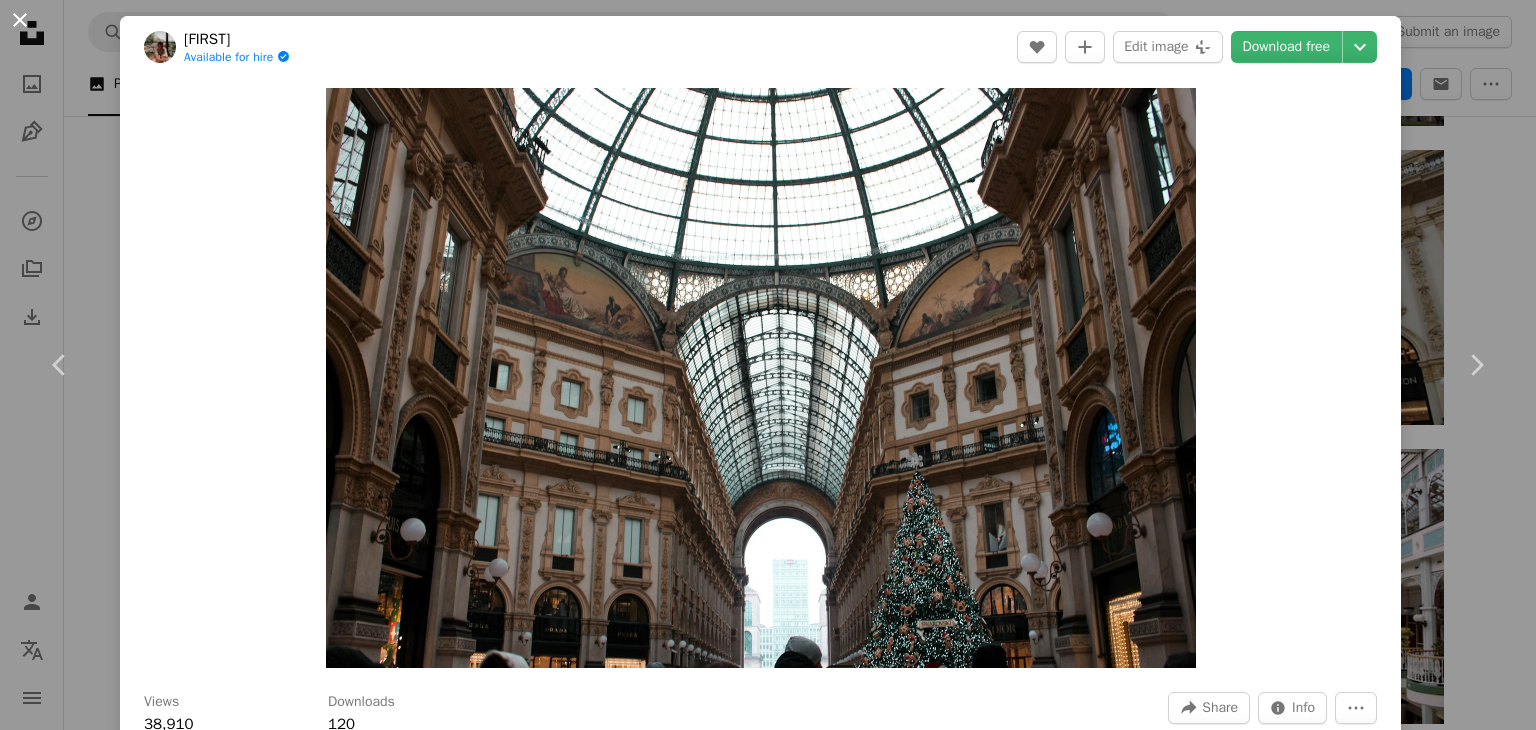 click on "An X shape" at bounding box center [20, 20] 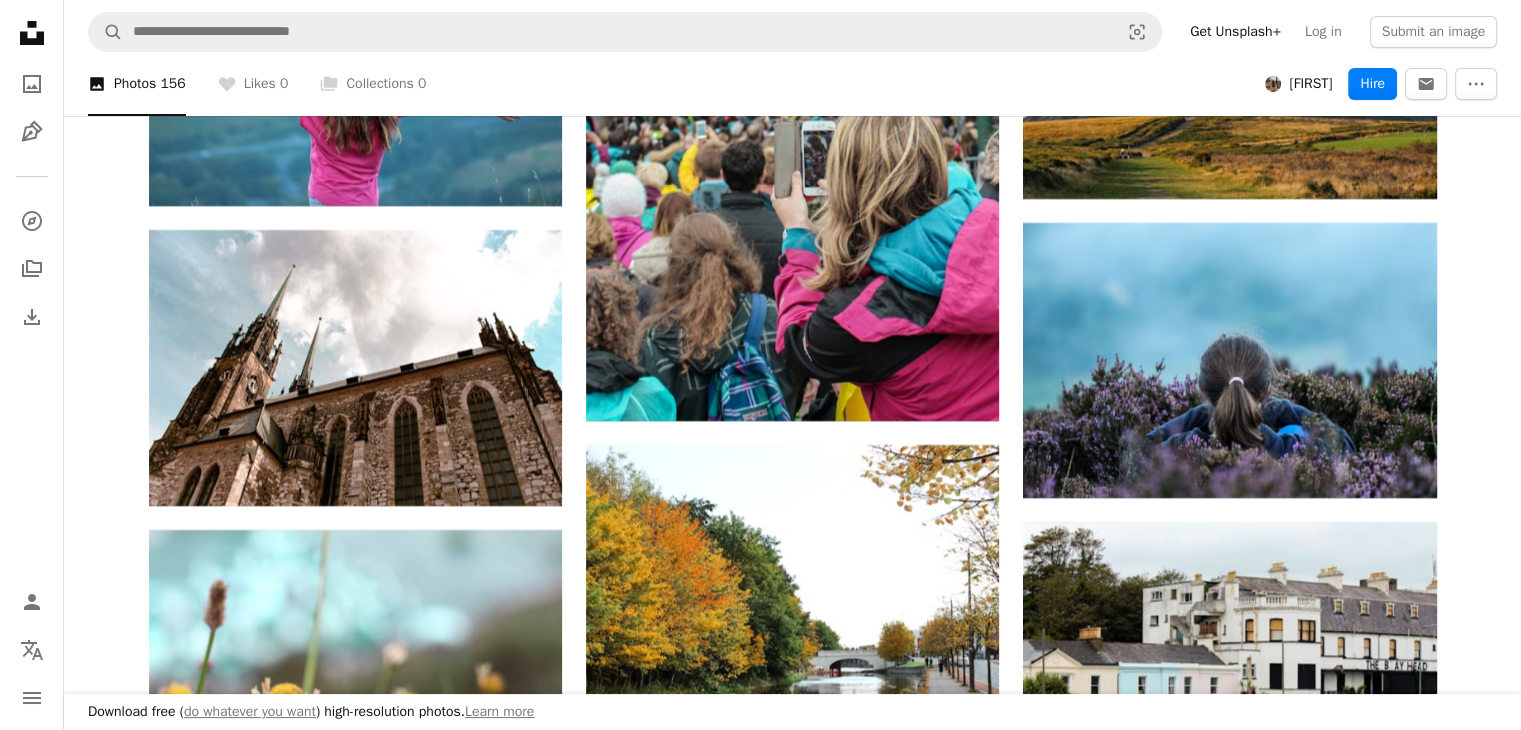 scroll, scrollTop: 23100, scrollLeft: 0, axis: vertical 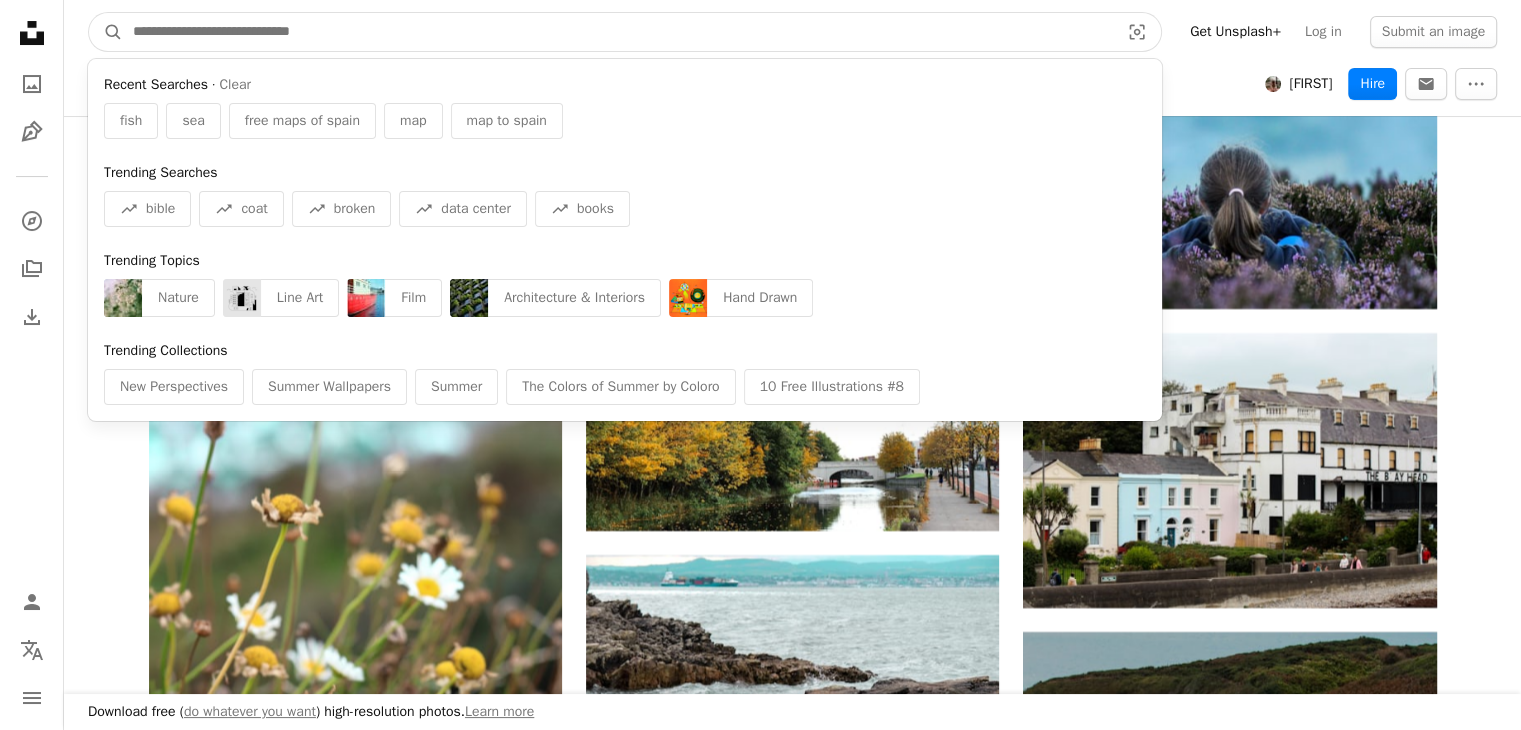 click at bounding box center (618, 32) 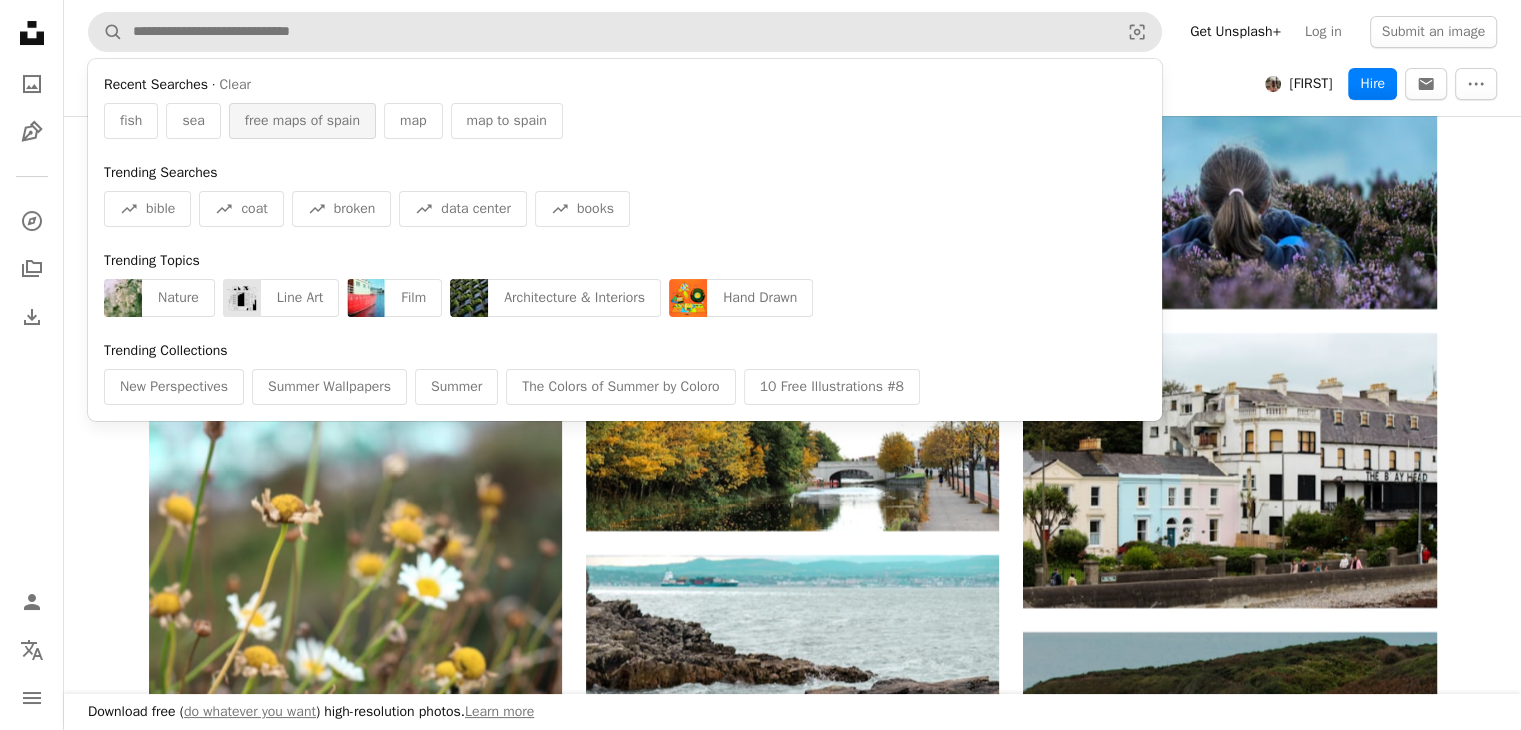 click on "free maps of spain" at bounding box center (302, 121) 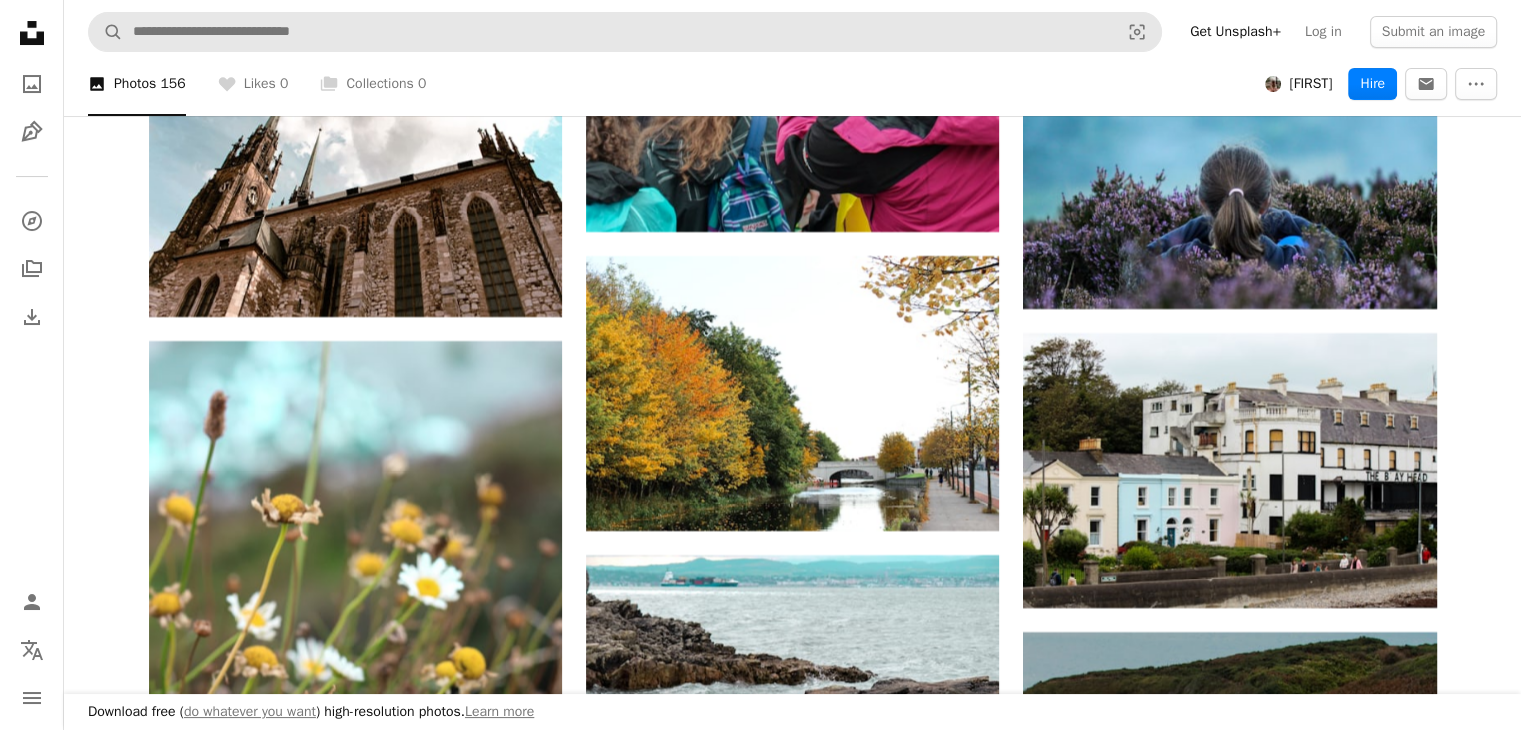 scroll, scrollTop: 0, scrollLeft: 0, axis: both 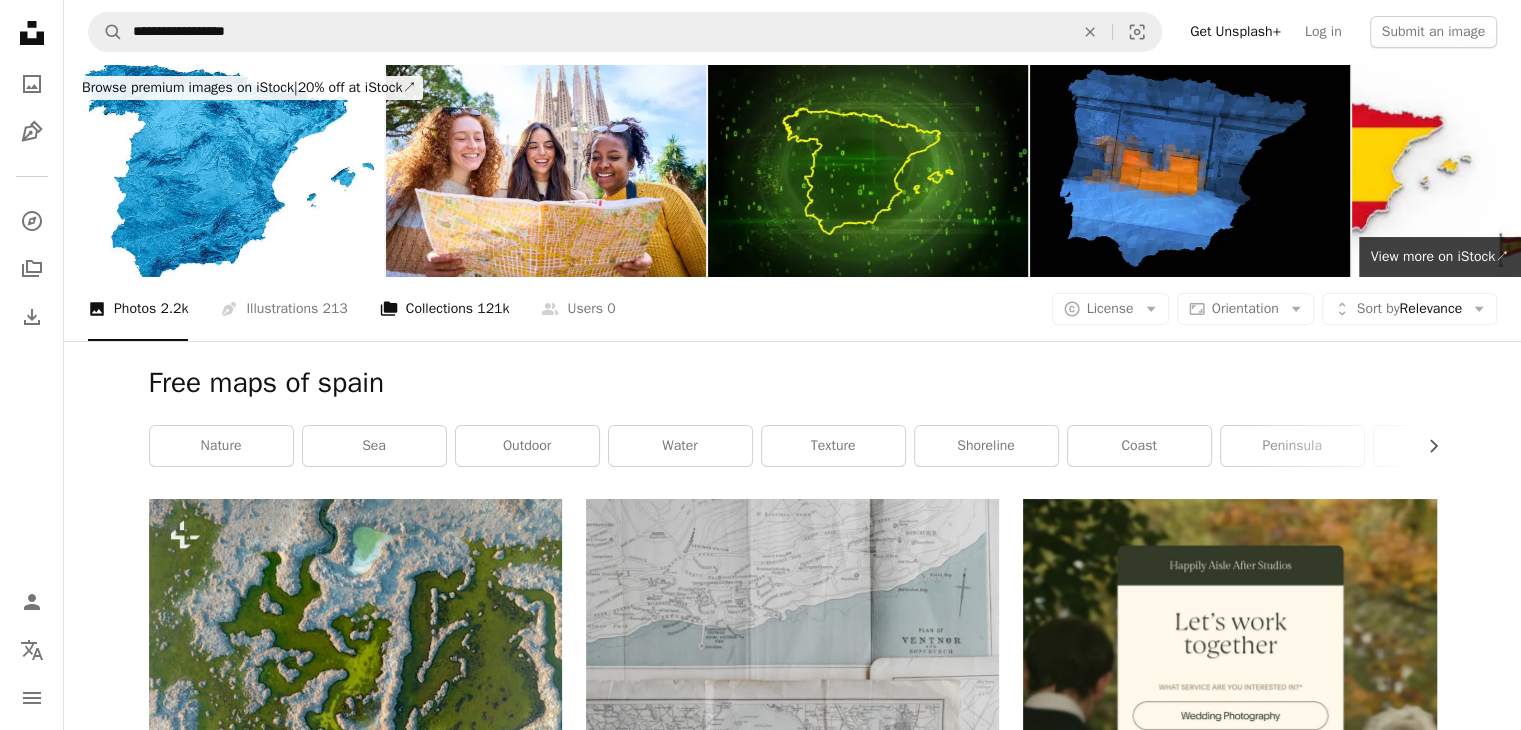 click on "A stack of folders Collections   121k" at bounding box center (445, 309) 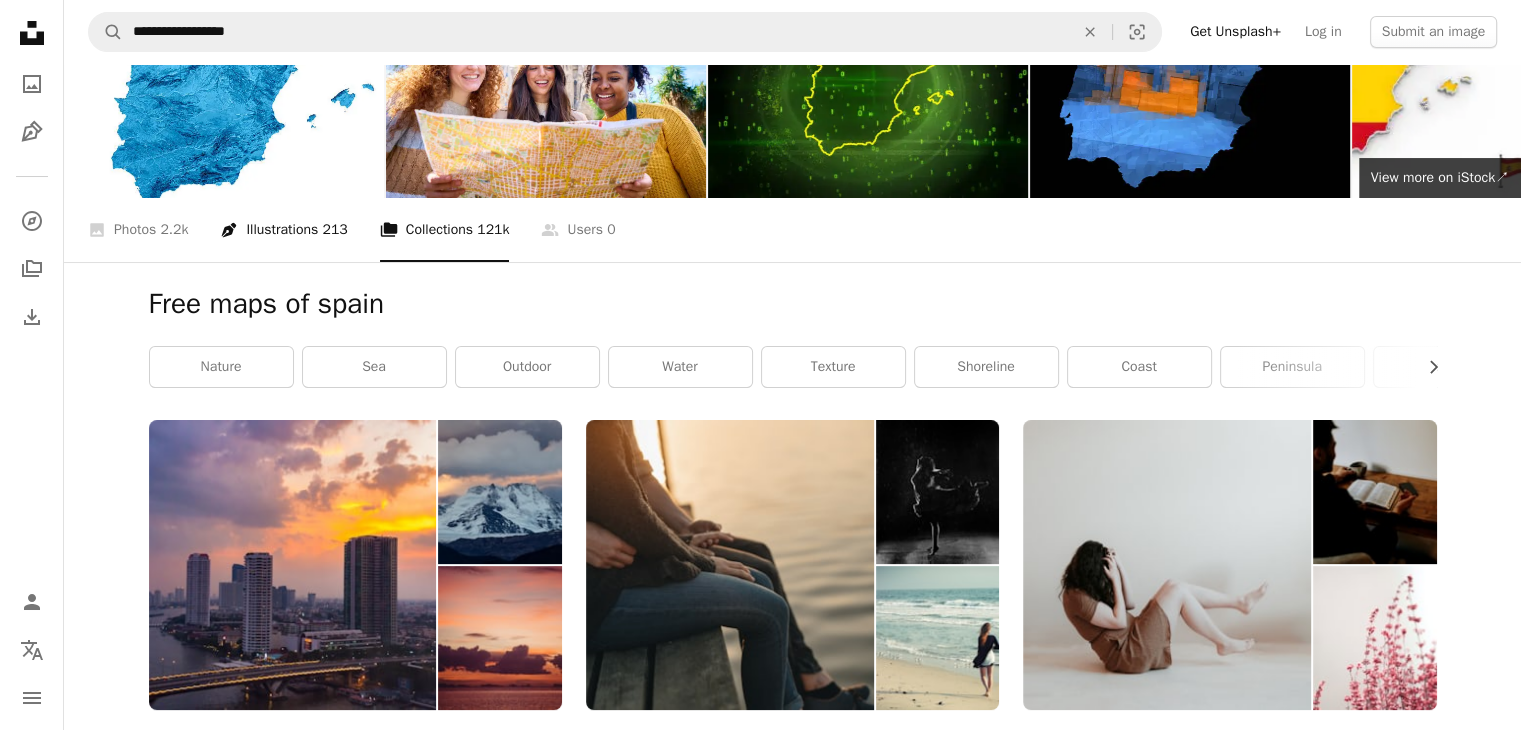 scroll, scrollTop: 0, scrollLeft: 0, axis: both 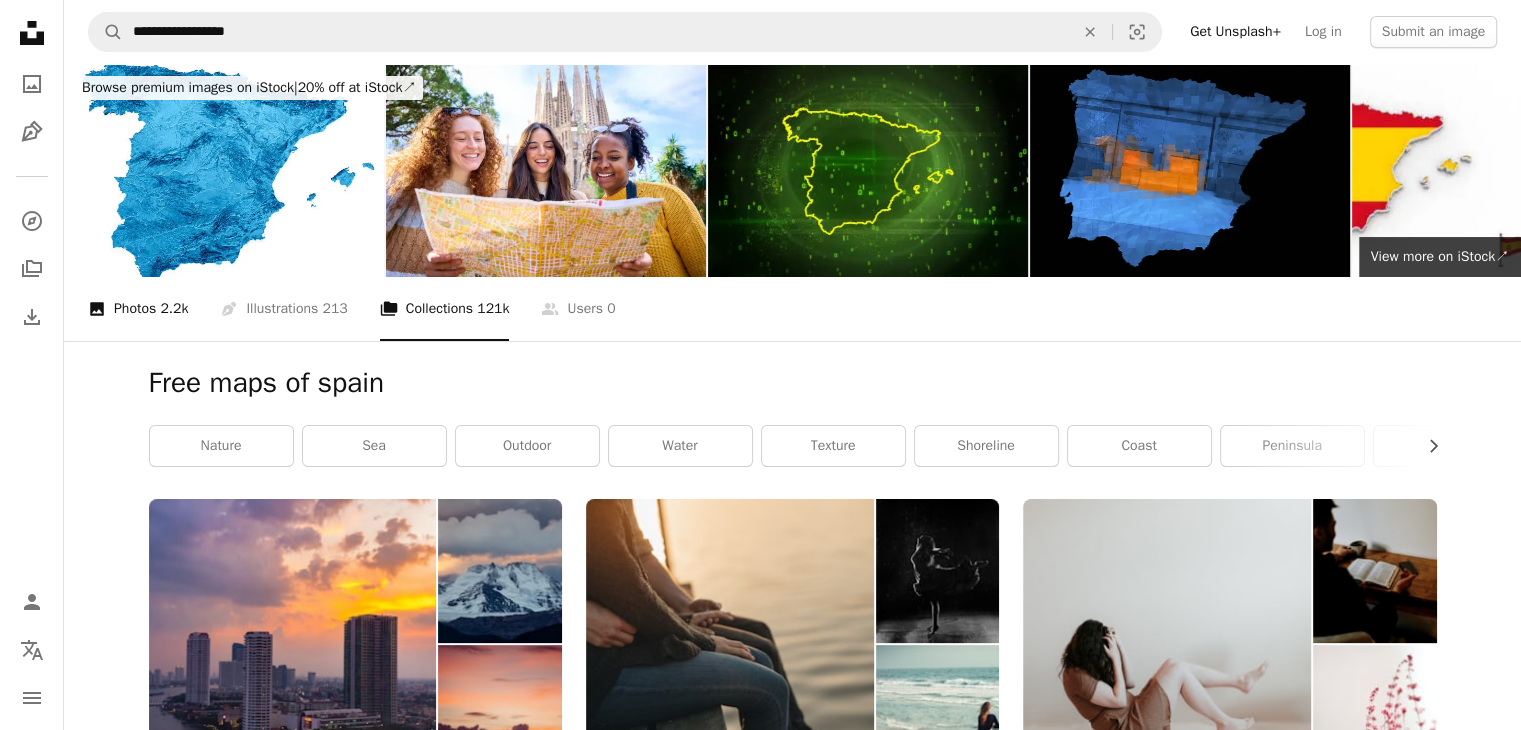 click on "A photo Photos   2.2k" at bounding box center [138, 309] 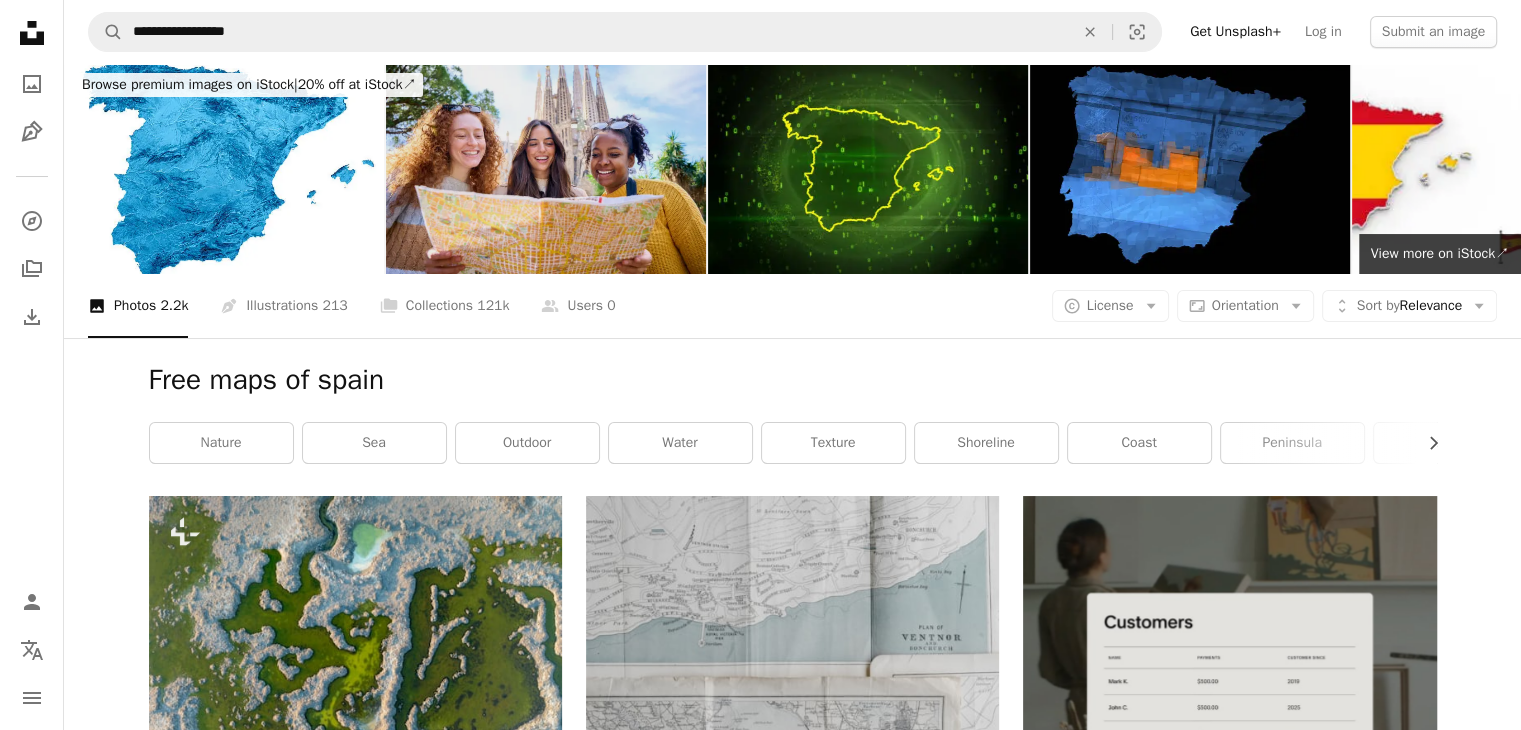 scroll, scrollTop: 0, scrollLeft: 0, axis: both 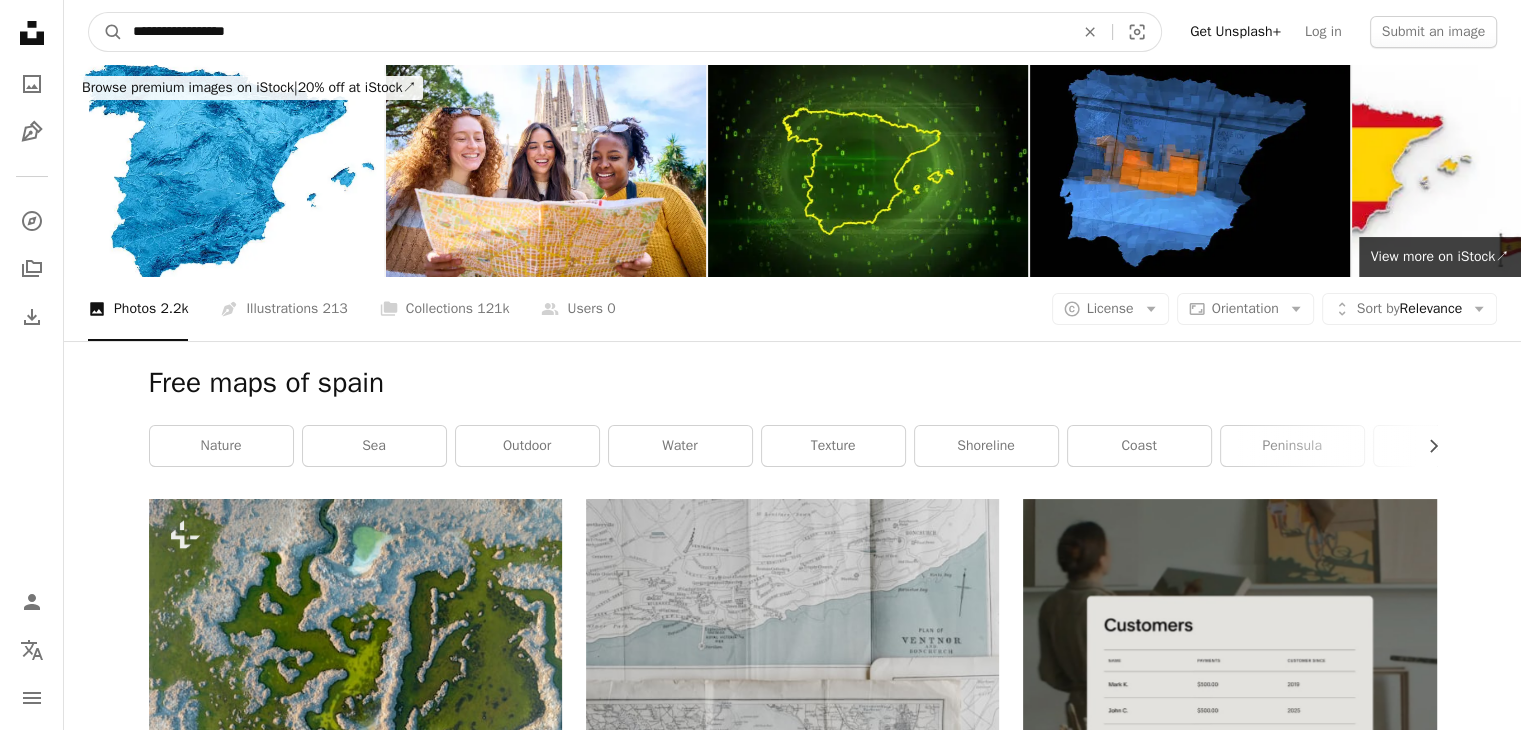 click on "**********" at bounding box center [595, 32] 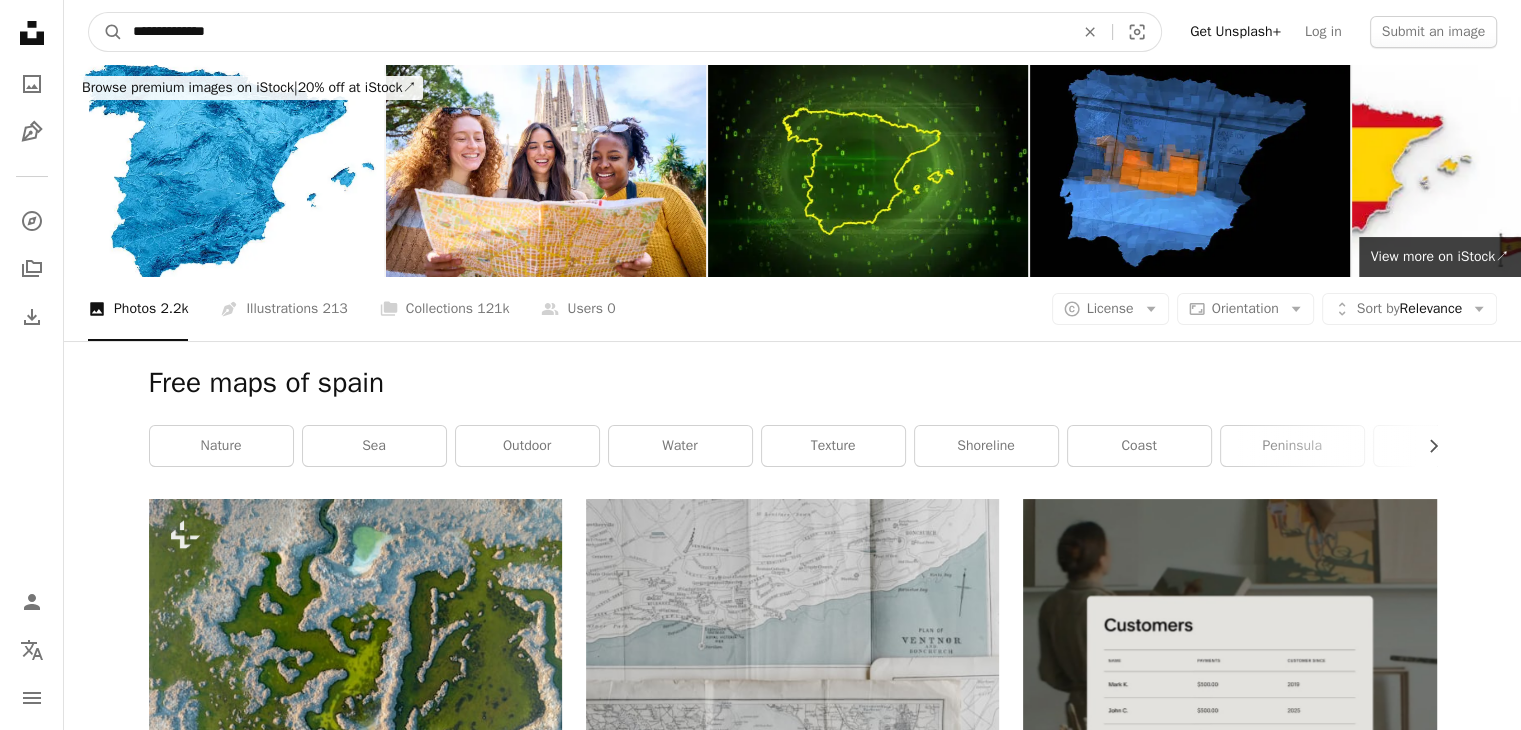 type on "**********" 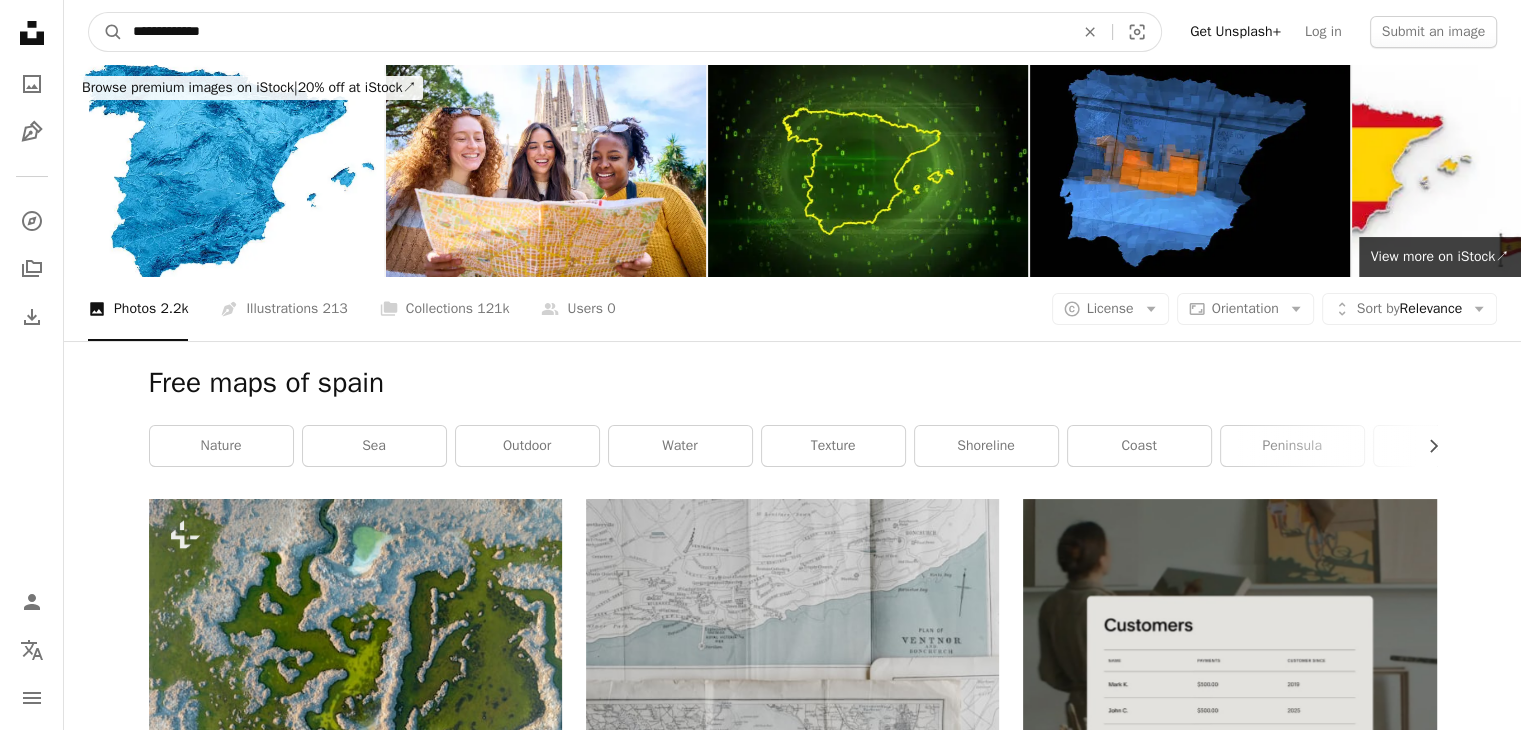 click on "A magnifying glass" at bounding box center (106, 32) 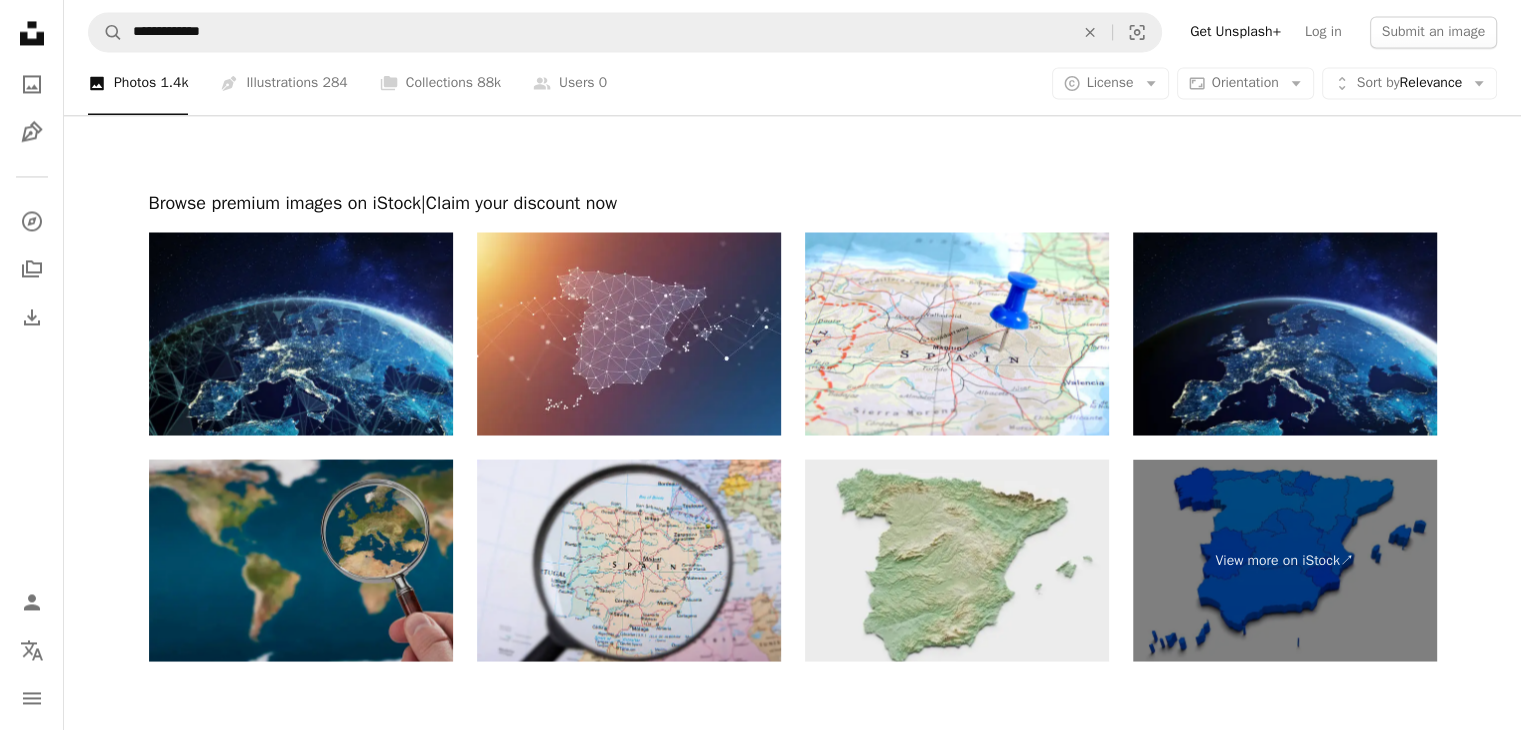 scroll, scrollTop: 3492, scrollLeft: 0, axis: vertical 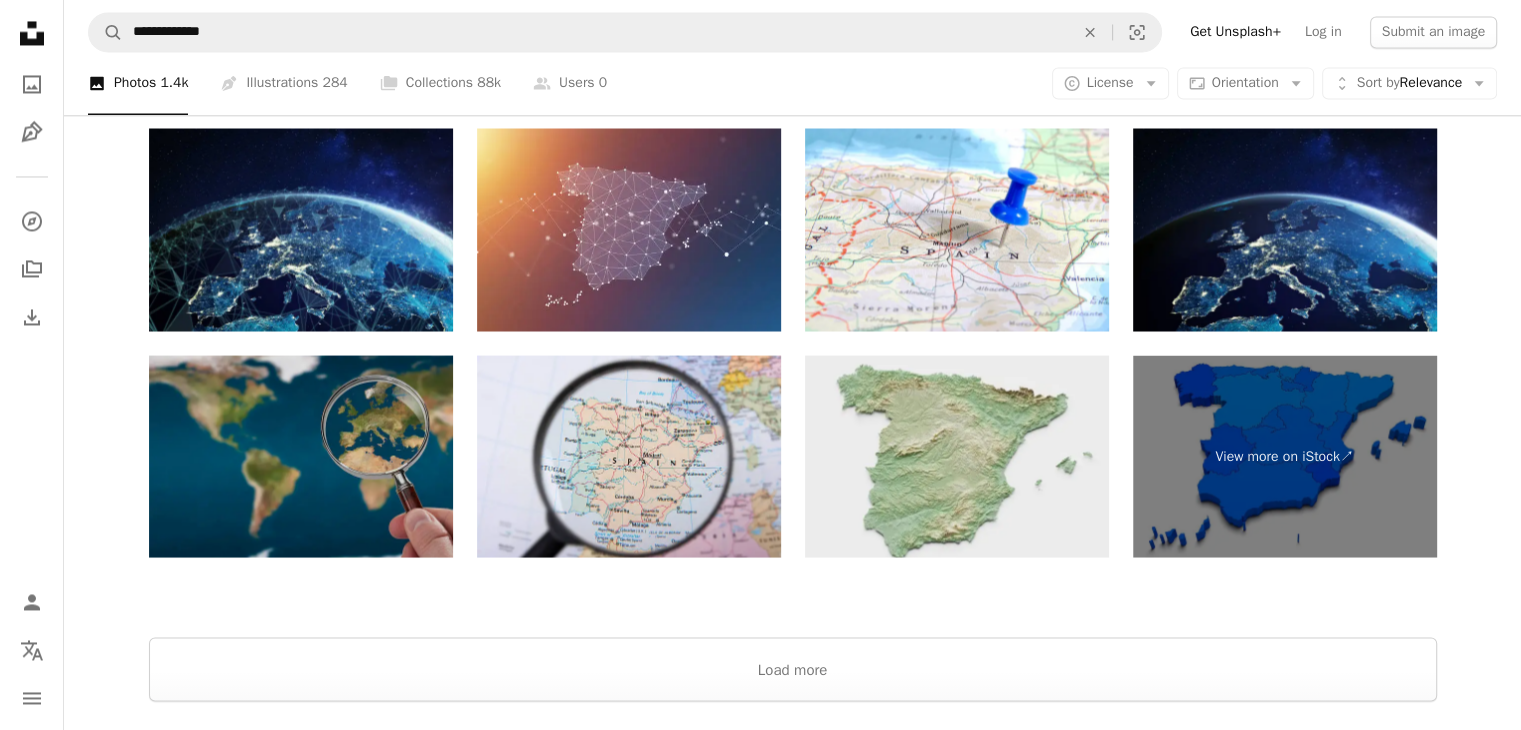 click at bounding box center [301, 456] 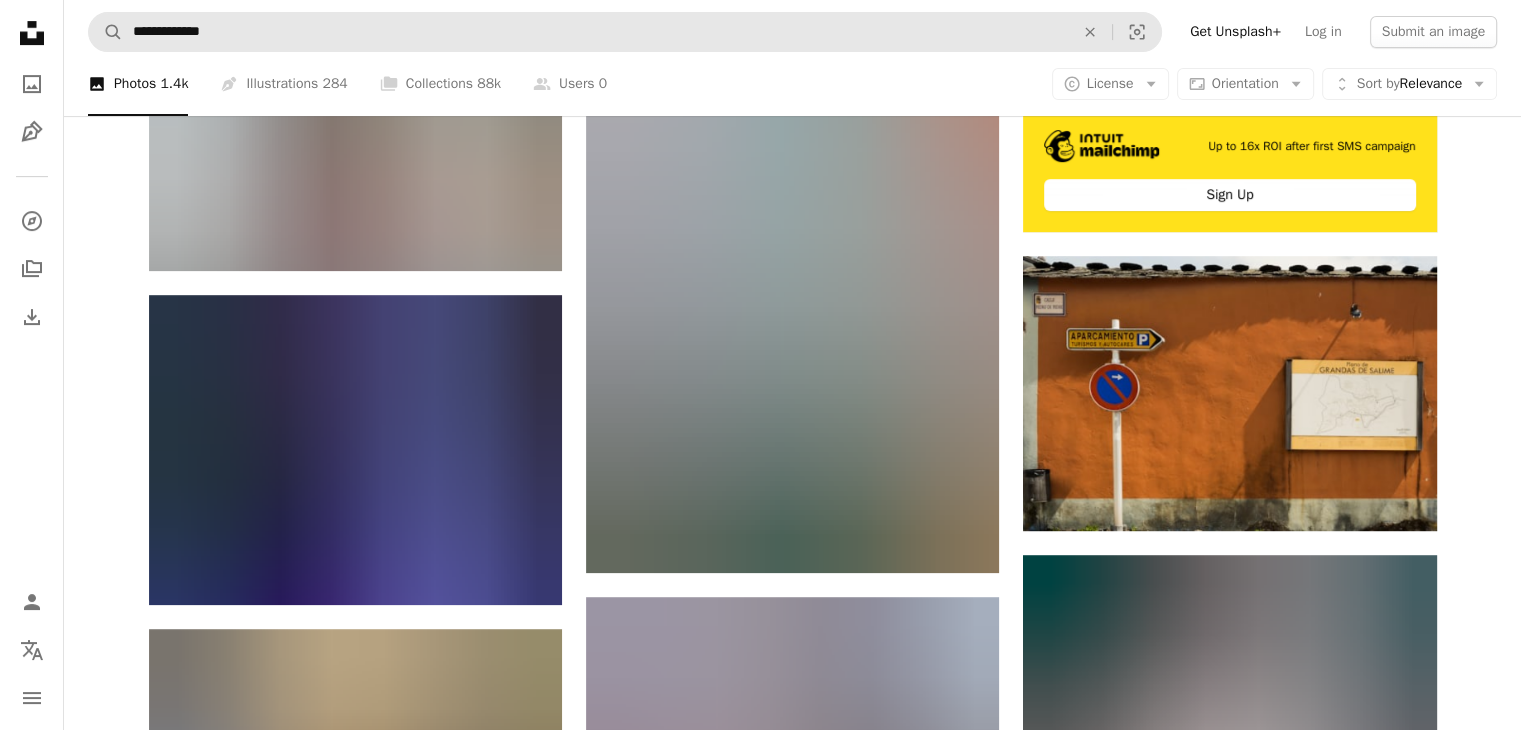 scroll, scrollTop: 792, scrollLeft: 0, axis: vertical 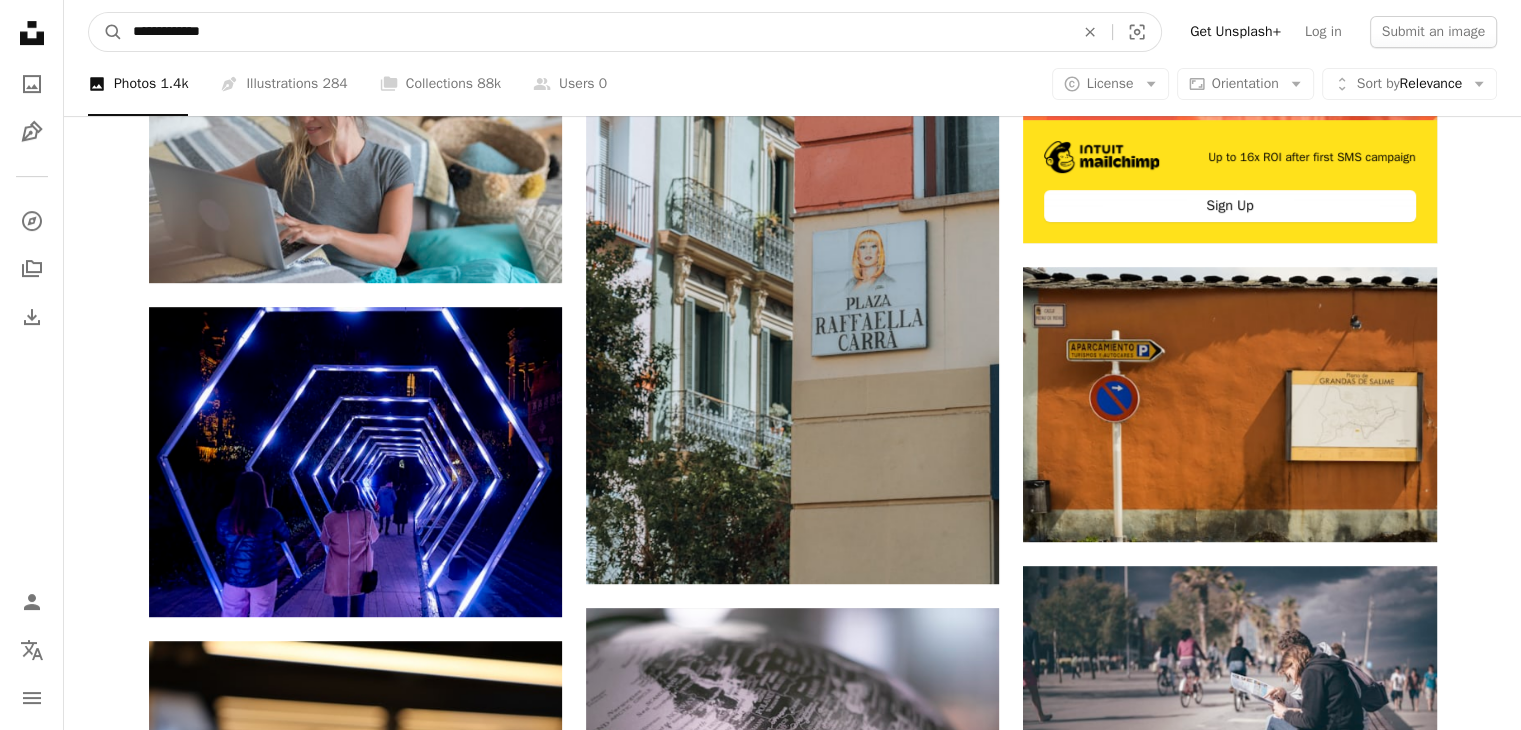 click on "**********" at bounding box center [595, 32] 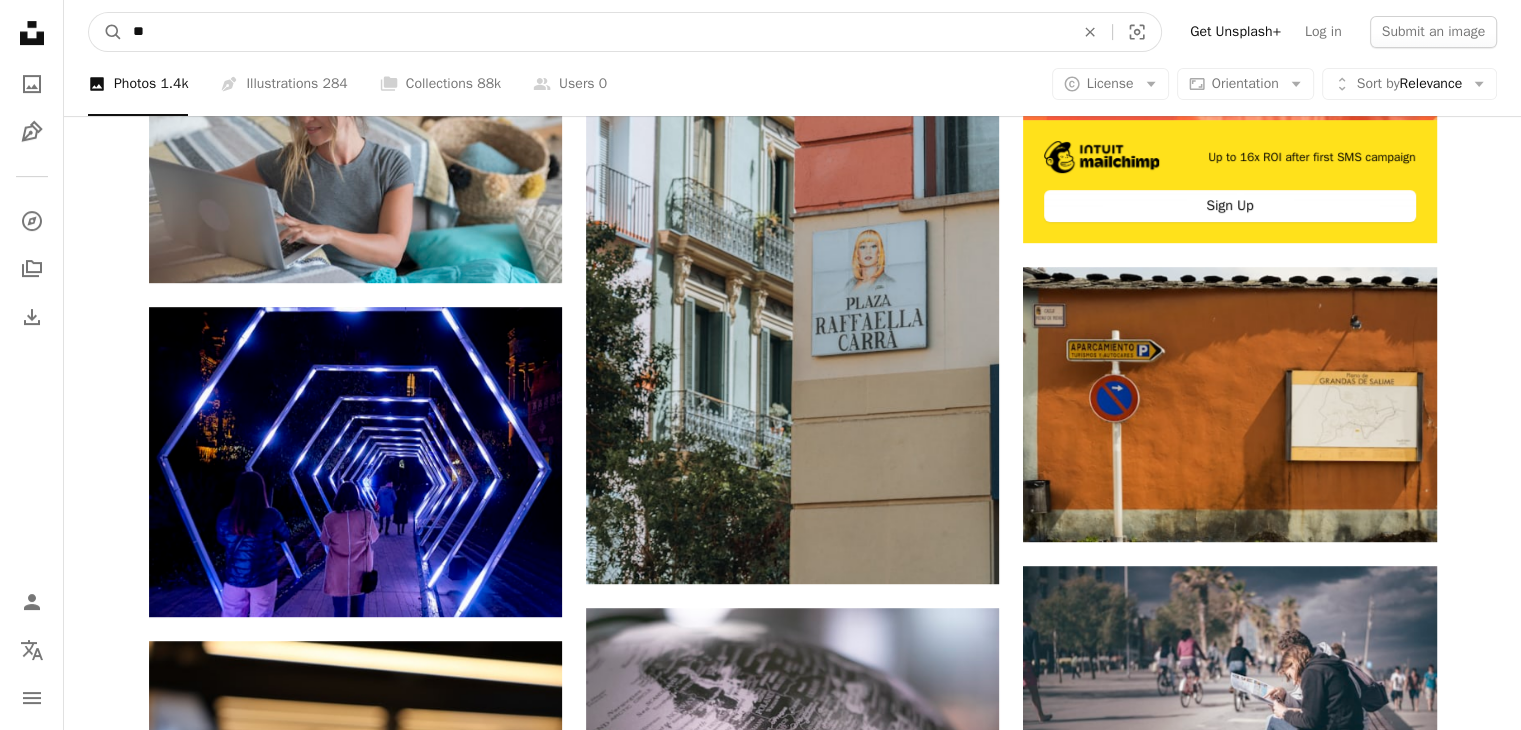 type on "*" 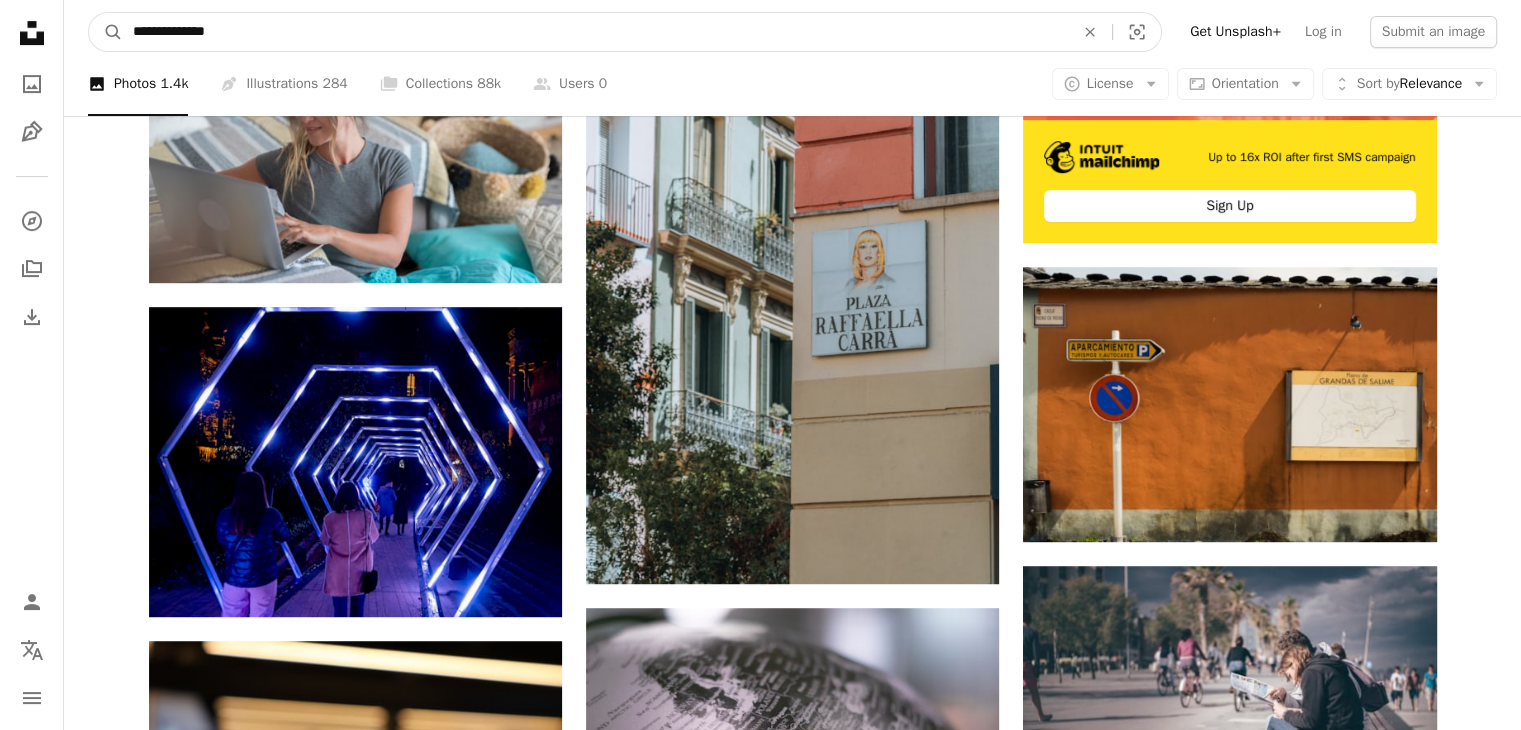 type on "**********" 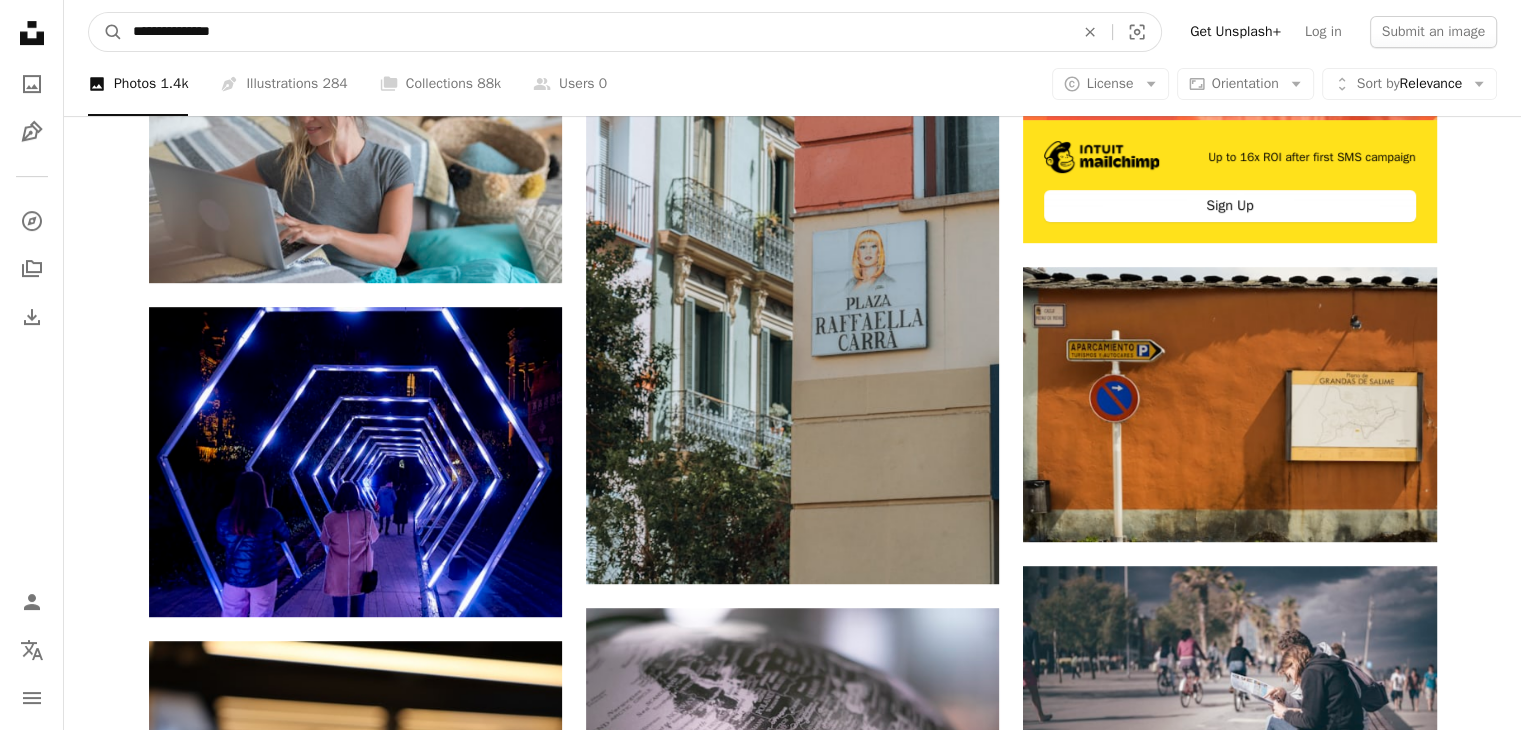 click on "A magnifying glass" at bounding box center [106, 32] 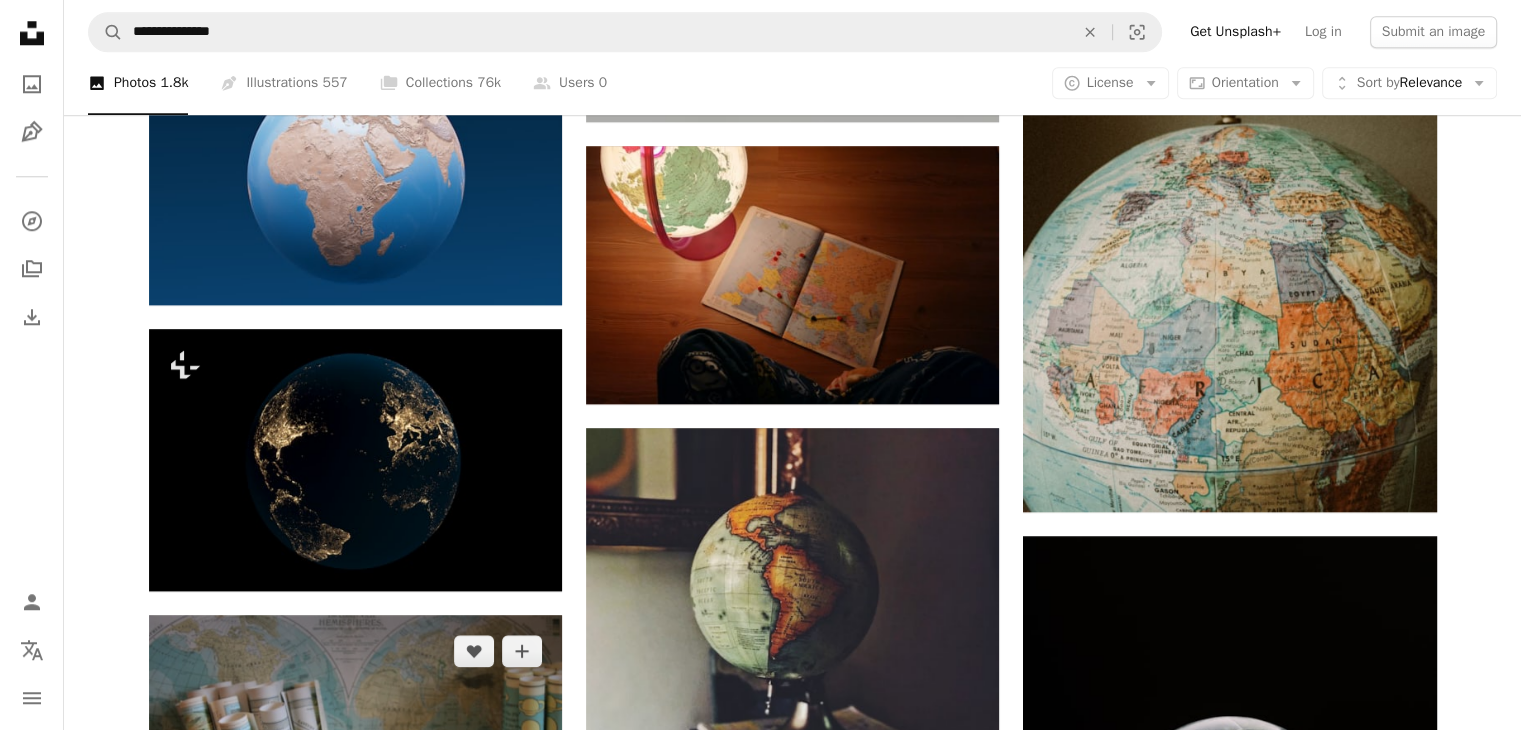 scroll, scrollTop: 2000, scrollLeft: 0, axis: vertical 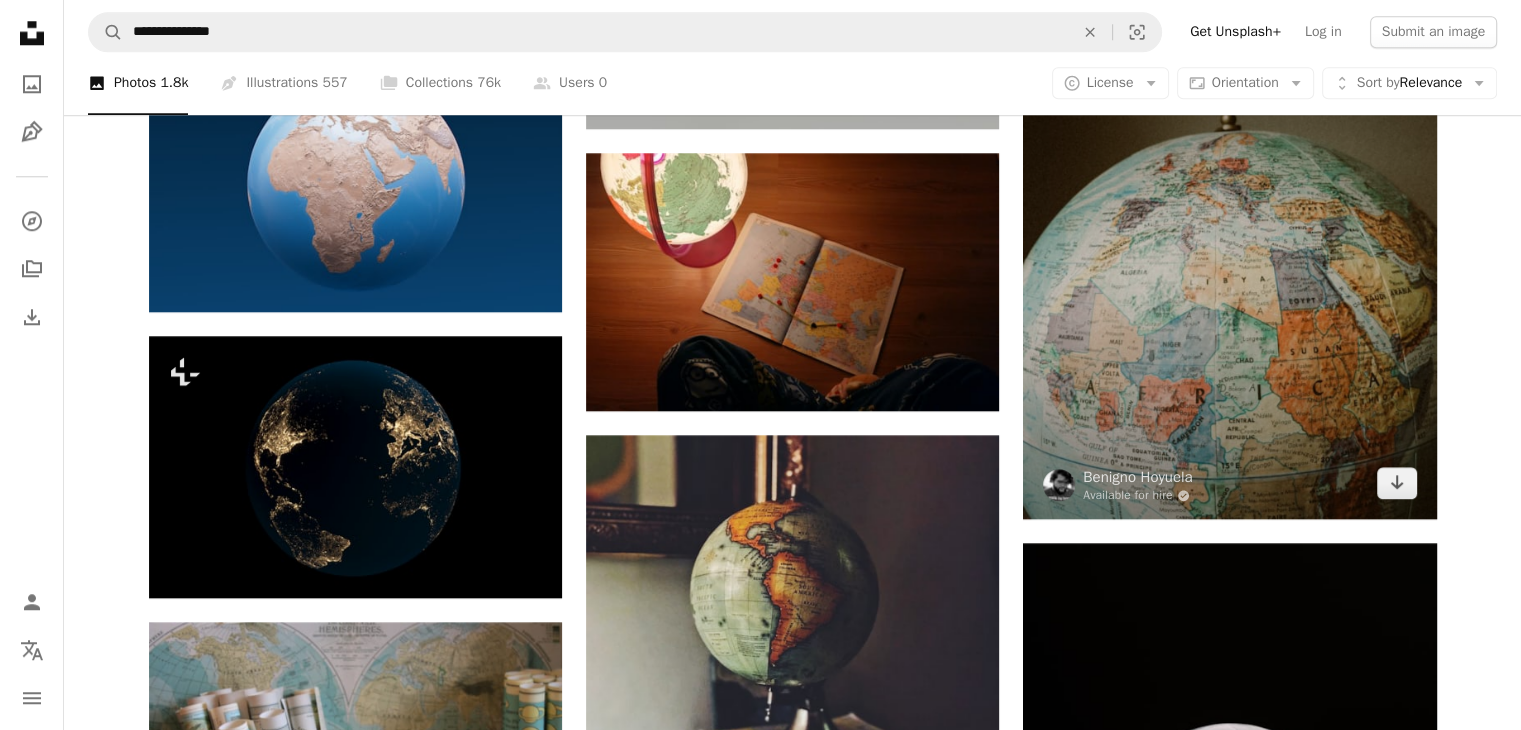 click at bounding box center [1229, 261] 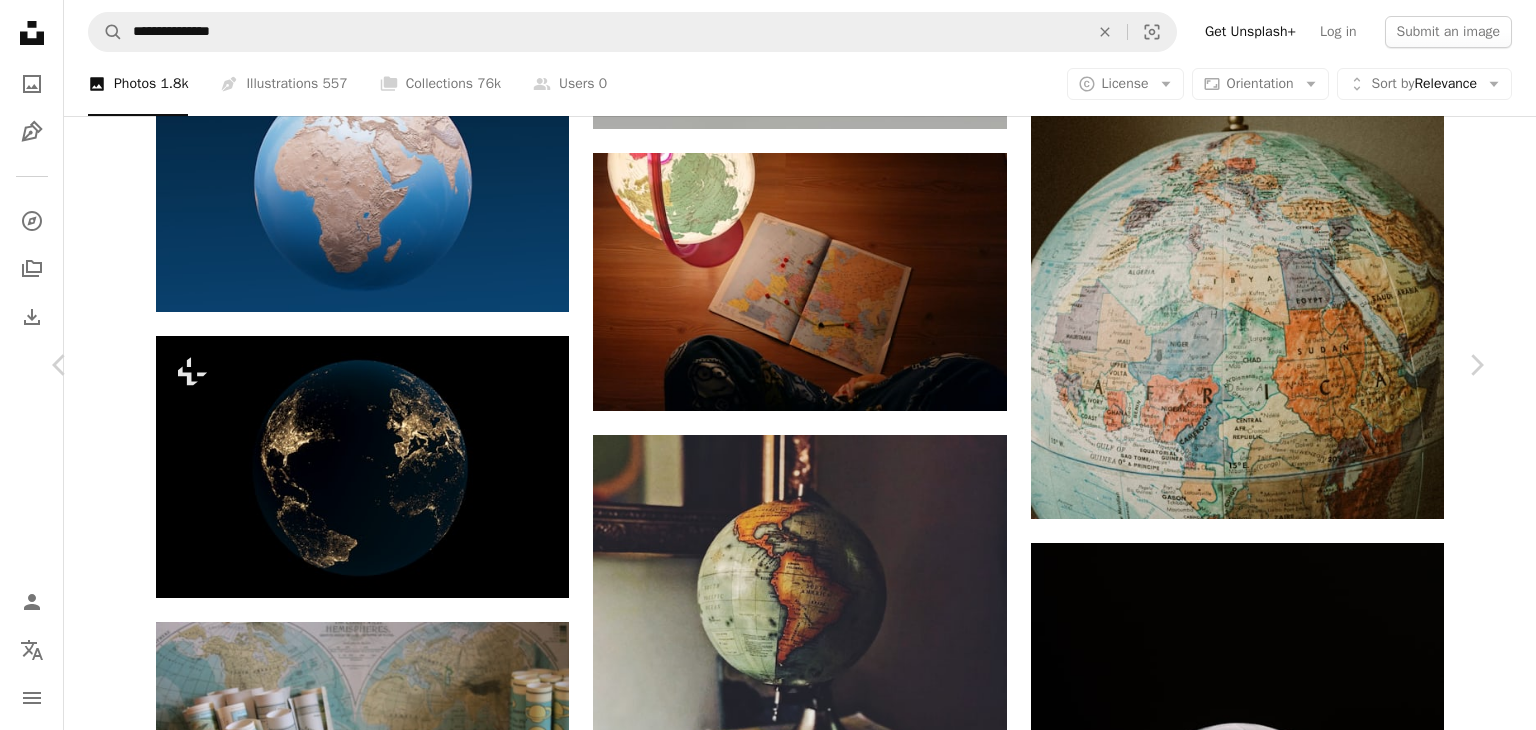 click on "An X shape" at bounding box center [20, 20] 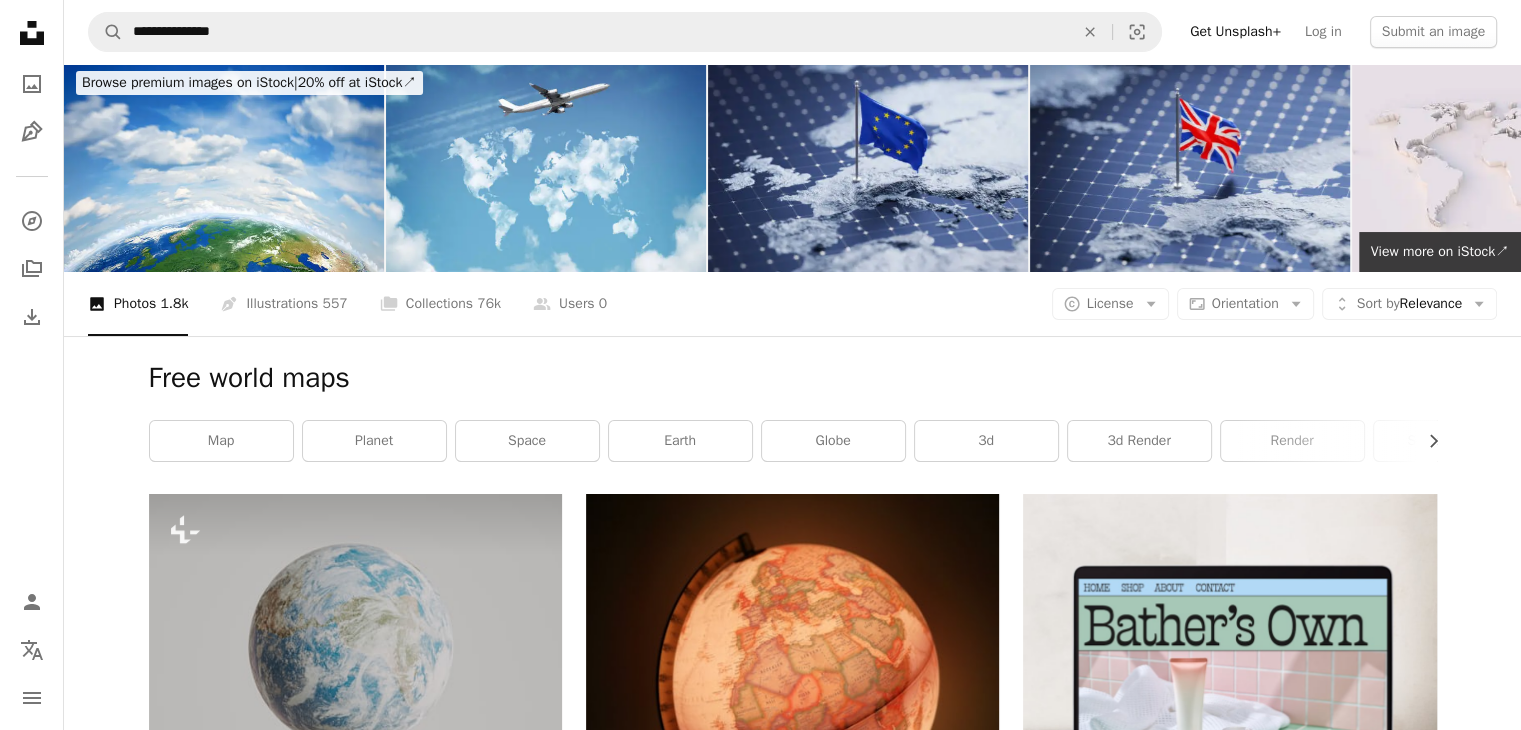 scroll, scrollTop: 0, scrollLeft: 0, axis: both 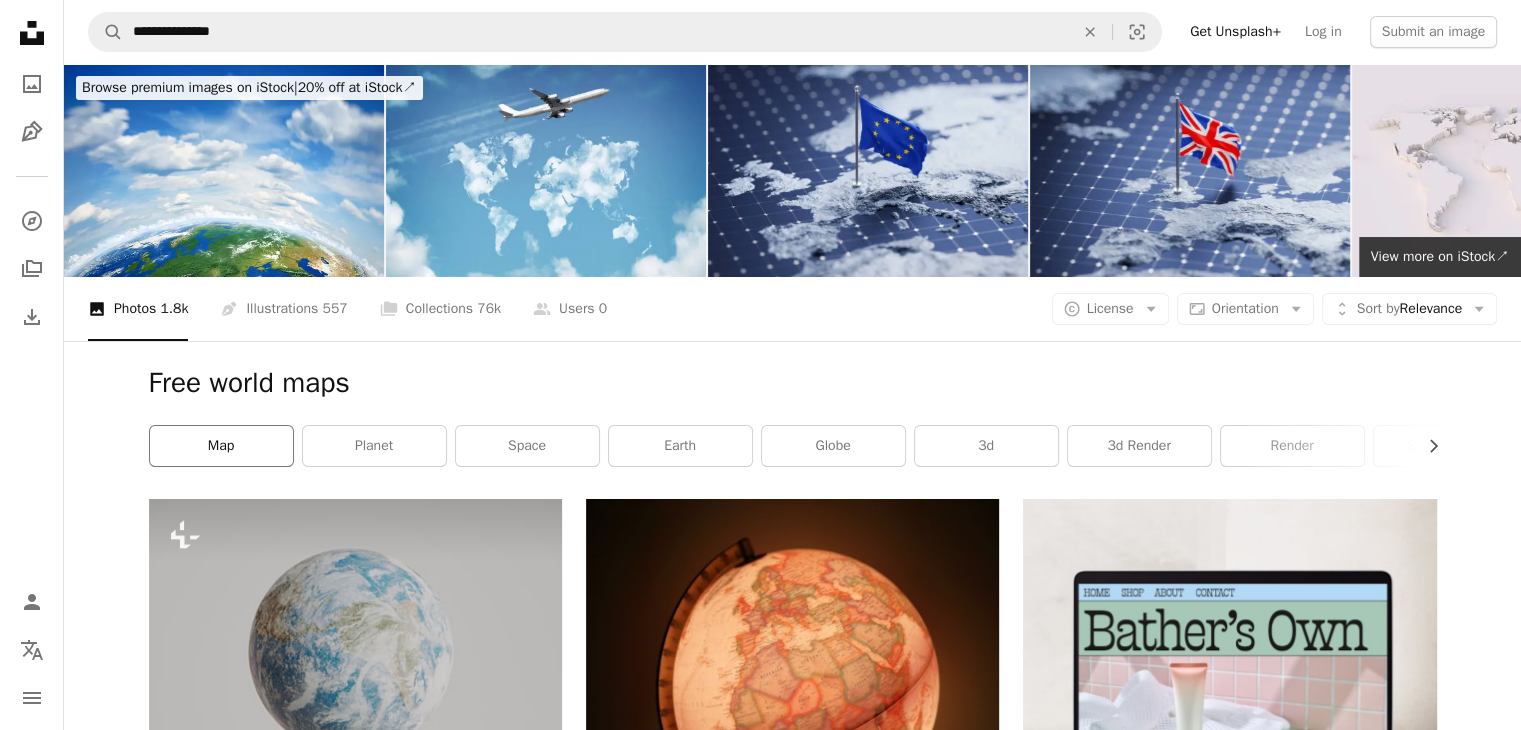 click on "map" at bounding box center (221, 446) 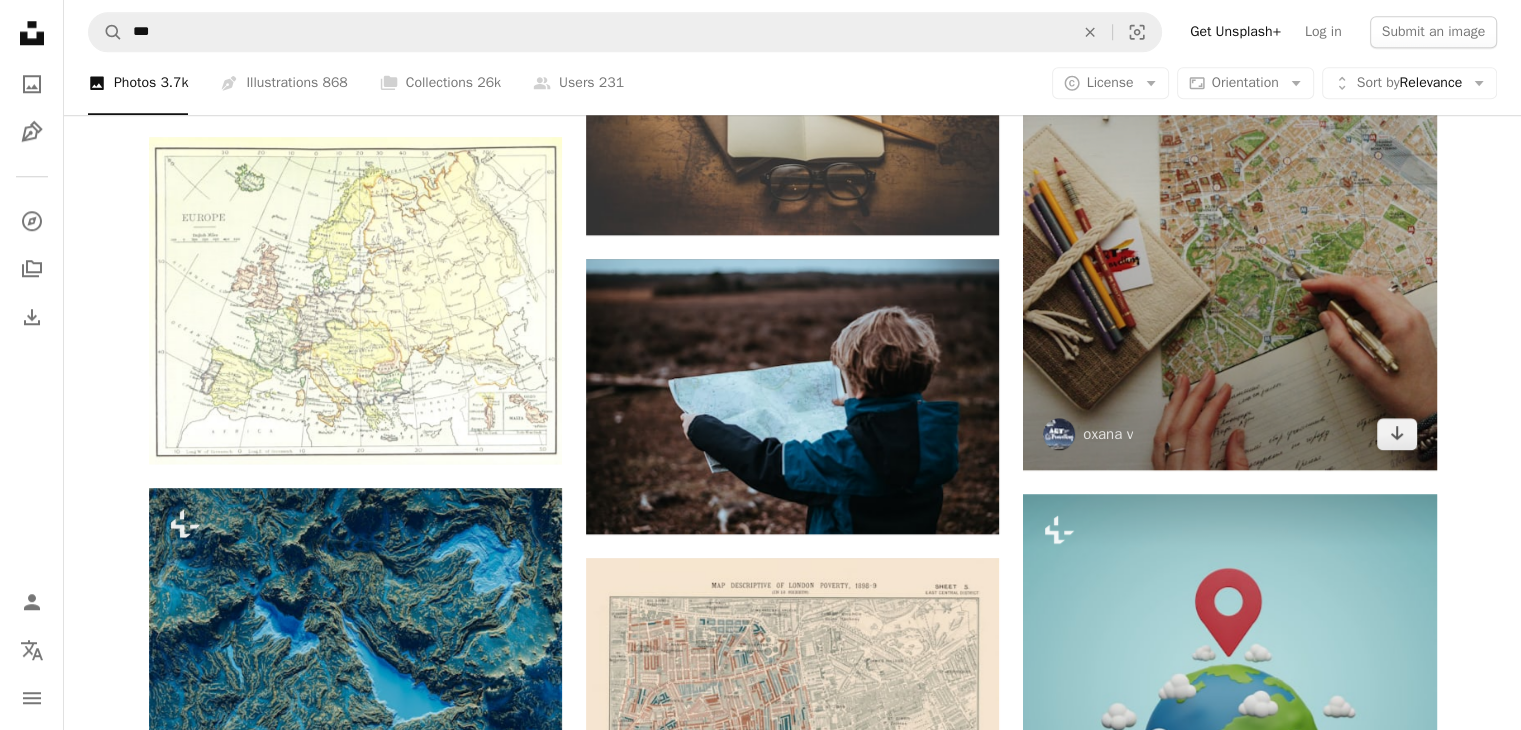 scroll, scrollTop: 1900, scrollLeft: 0, axis: vertical 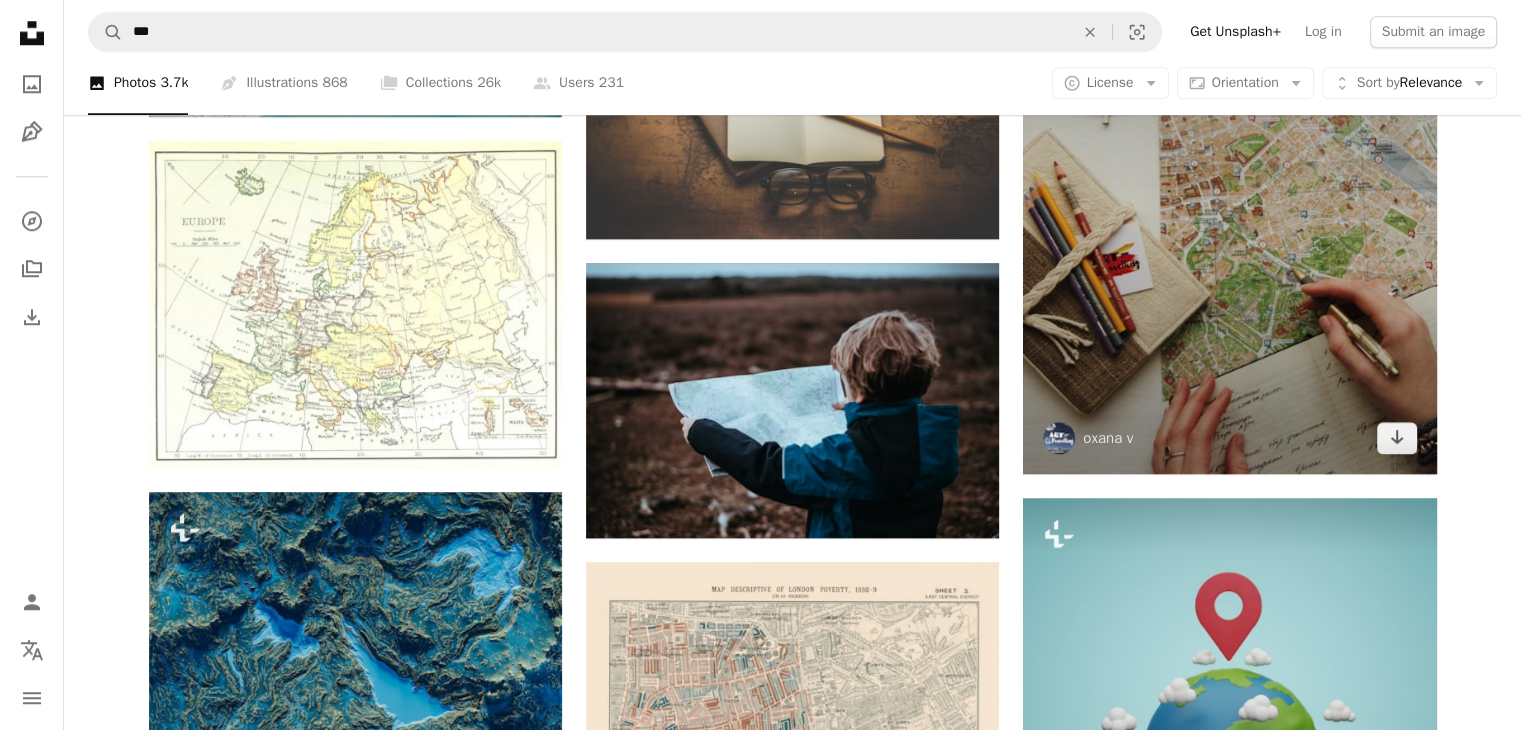 click at bounding box center [1229, 216] 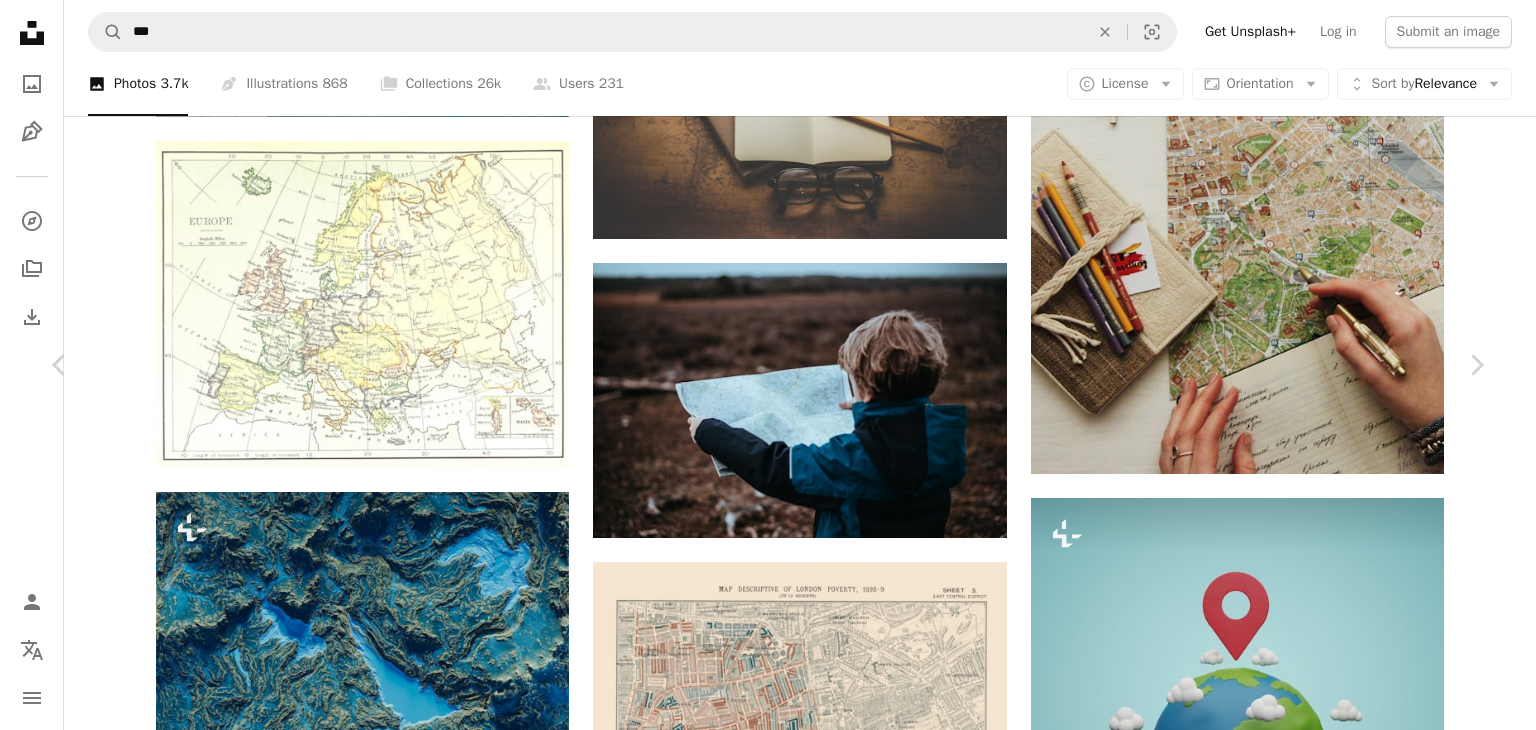 click on "An X shape" at bounding box center (20, 20) 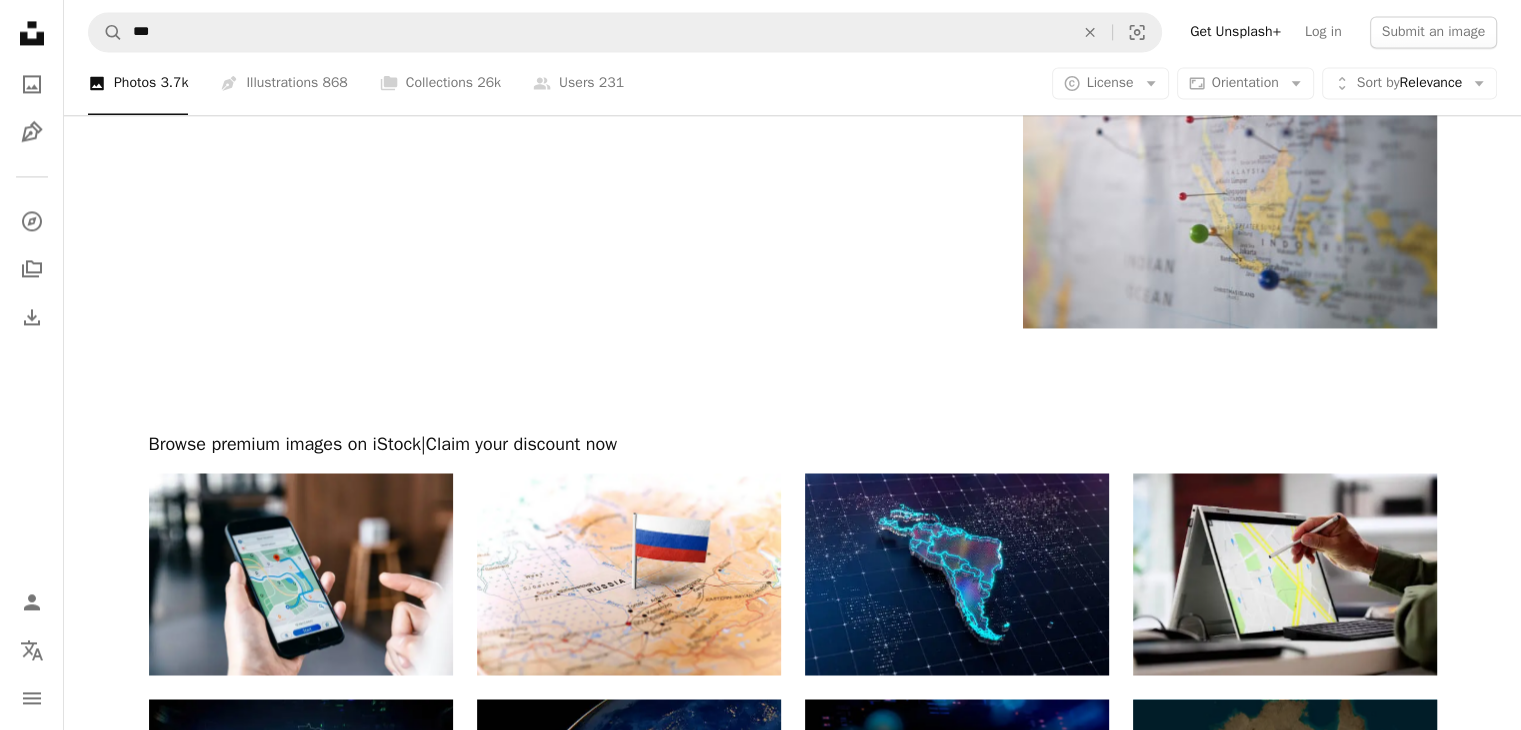 scroll, scrollTop: 2900, scrollLeft: 0, axis: vertical 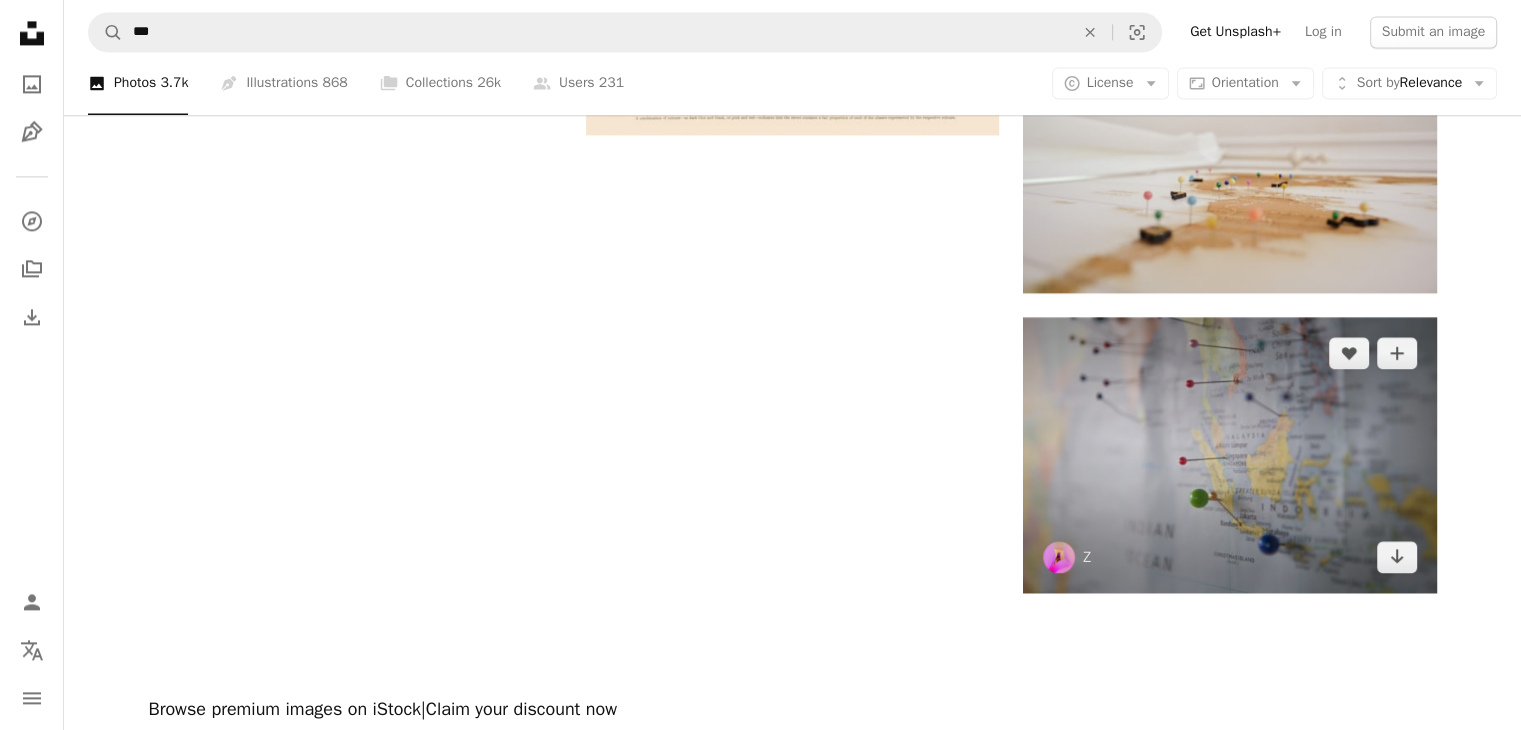 click at bounding box center [1229, 454] 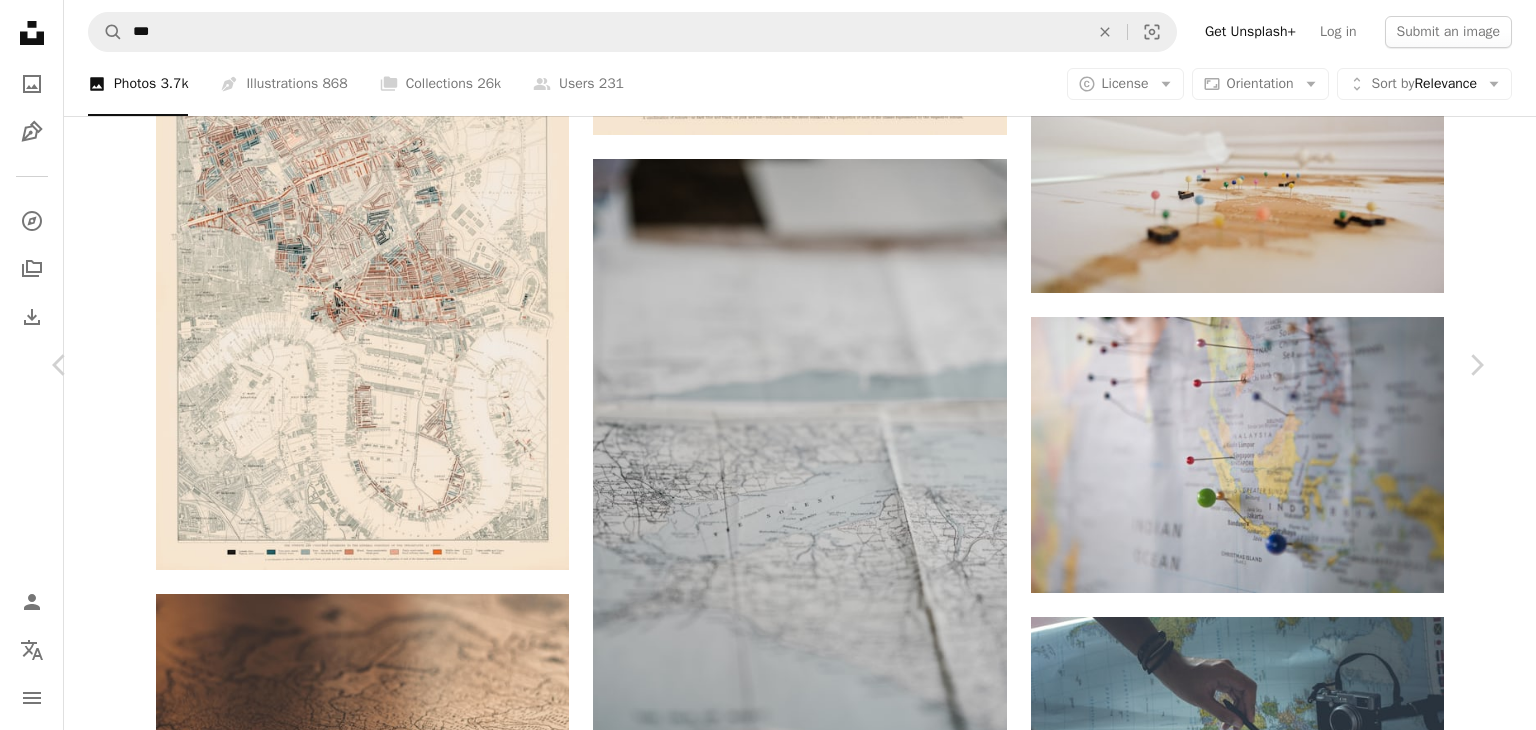 click on "An X shape" at bounding box center [20, 20] 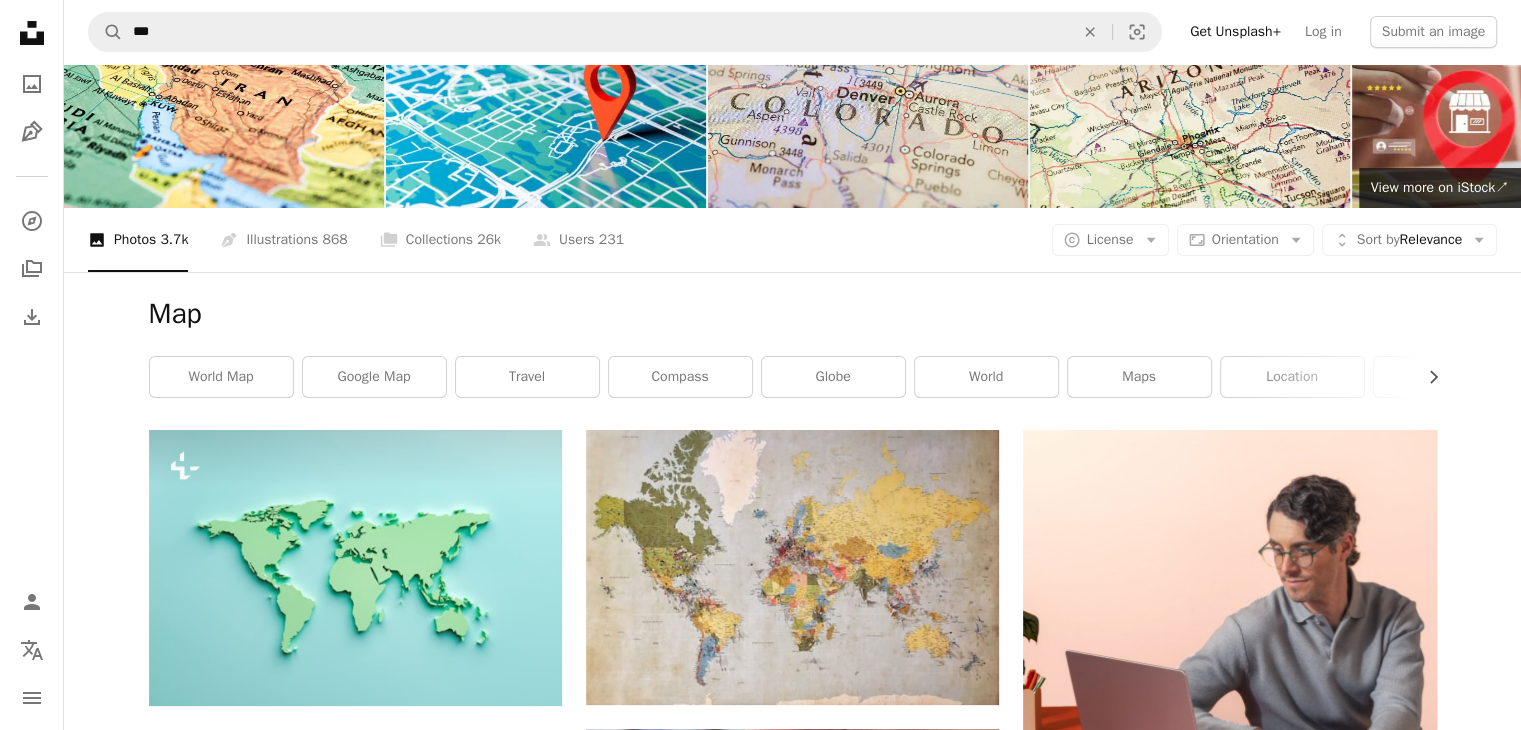 scroll, scrollTop: 0, scrollLeft: 0, axis: both 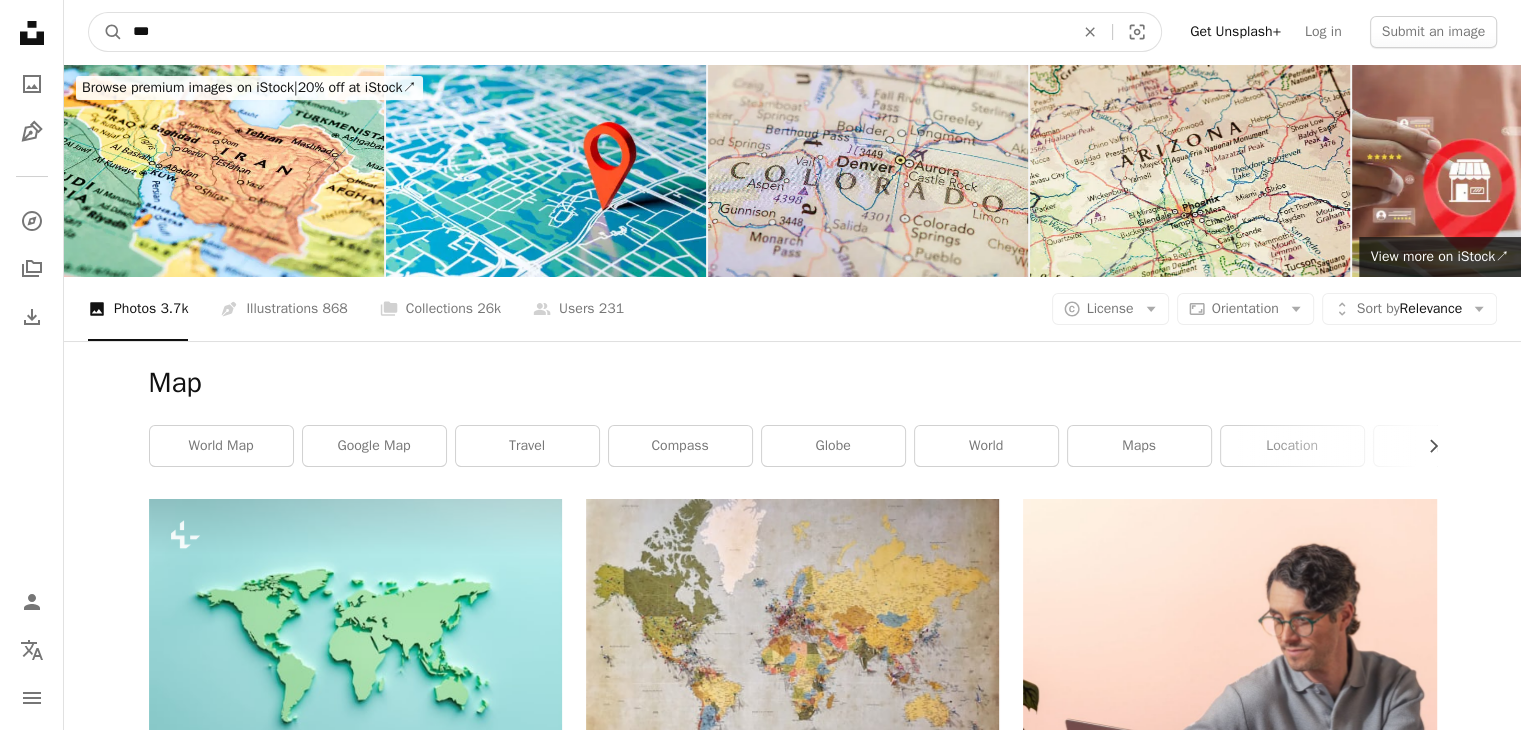 click on "***" at bounding box center (595, 32) 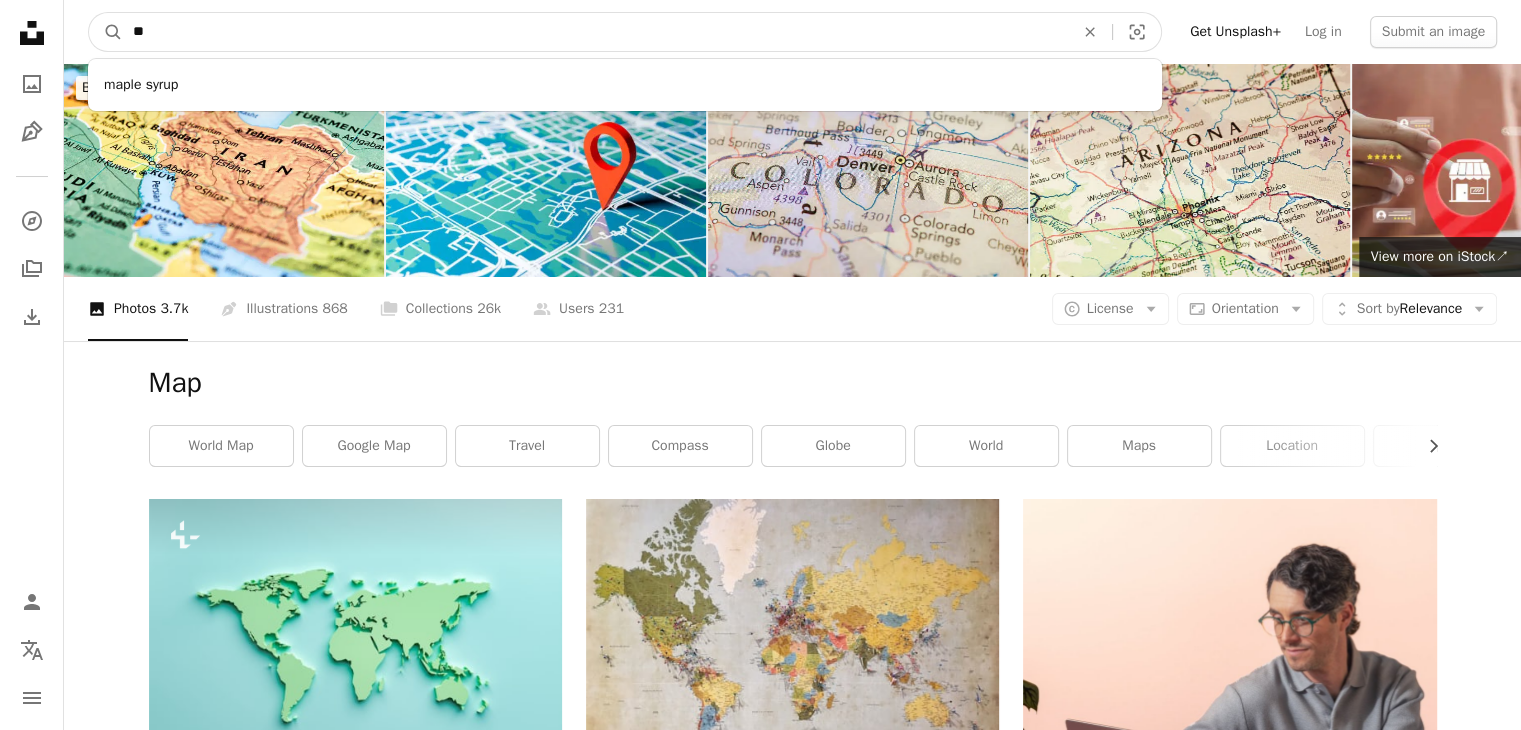 type on "*" 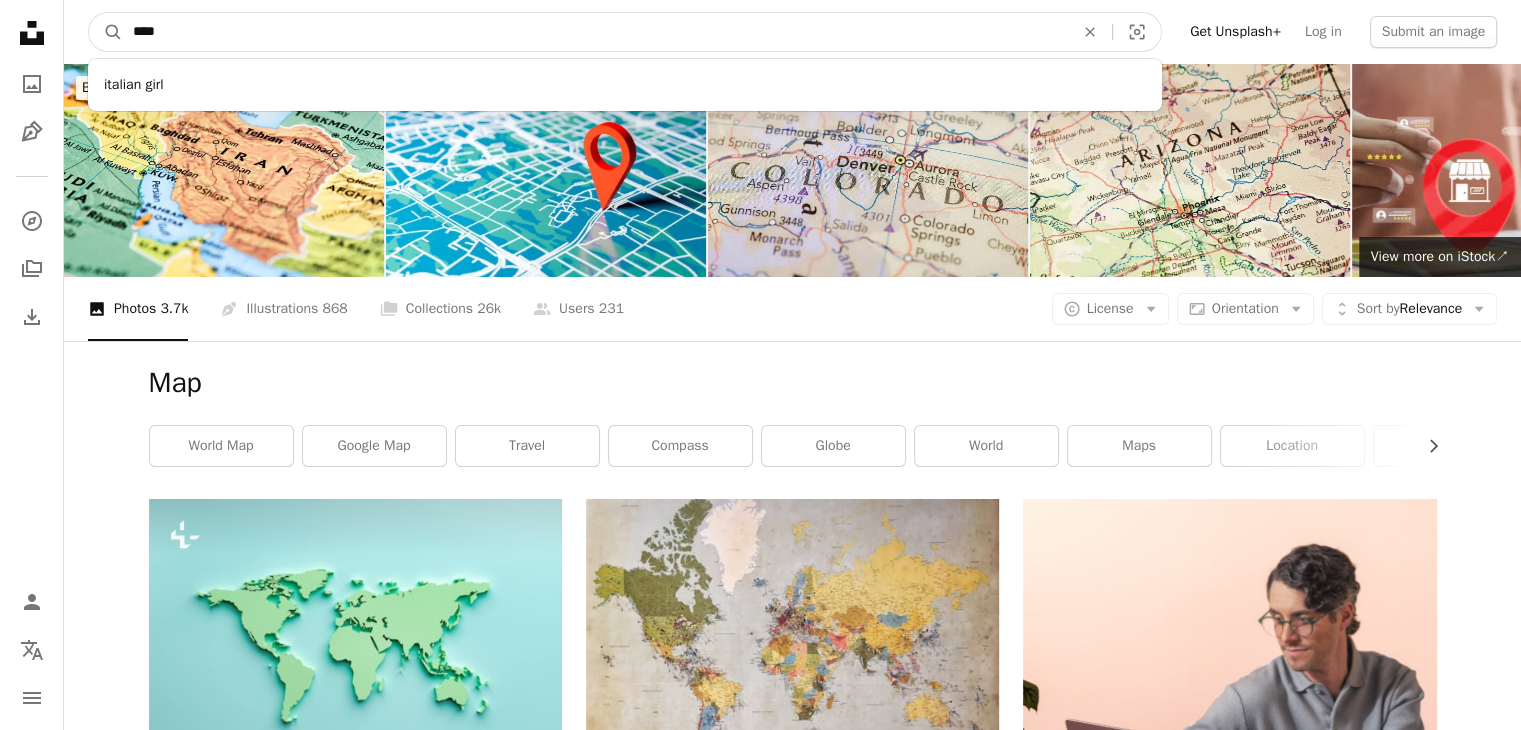 type on "*****" 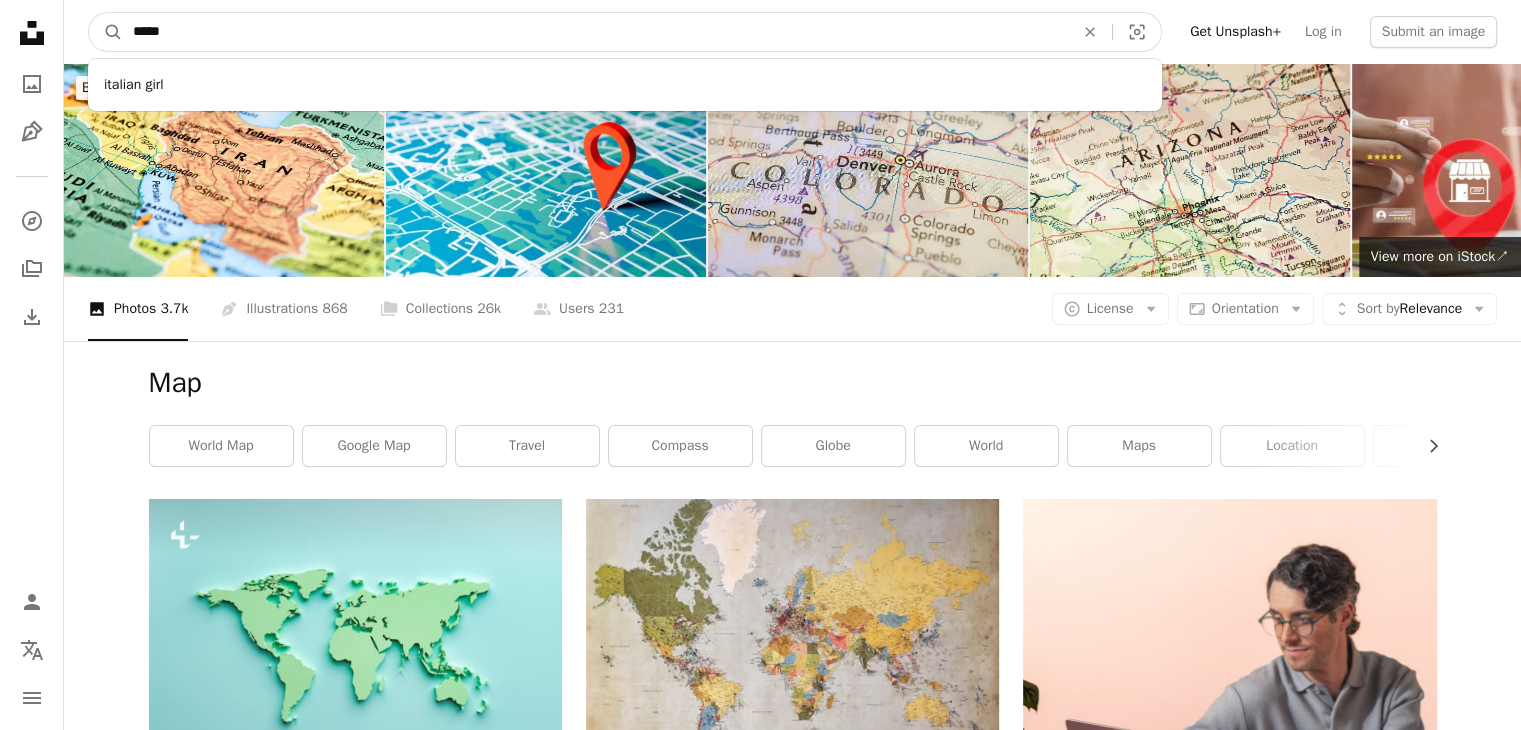click on "A magnifying glass" at bounding box center (106, 32) 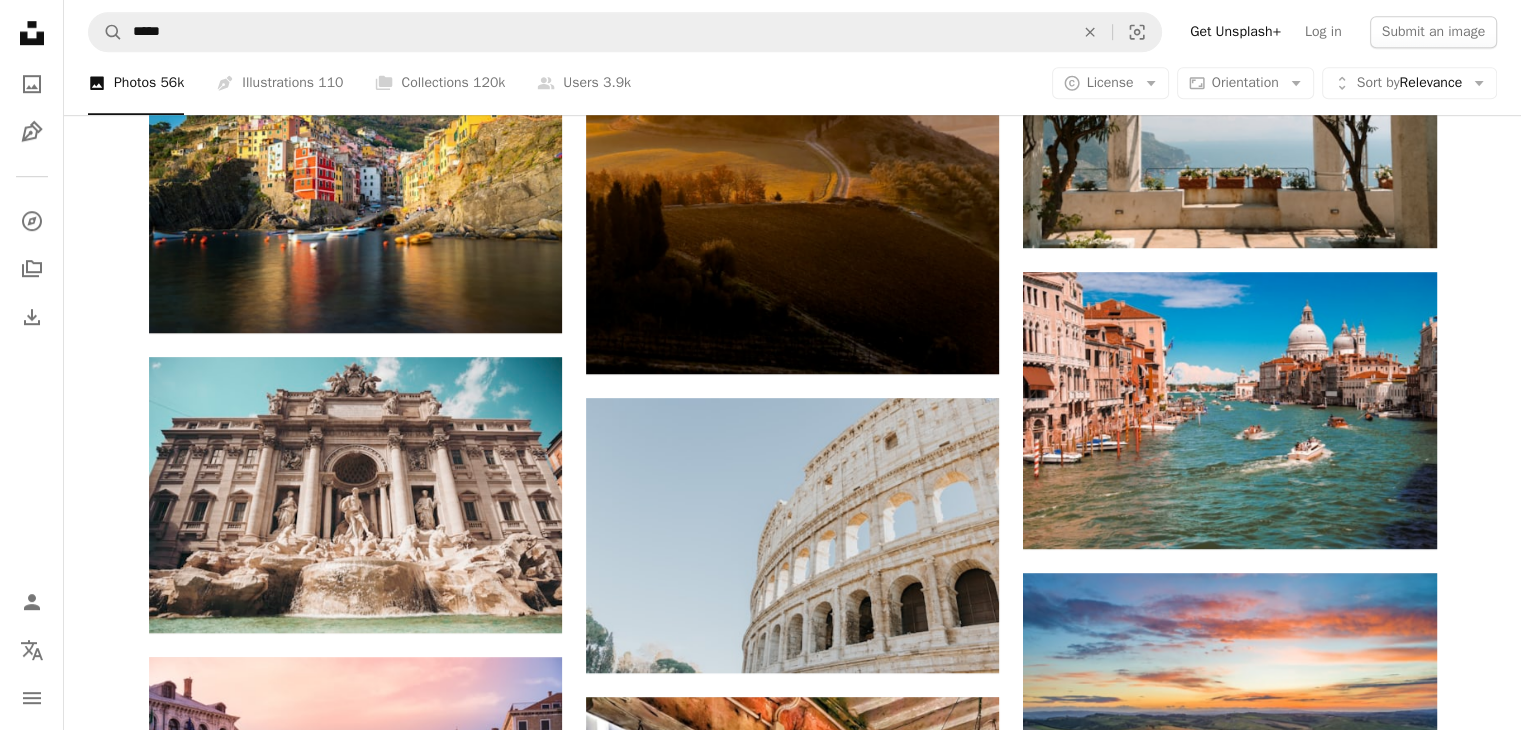 scroll, scrollTop: 1400, scrollLeft: 0, axis: vertical 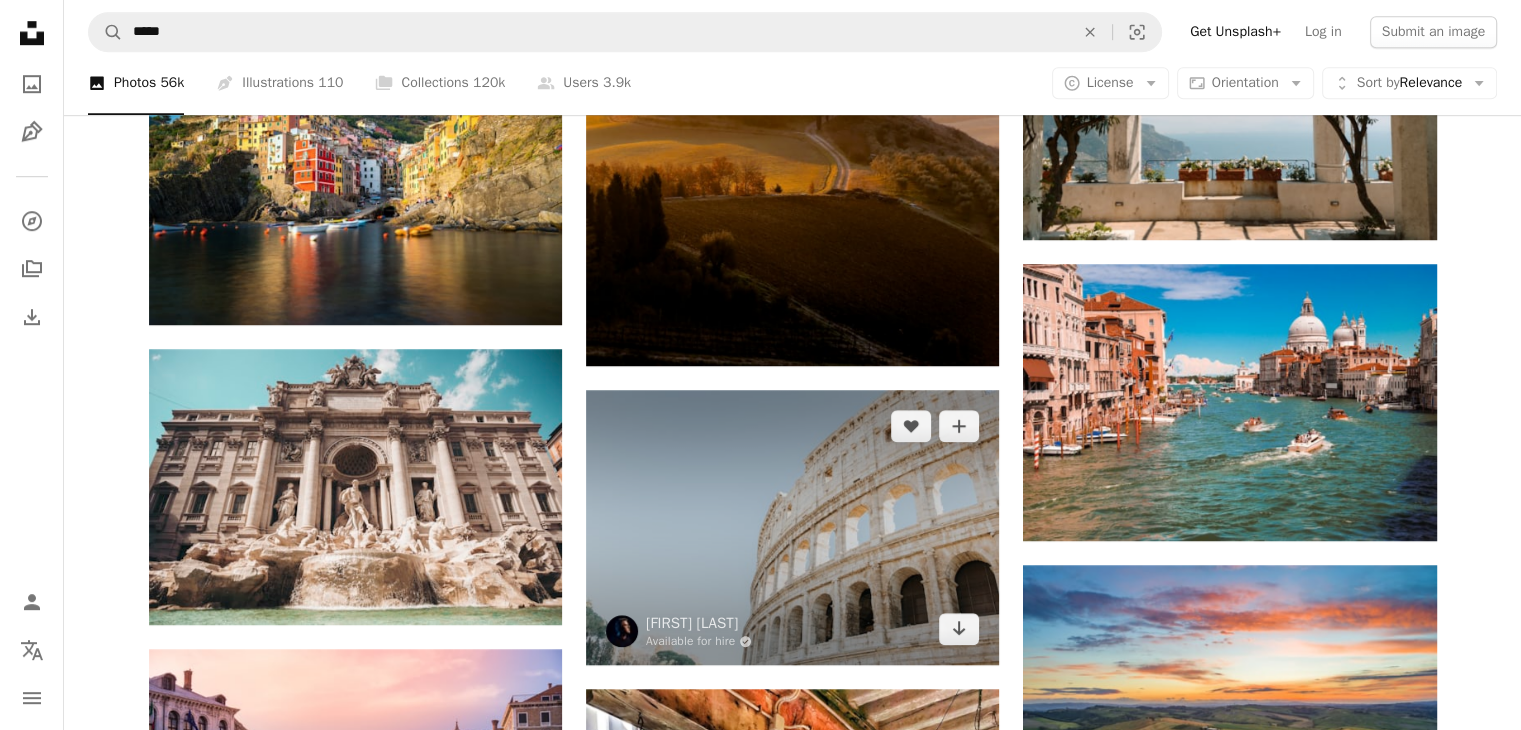 click at bounding box center [792, 527] 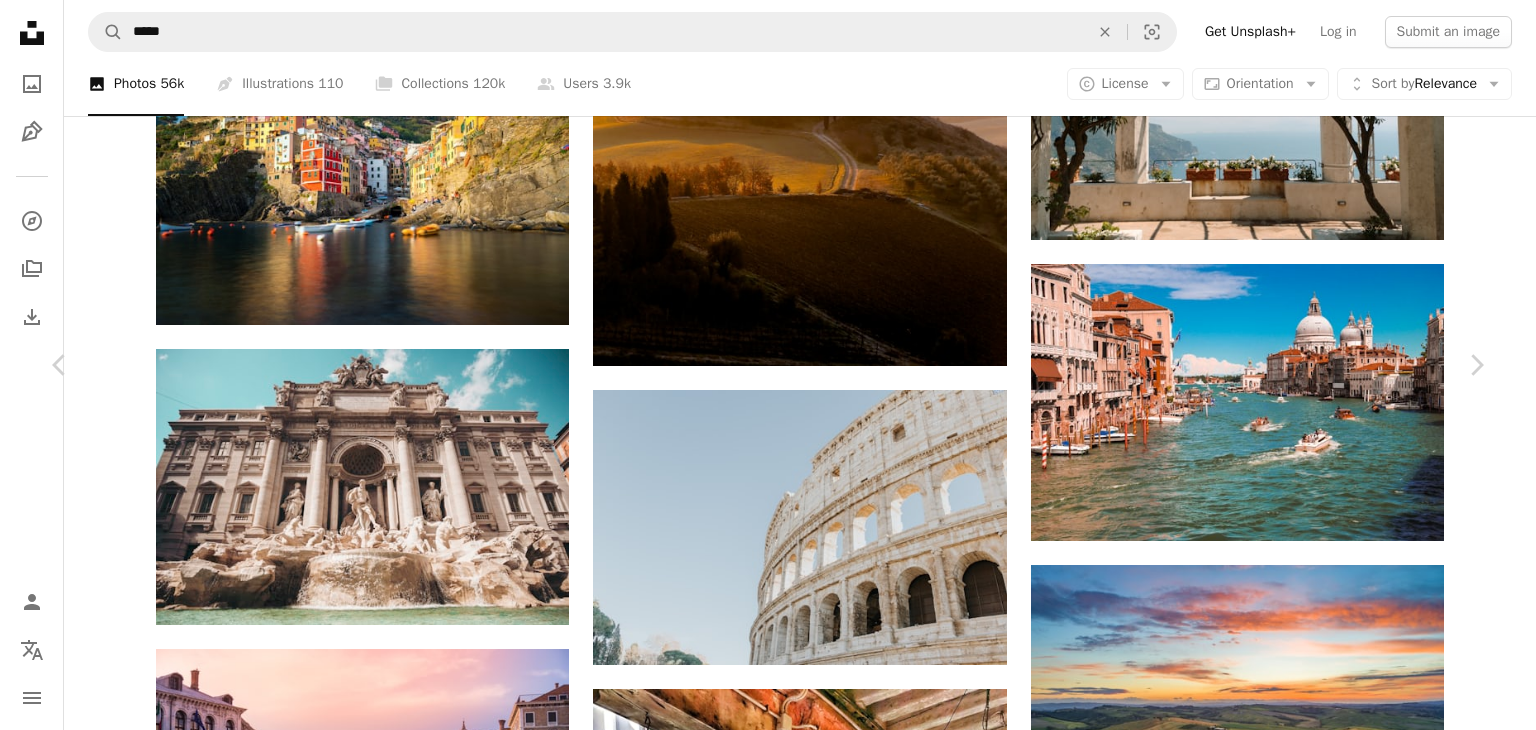 click on "An X shape" at bounding box center [20, 20] 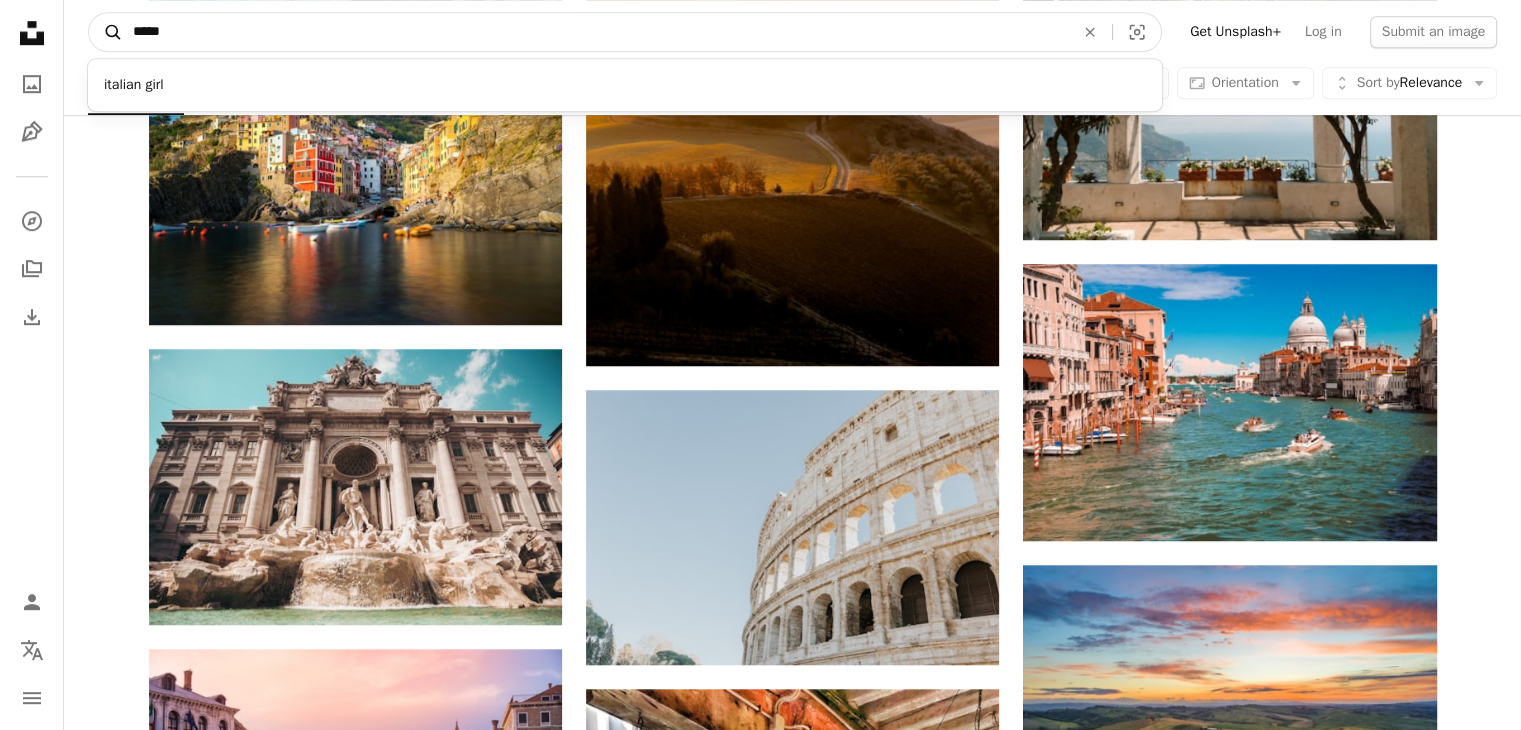 drag, startPoint x: 237, startPoint y: 39, endPoint x: 116, endPoint y: 42, distance: 121.037186 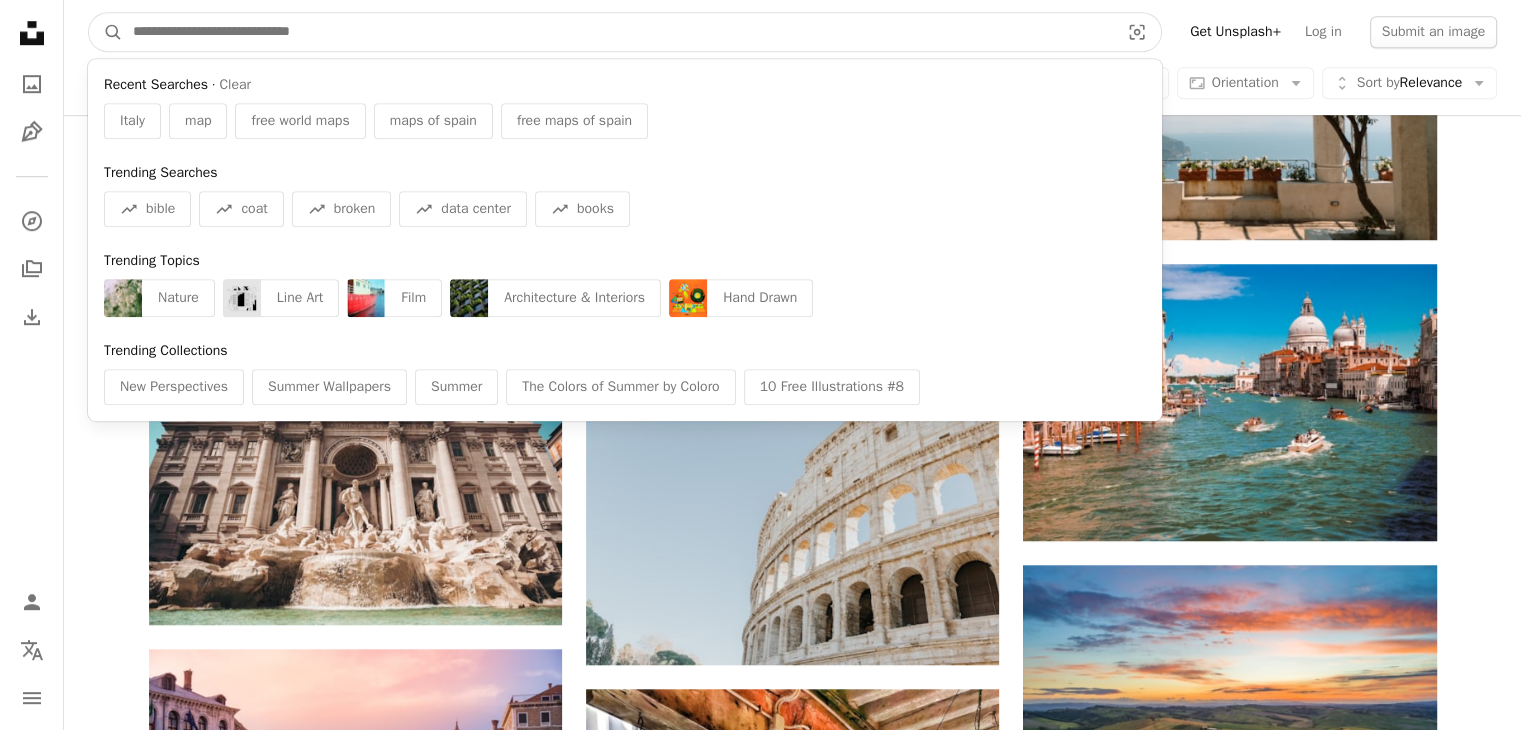 click at bounding box center [618, 32] 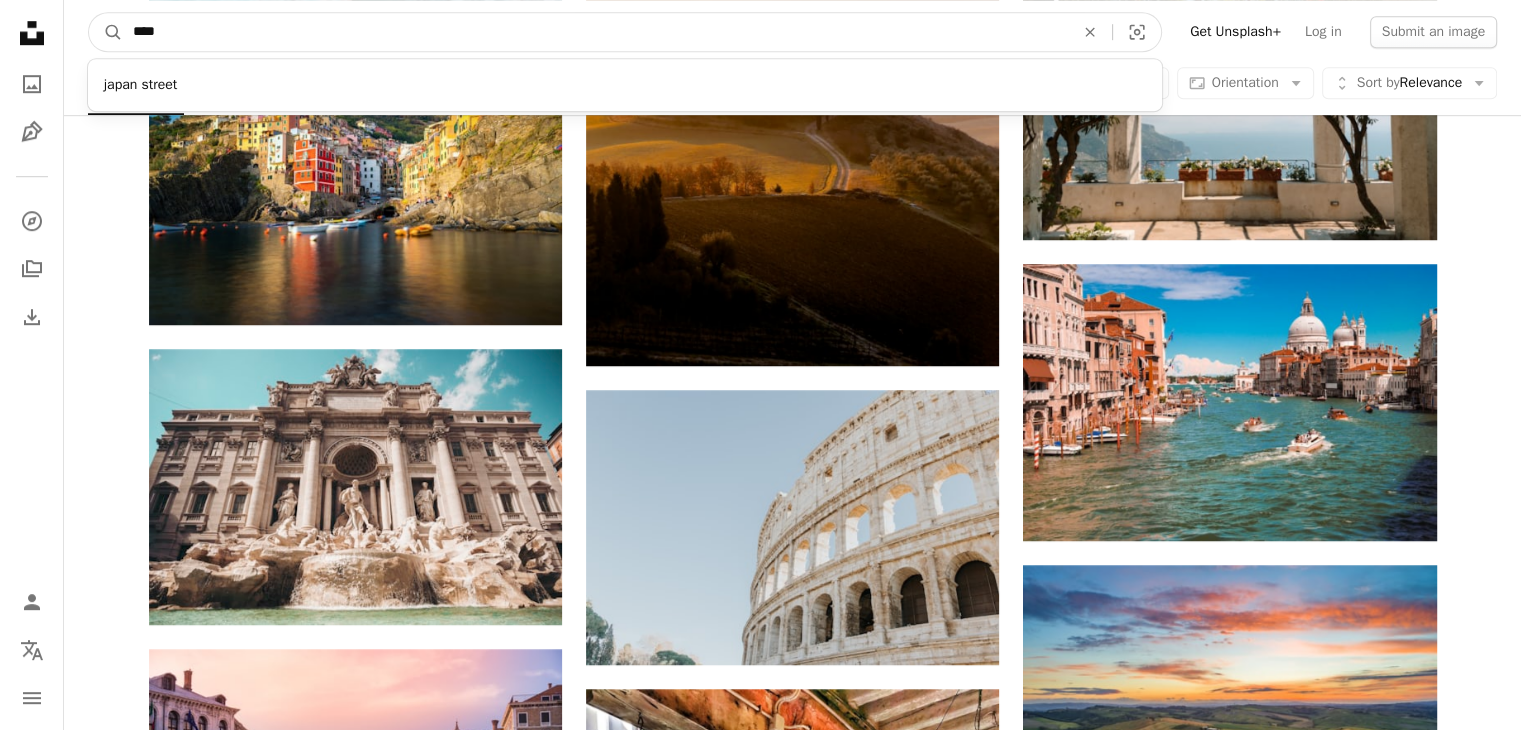 type on "*****" 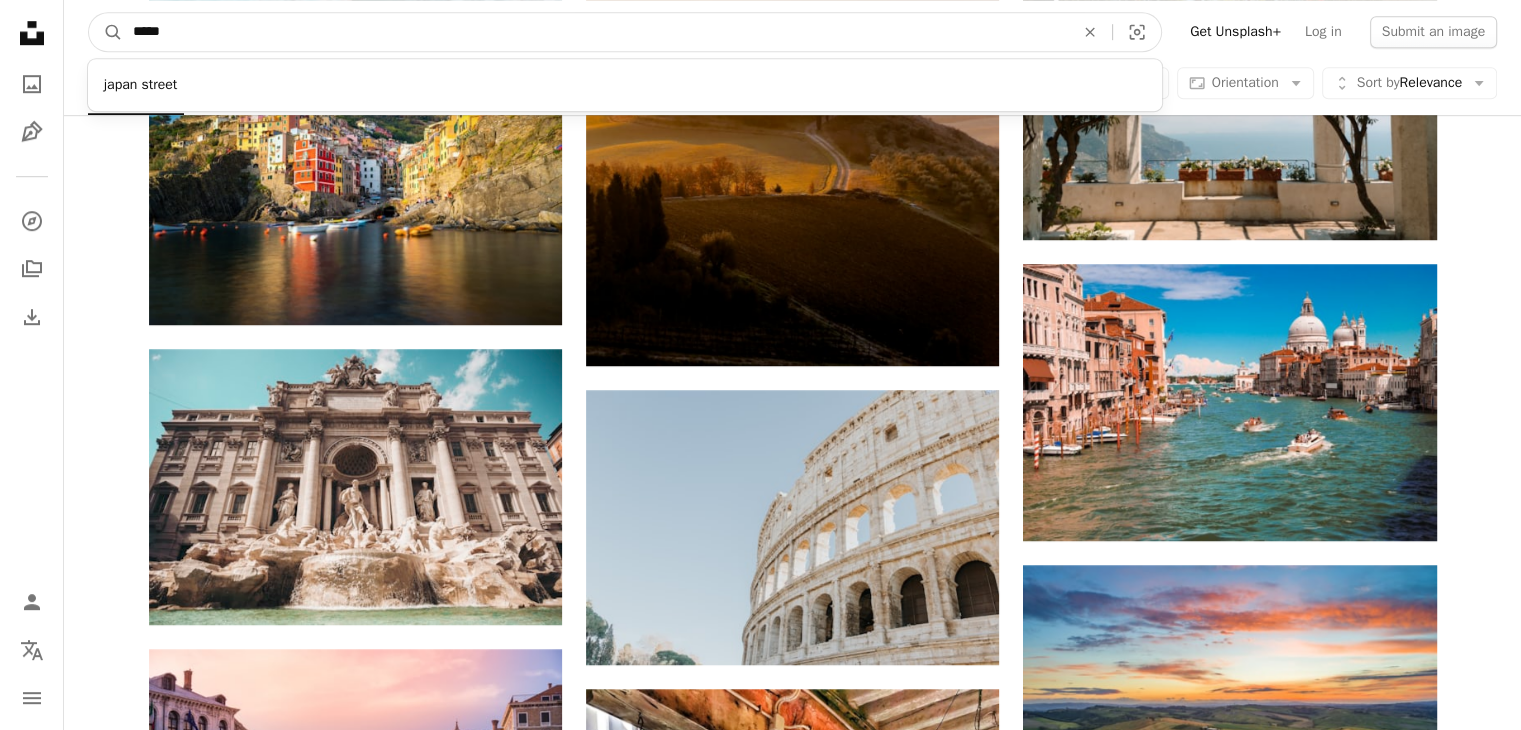 click on "A magnifying glass" at bounding box center (106, 32) 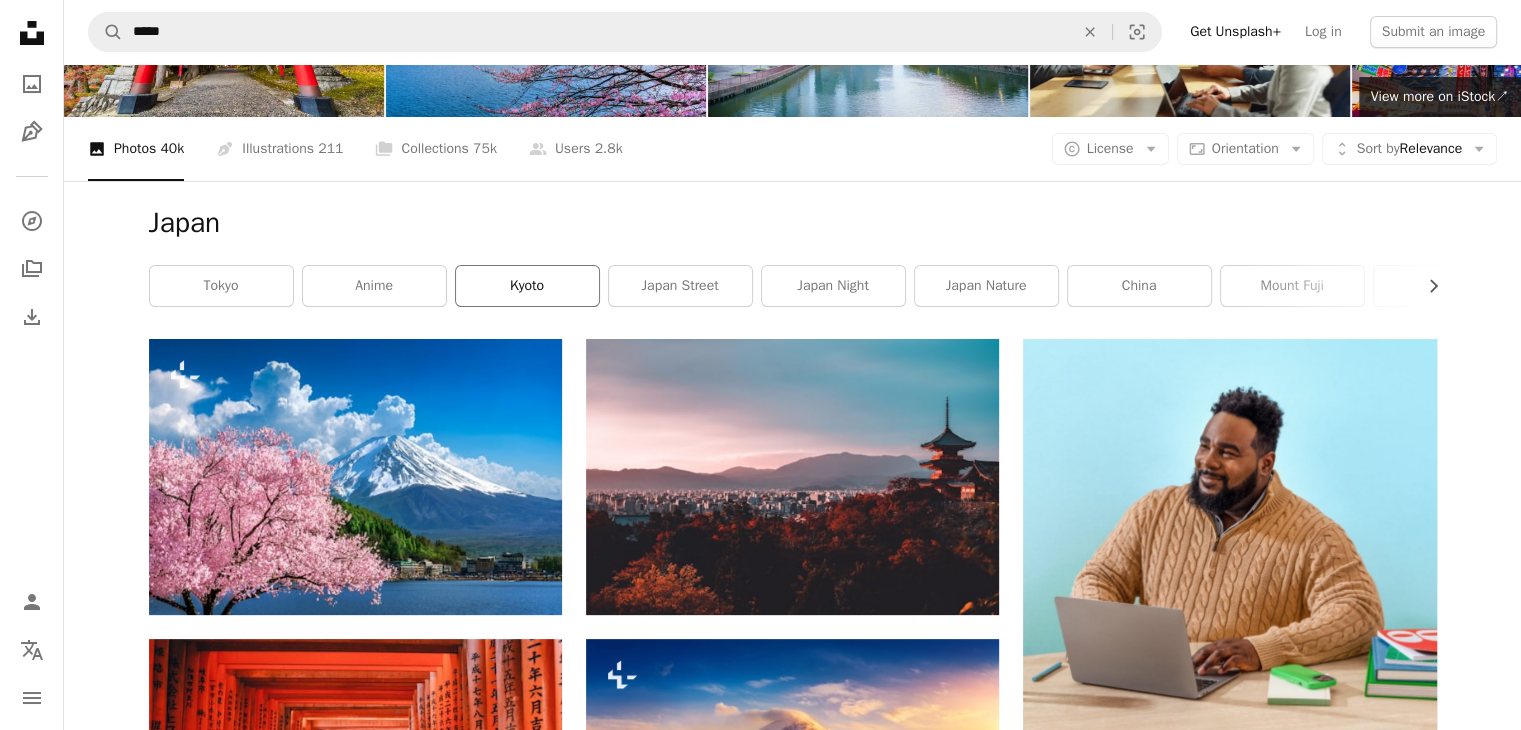 scroll, scrollTop: 200, scrollLeft: 0, axis: vertical 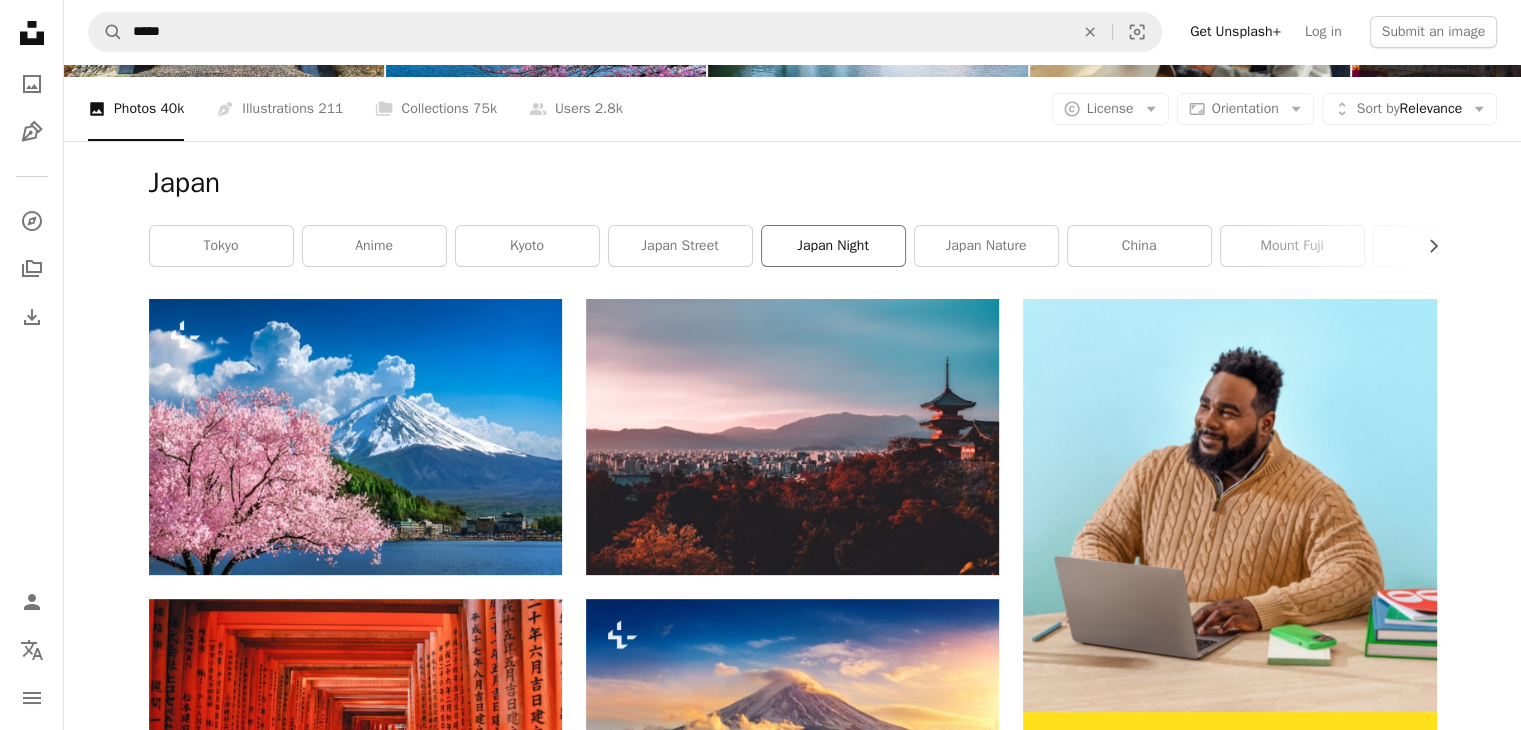 click on "japan night" at bounding box center [833, 246] 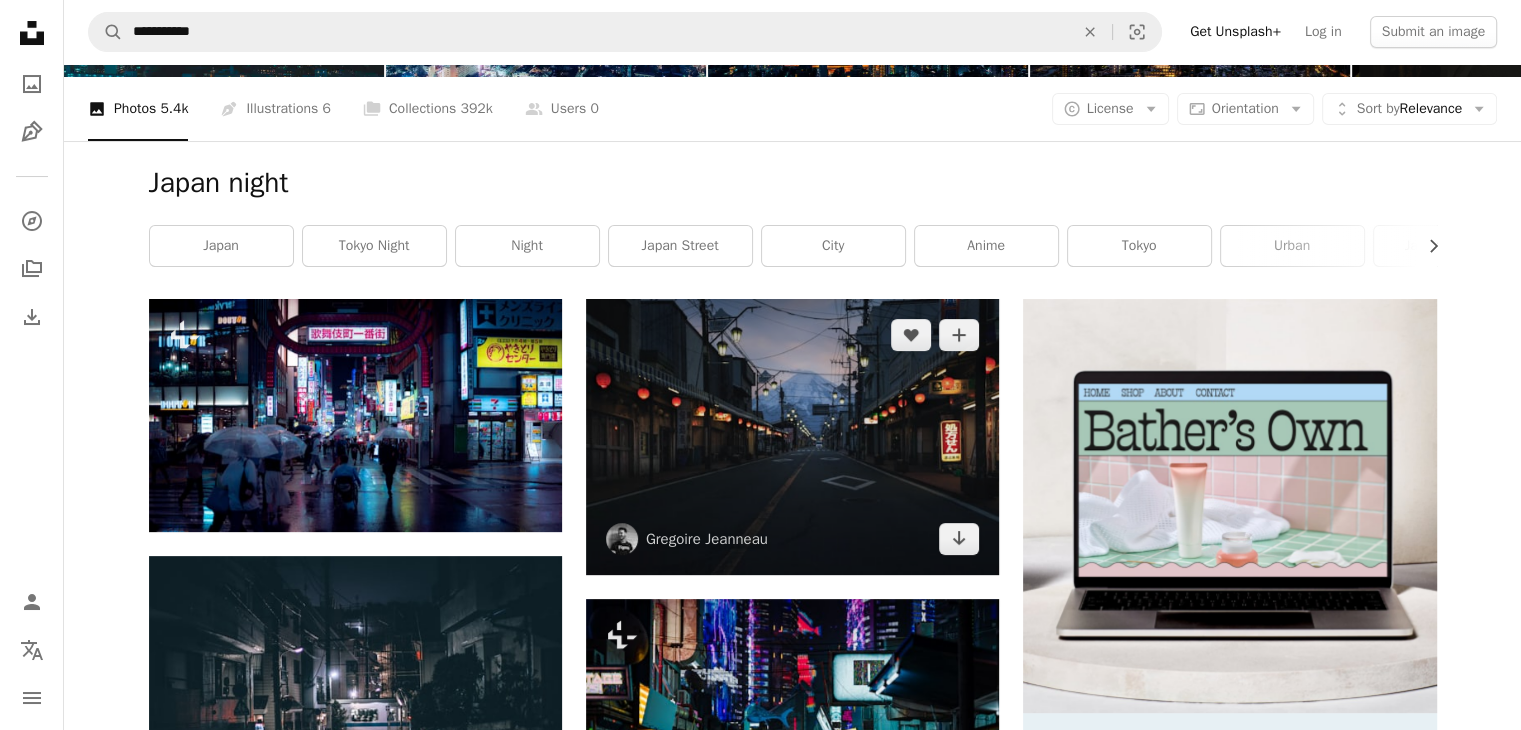 scroll, scrollTop: 0, scrollLeft: 0, axis: both 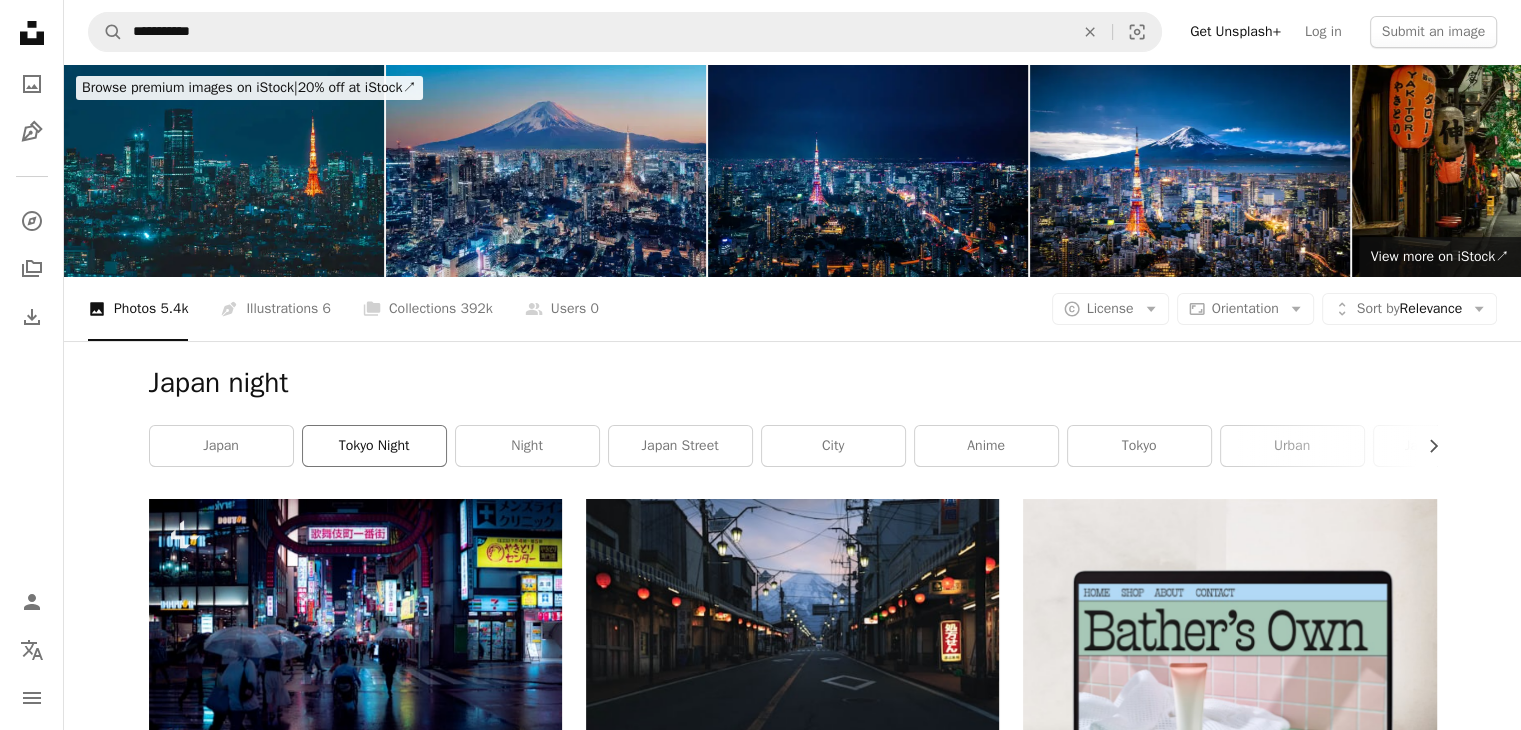 click on "tokyo night" at bounding box center (374, 446) 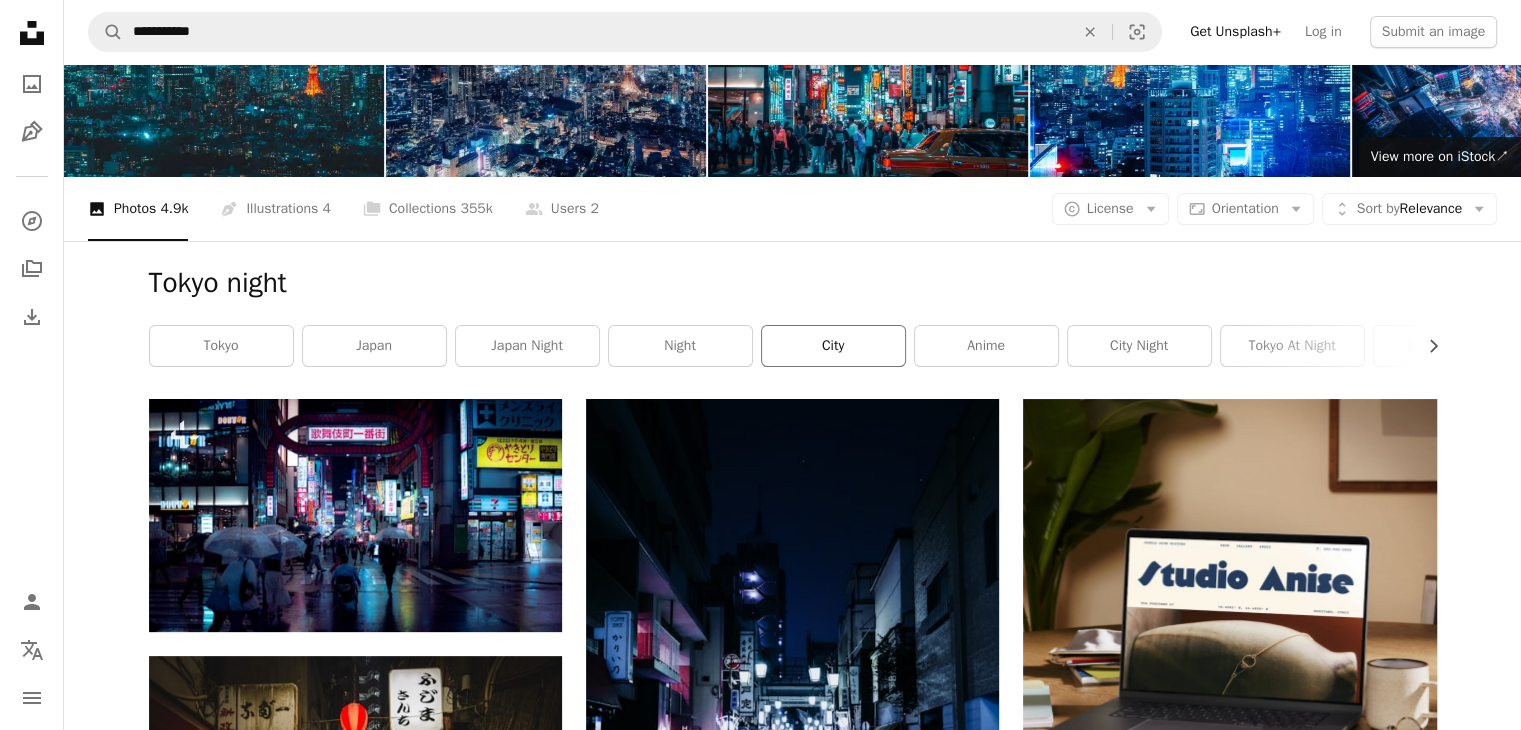 scroll, scrollTop: 0, scrollLeft: 0, axis: both 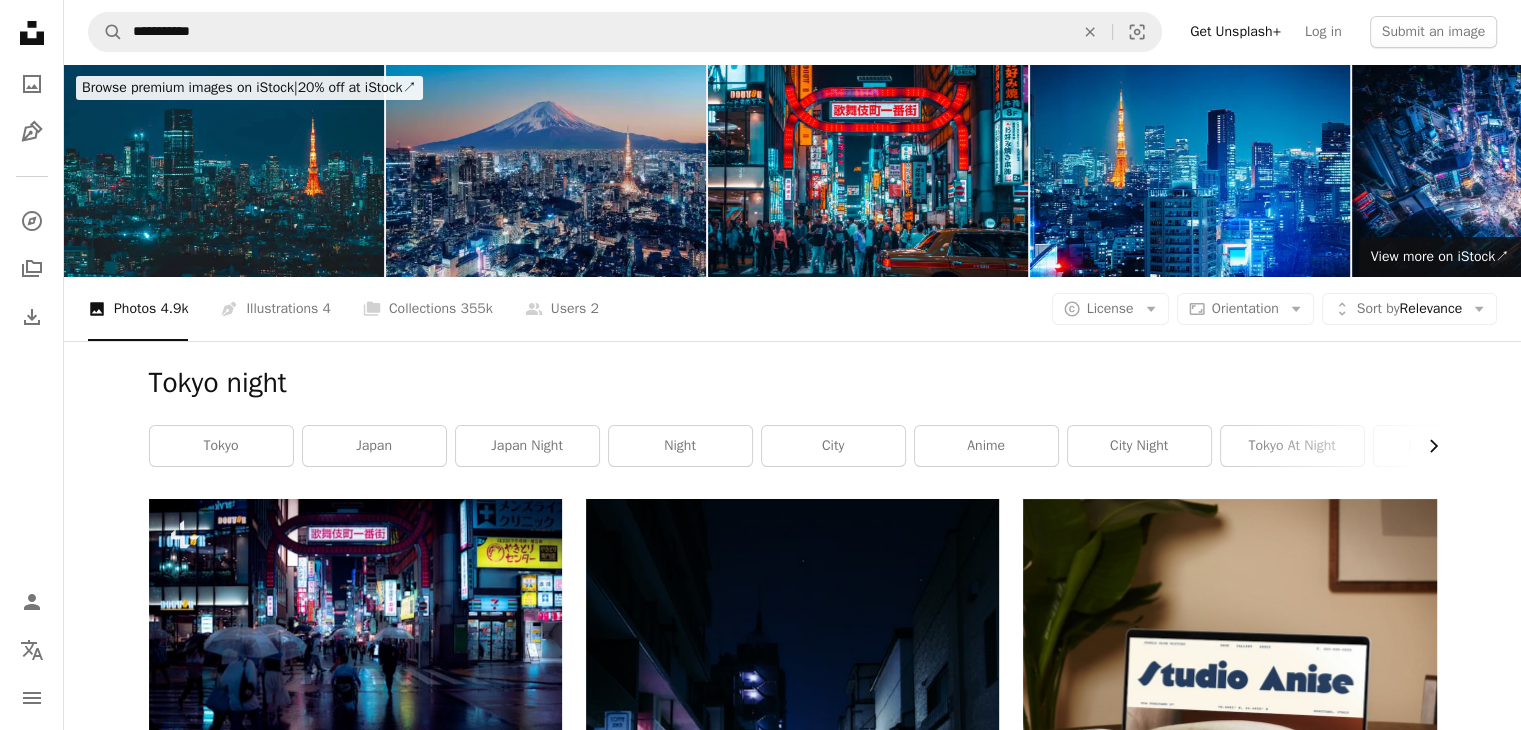 click on "Chevron right" 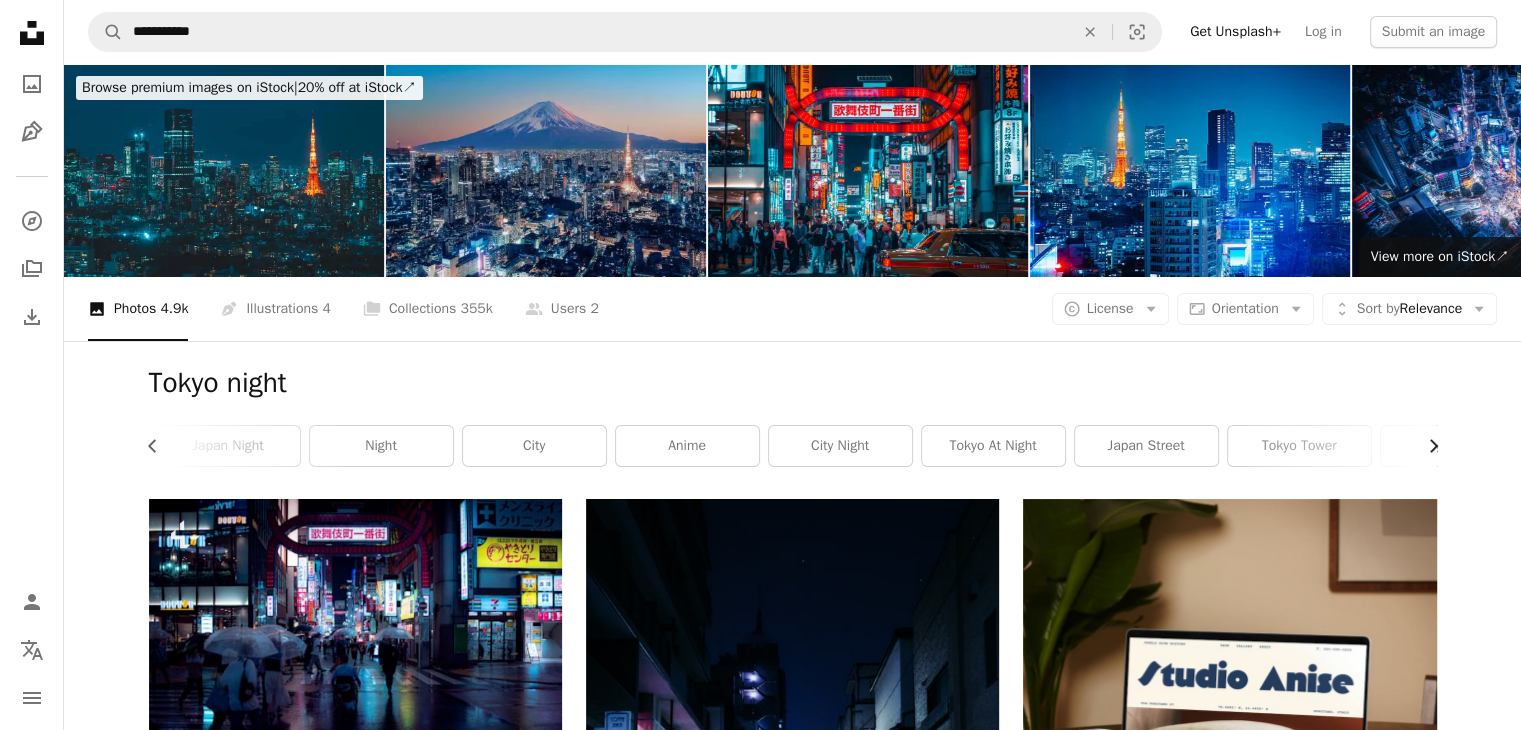 scroll, scrollTop: 0, scrollLeft: 300, axis: horizontal 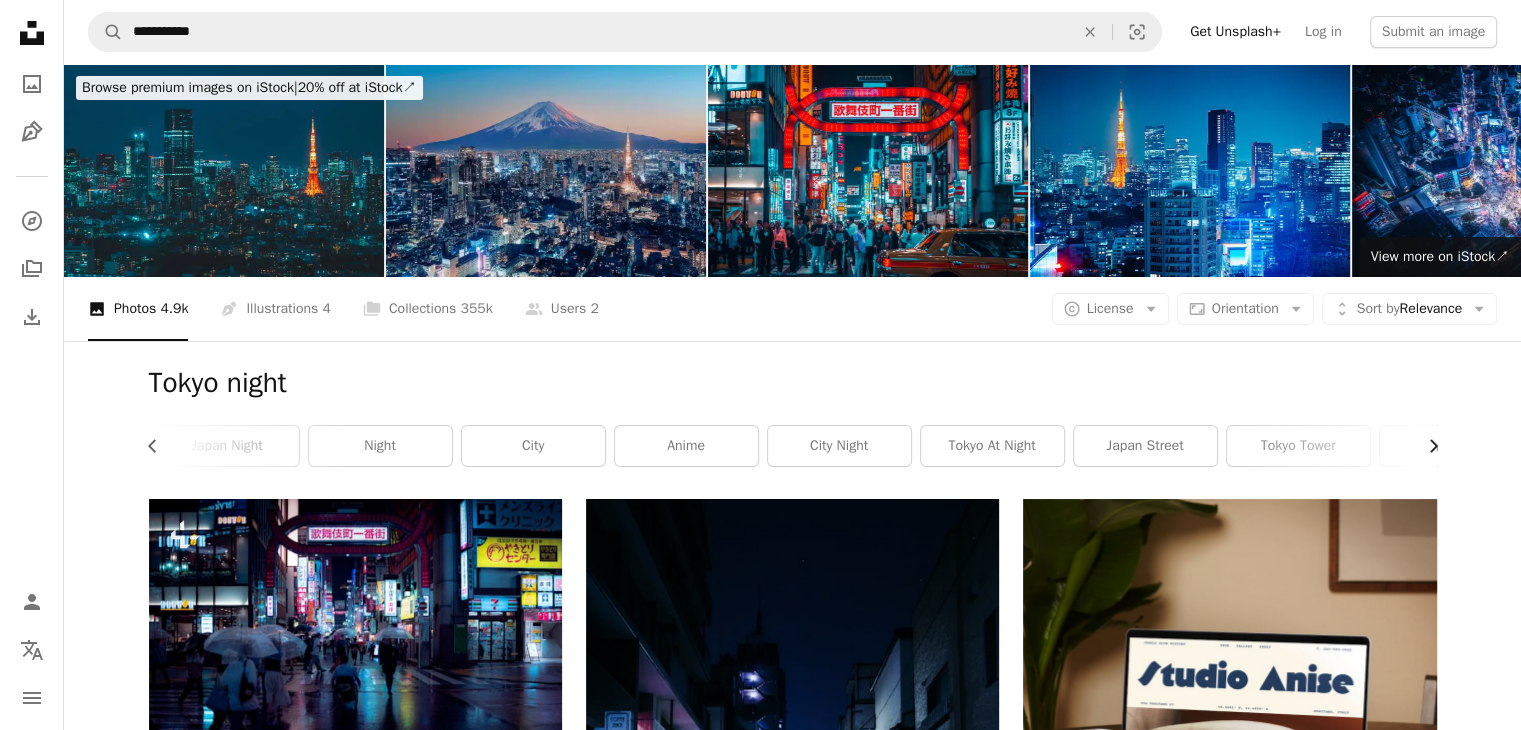 click 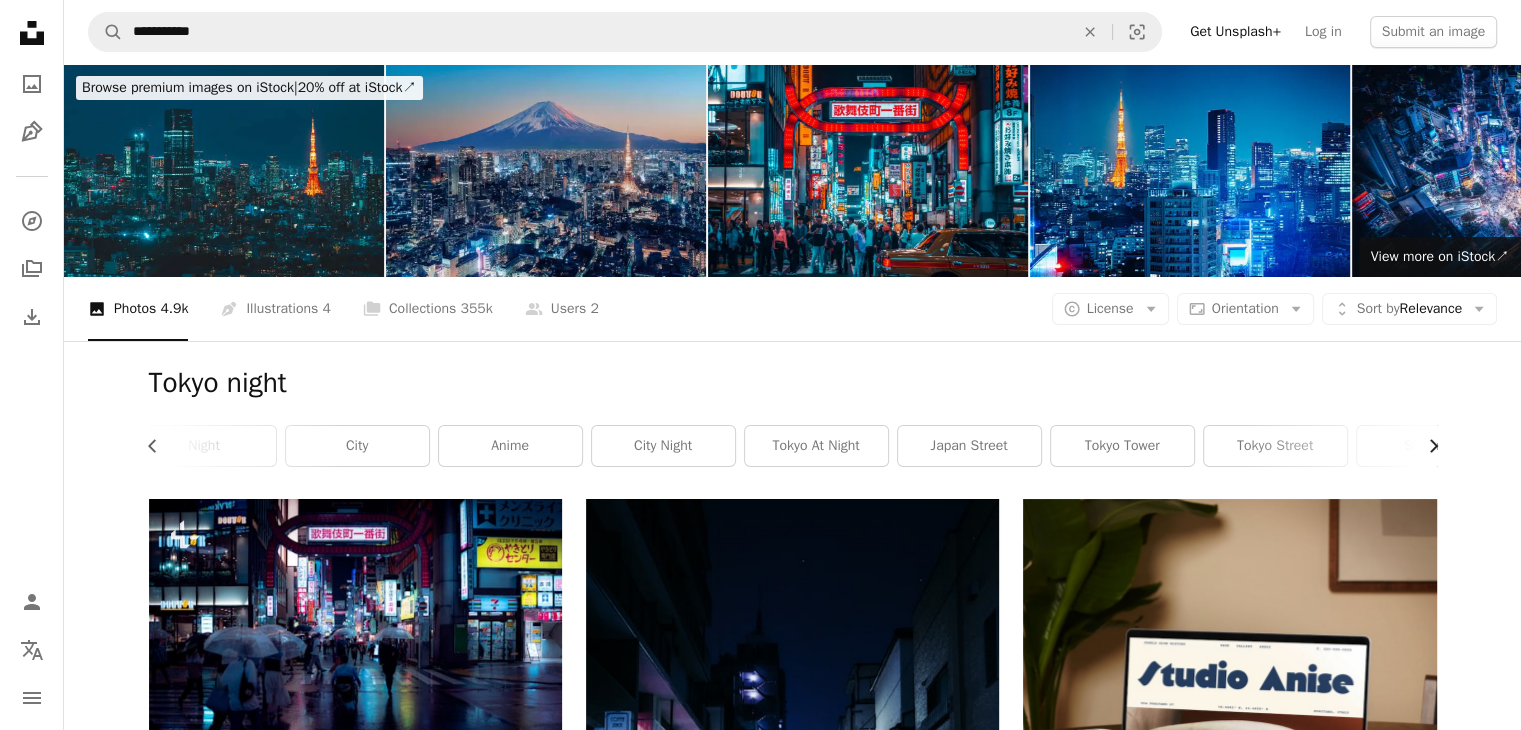 scroll, scrollTop: 0, scrollLeft: 540, axis: horizontal 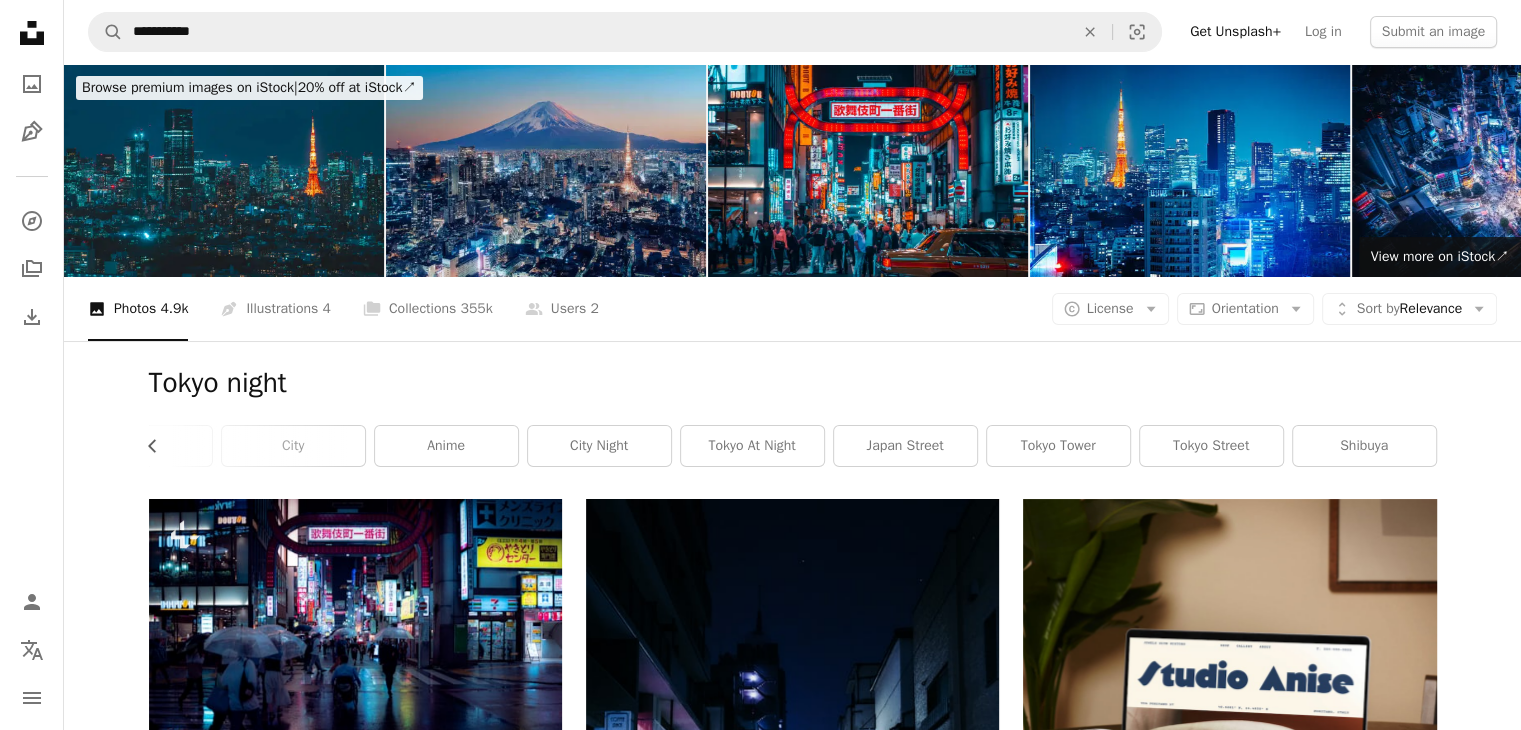 click on "shibuya" at bounding box center [1364, 446] 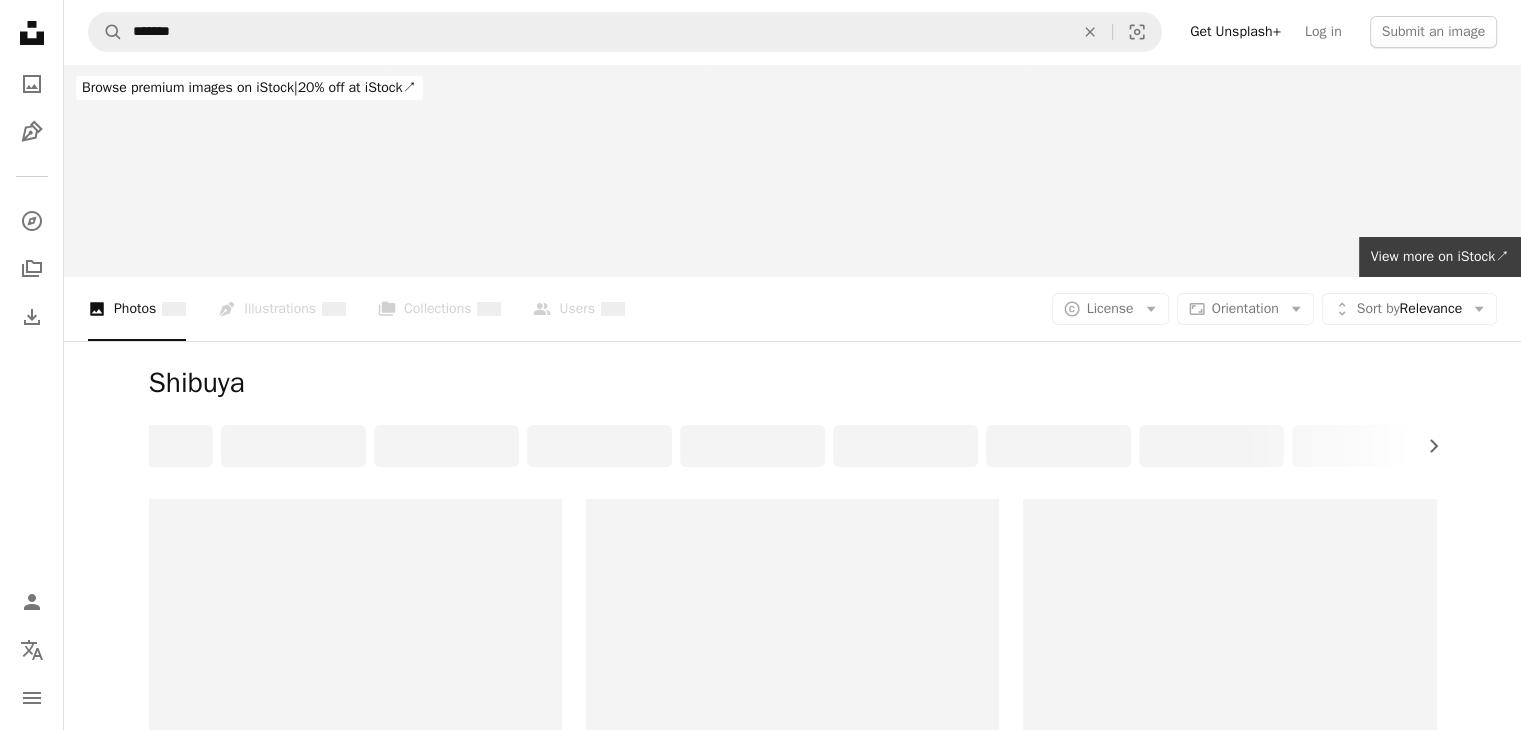 scroll, scrollTop: 0, scrollLeft: 0, axis: both 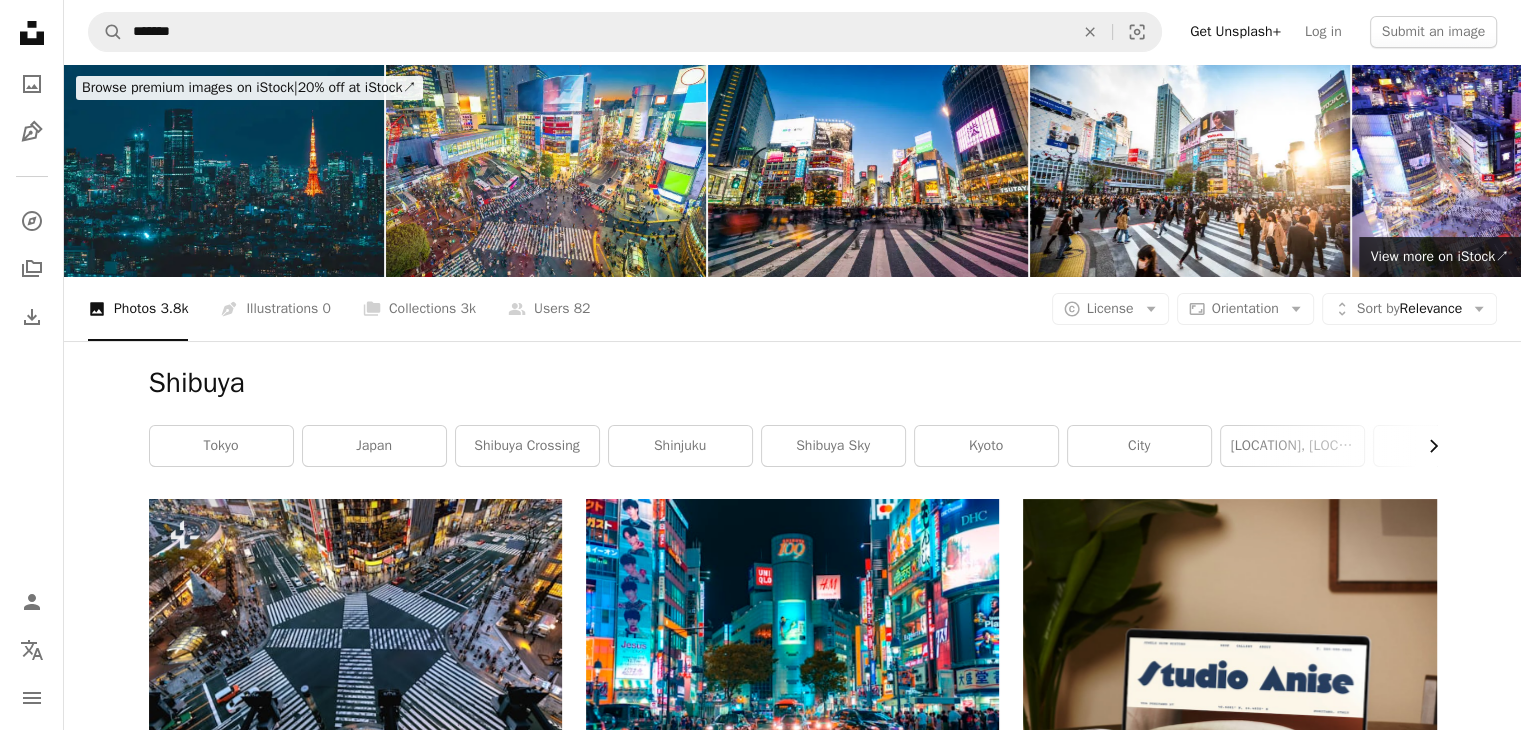 click 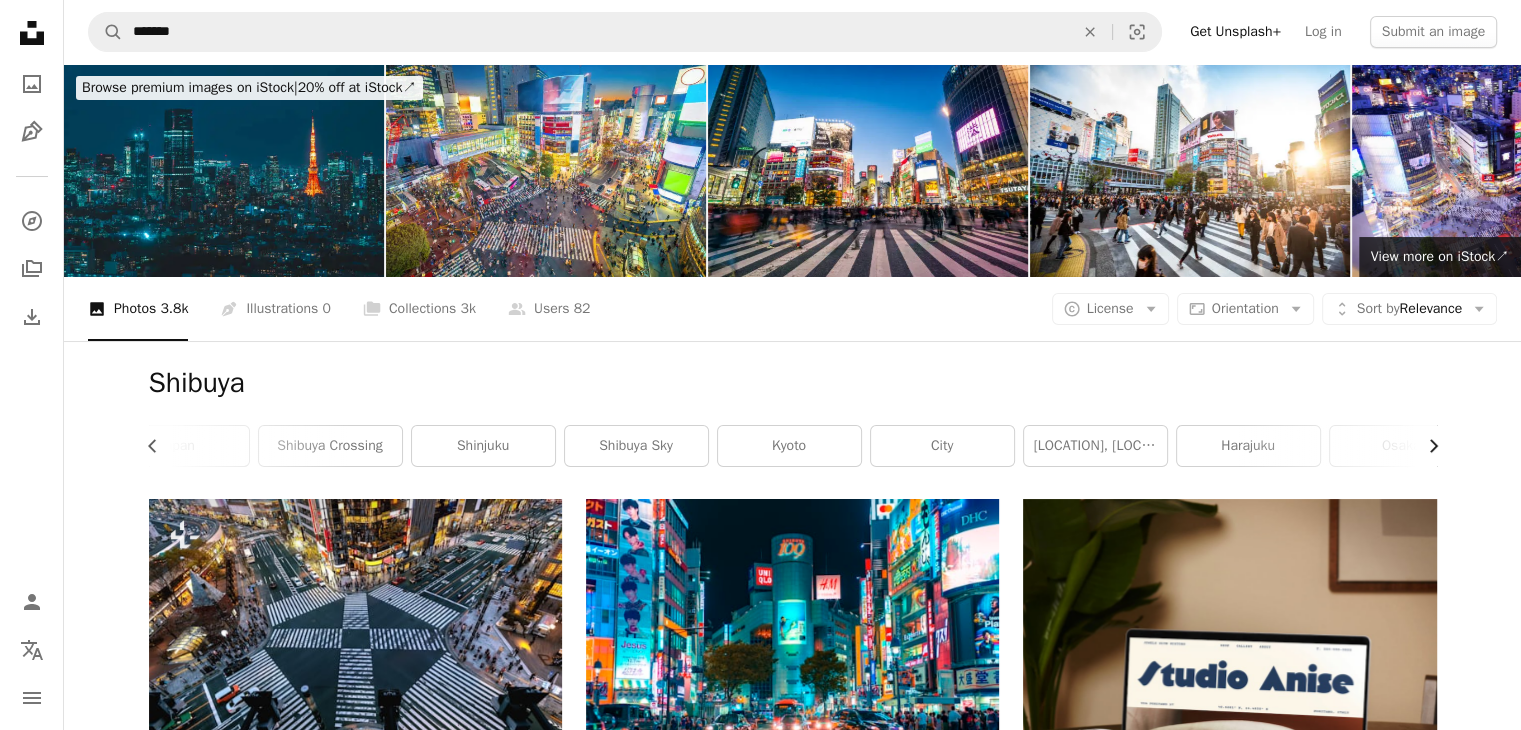 scroll, scrollTop: 0, scrollLeft: 300, axis: horizontal 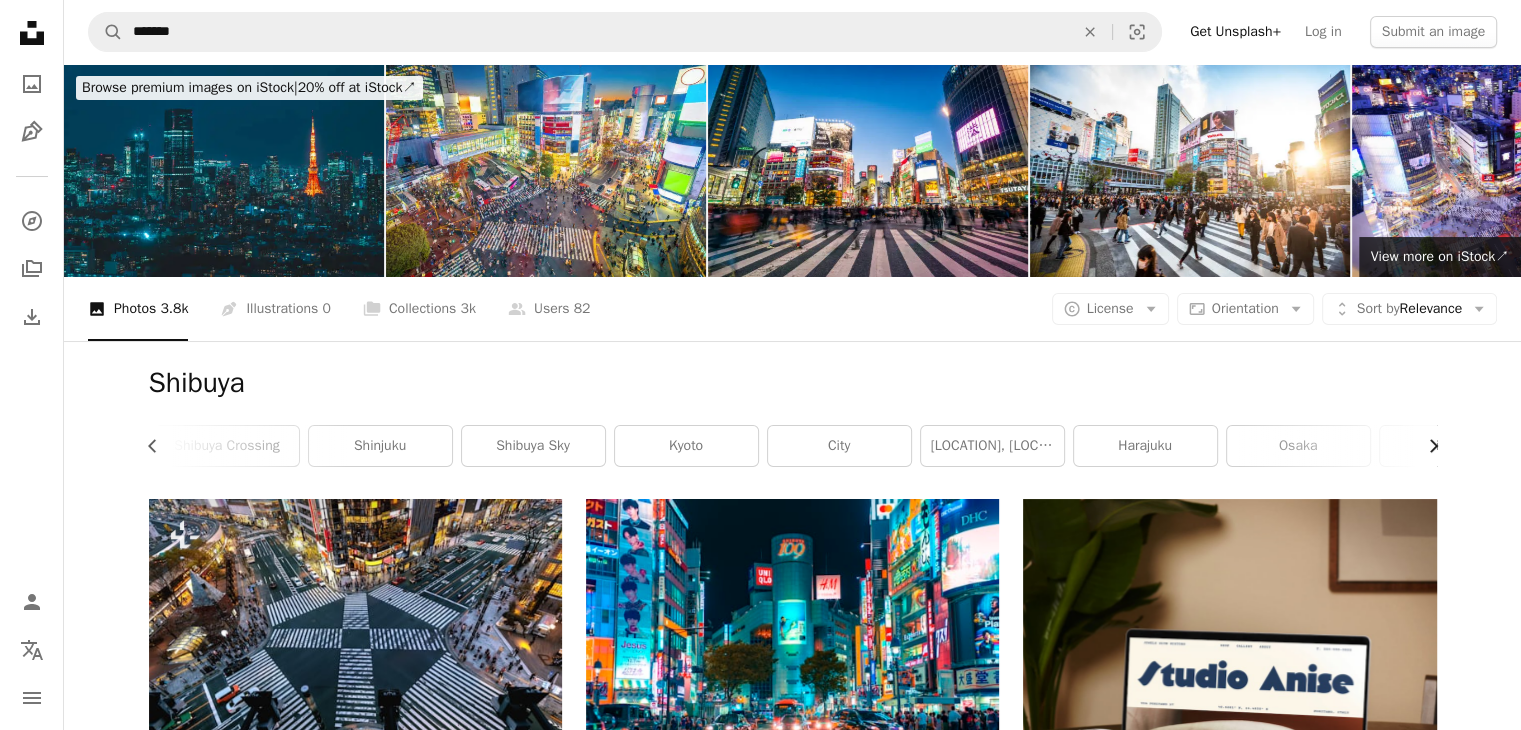 click on "Chevron right" 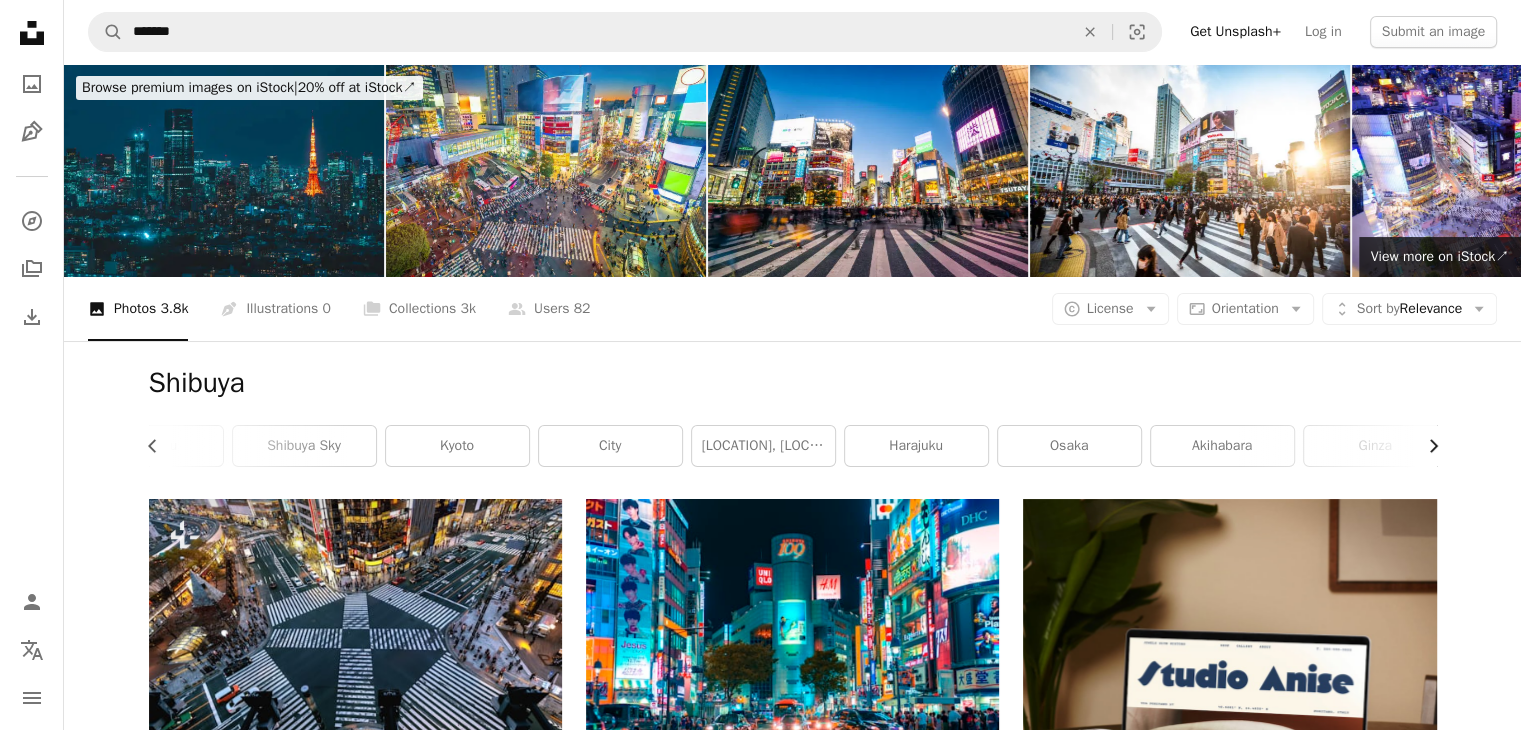 scroll, scrollTop: 0, scrollLeft: 540, axis: horizontal 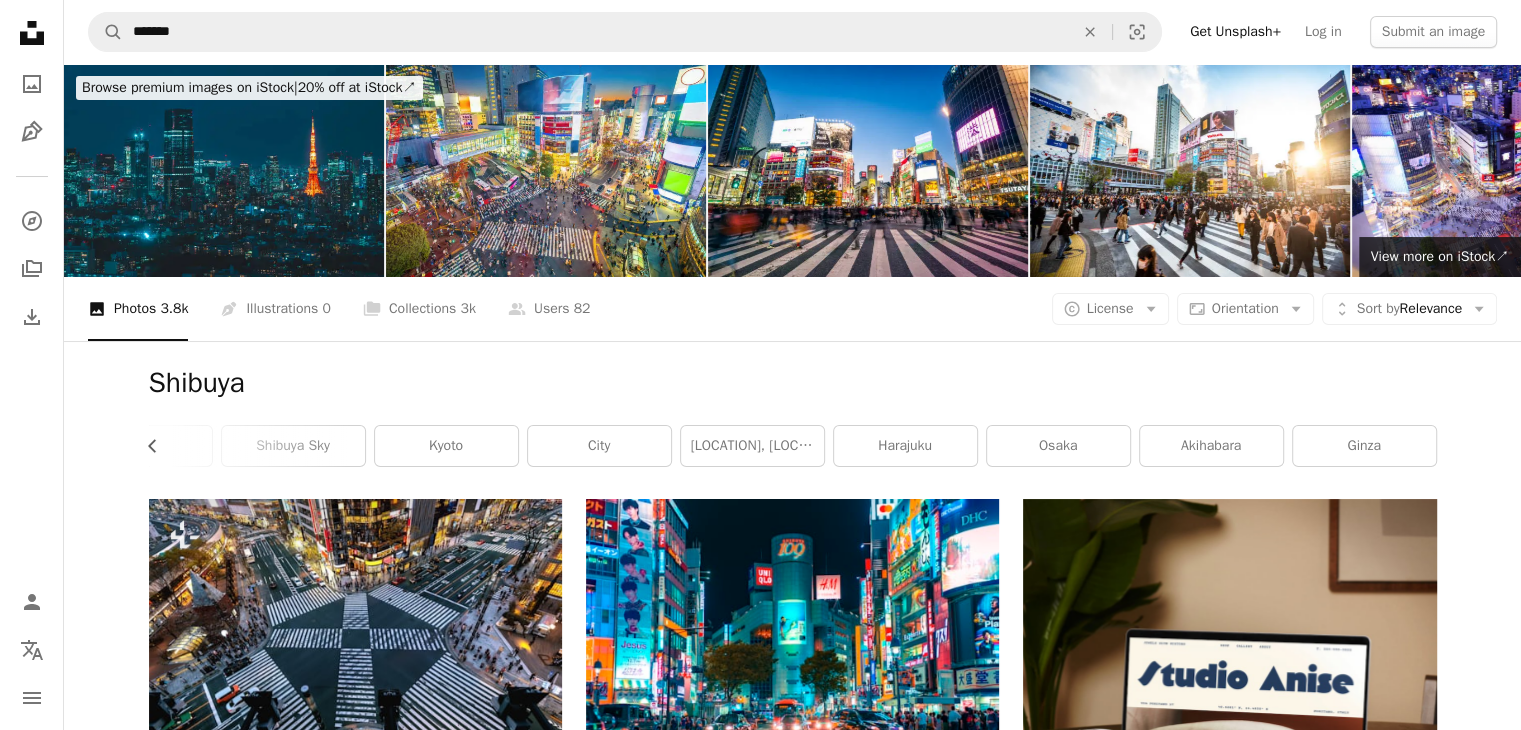 click on "ginza" at bounding box center (1364, 446) 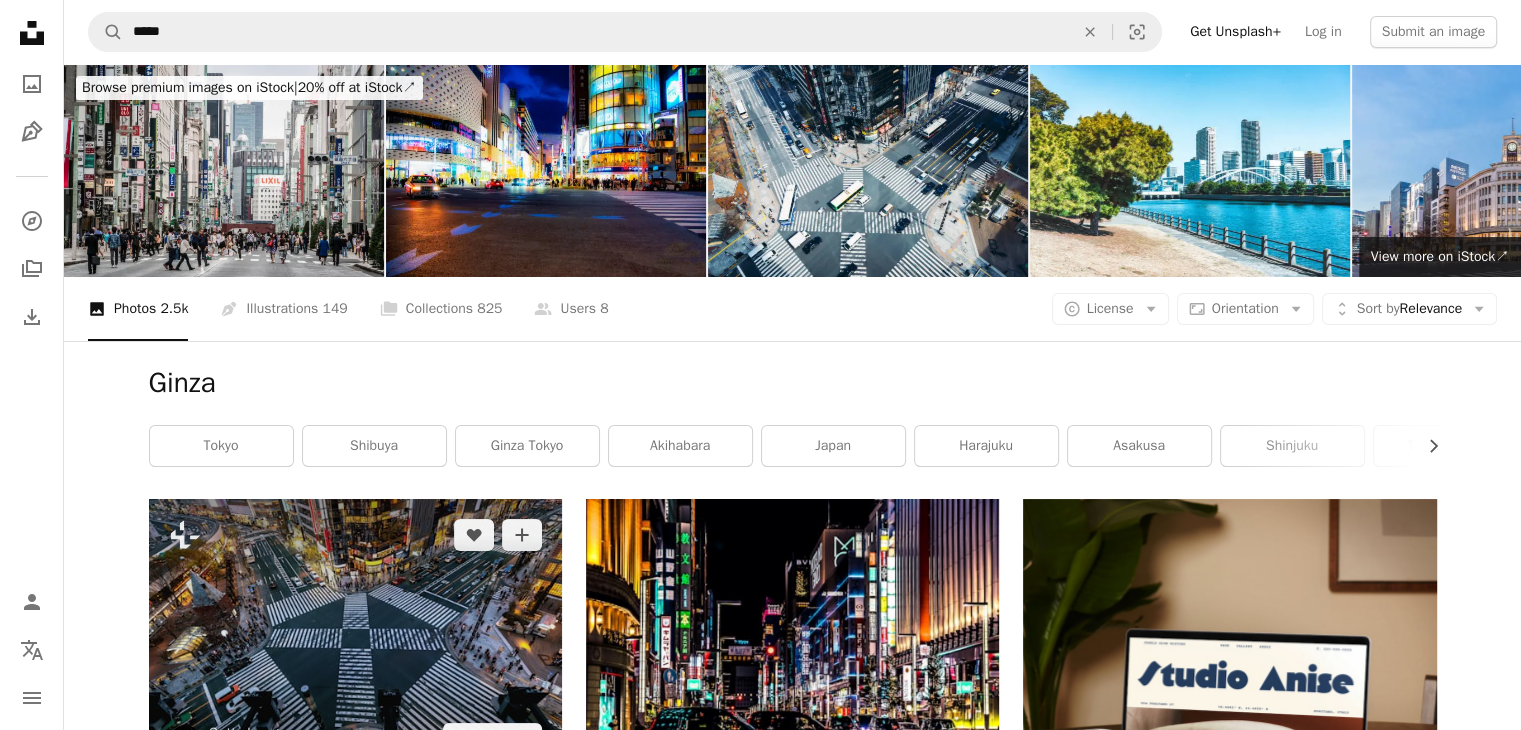 scroll, scrollTop: 0, scrollLeft: 0, axis: both 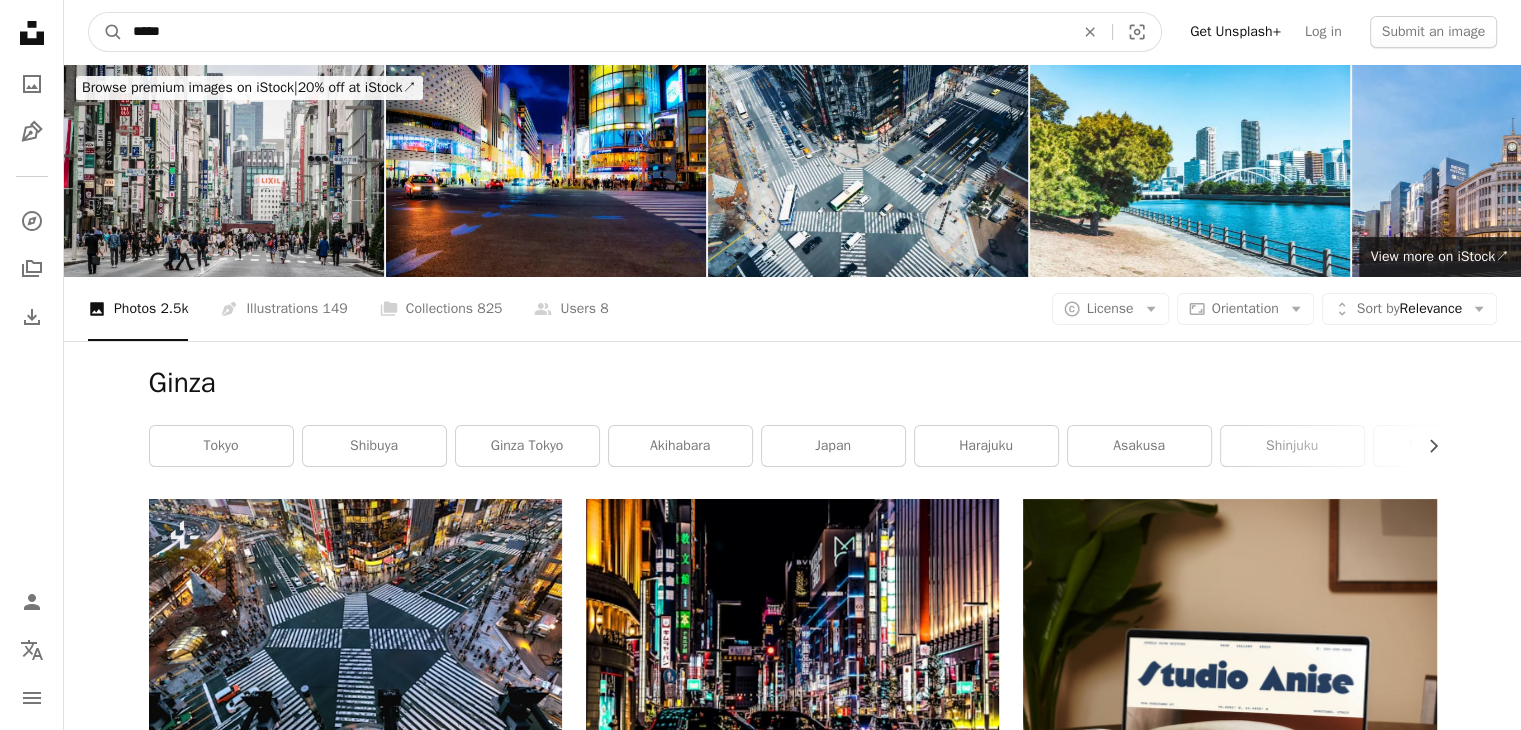 drag, startPoint x: 200, startPoint y: 31, endPoint x: 136, endPoint y: 38, distance: 64.381676 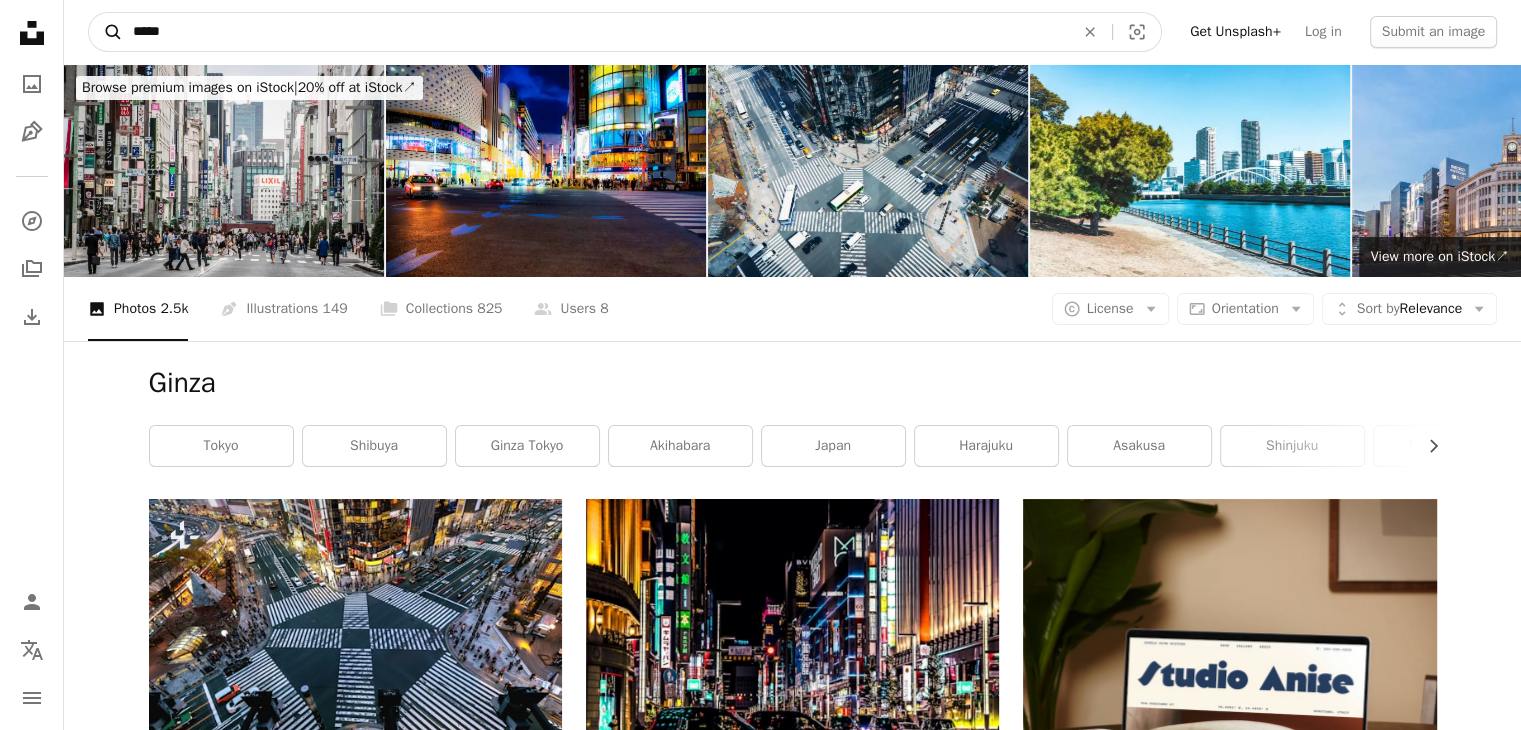 drag, startPoint x: 206, startPoint y: 48, endPoint x: 96, endPoint y: 47, distance: 110.00455 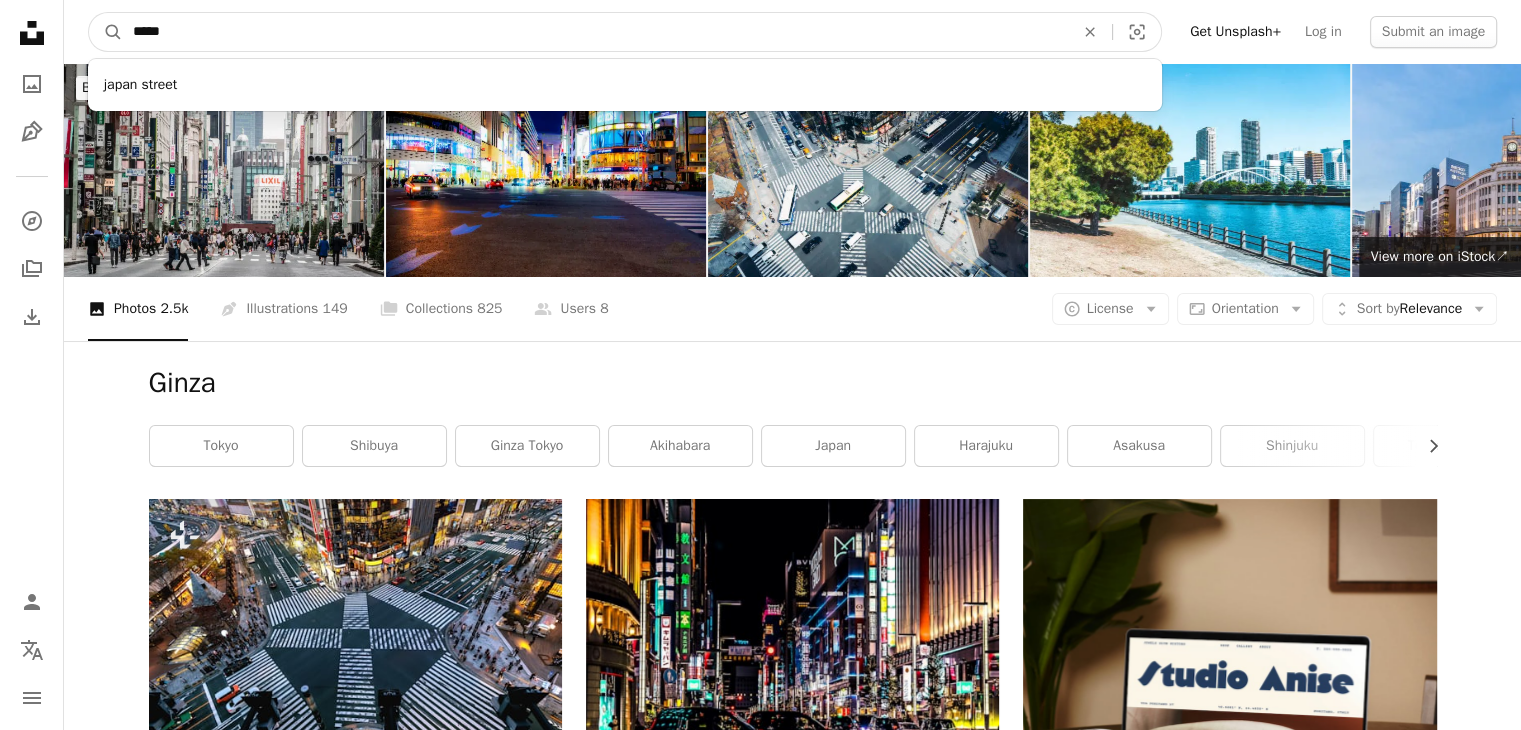 type on "*****" 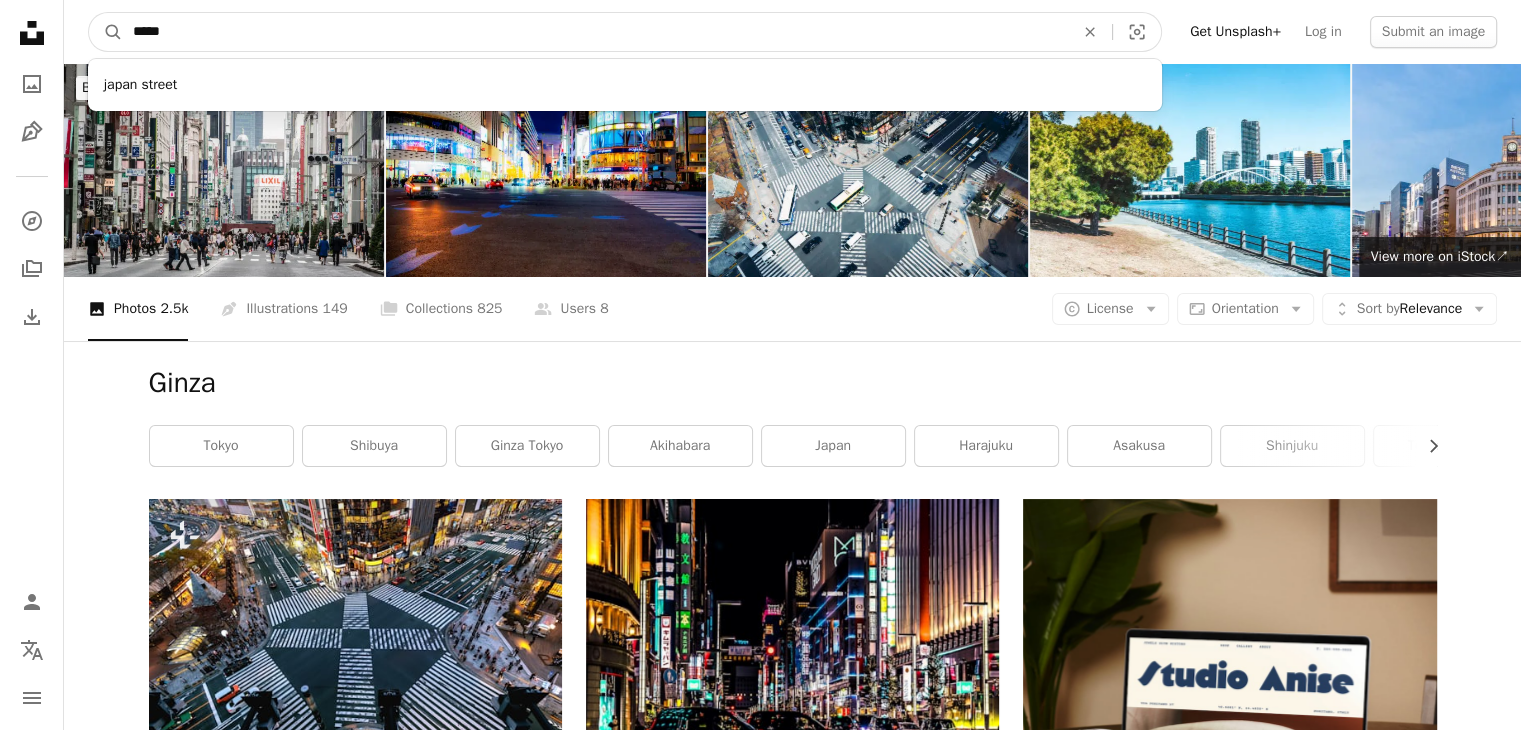 click on "A magnifying glass" at bounding box center (106, 32) 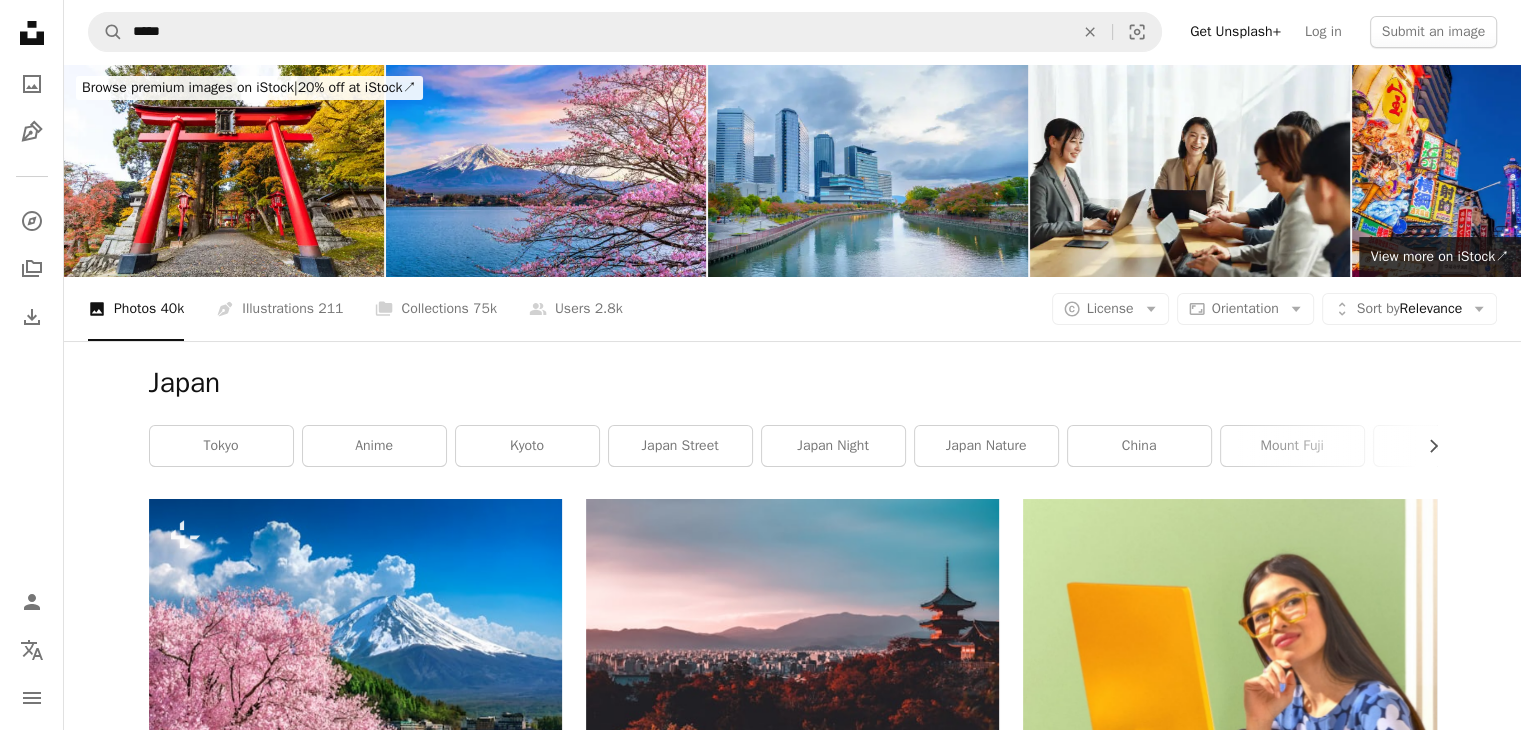 click on "japan nature" at bounding box center (986, 446) 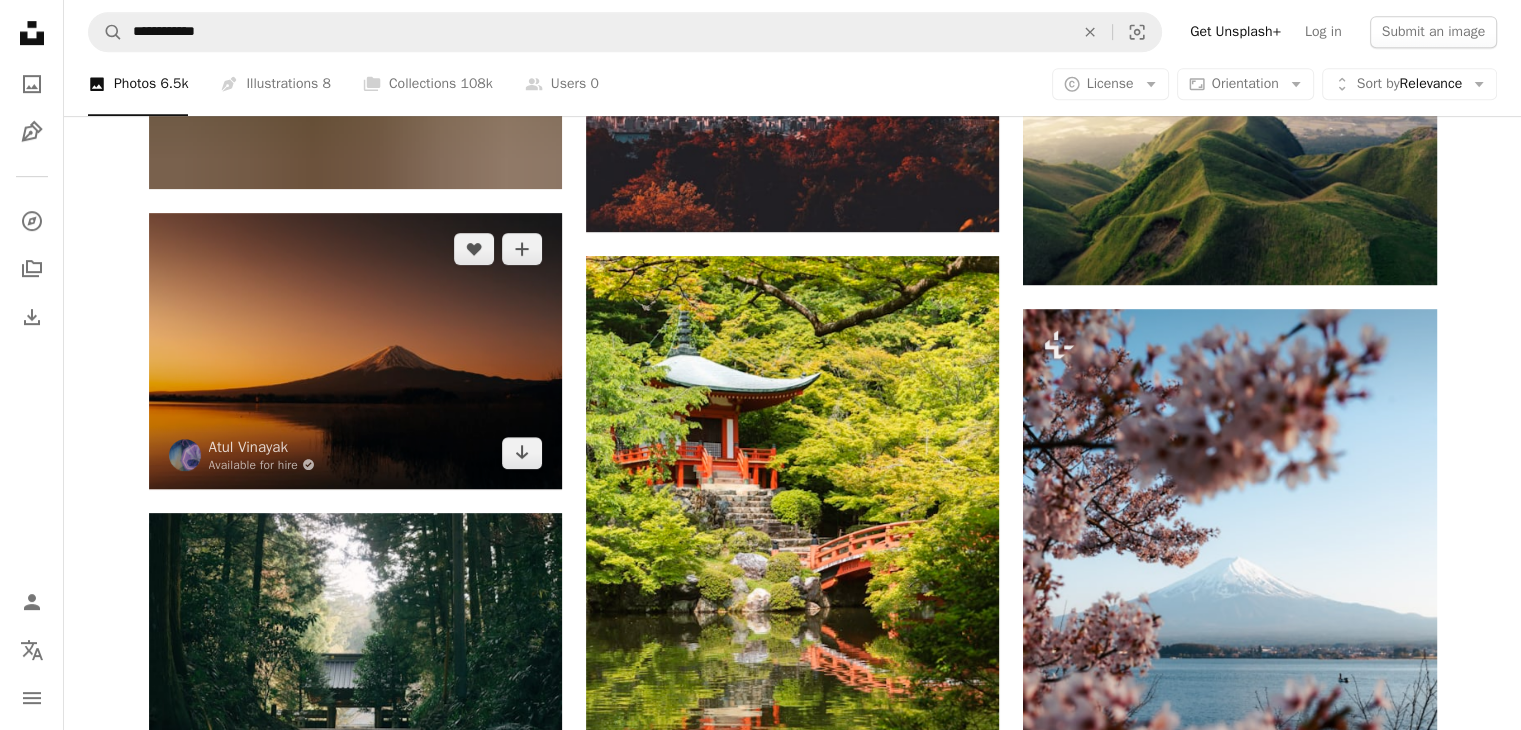 scroll, scrollTop: 1100, scrollLeft: 0, axis: vertical 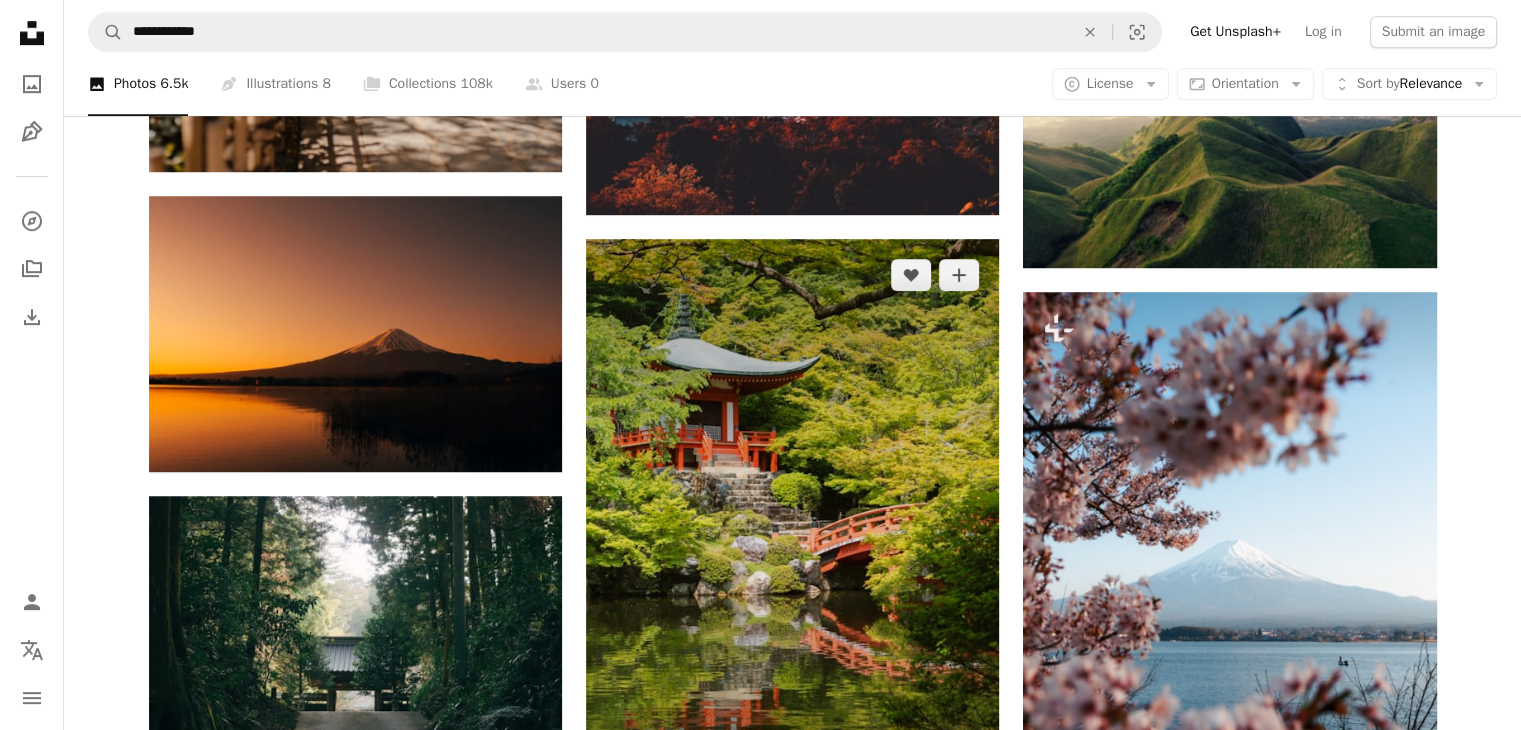 click at bounding box center [792, 548] 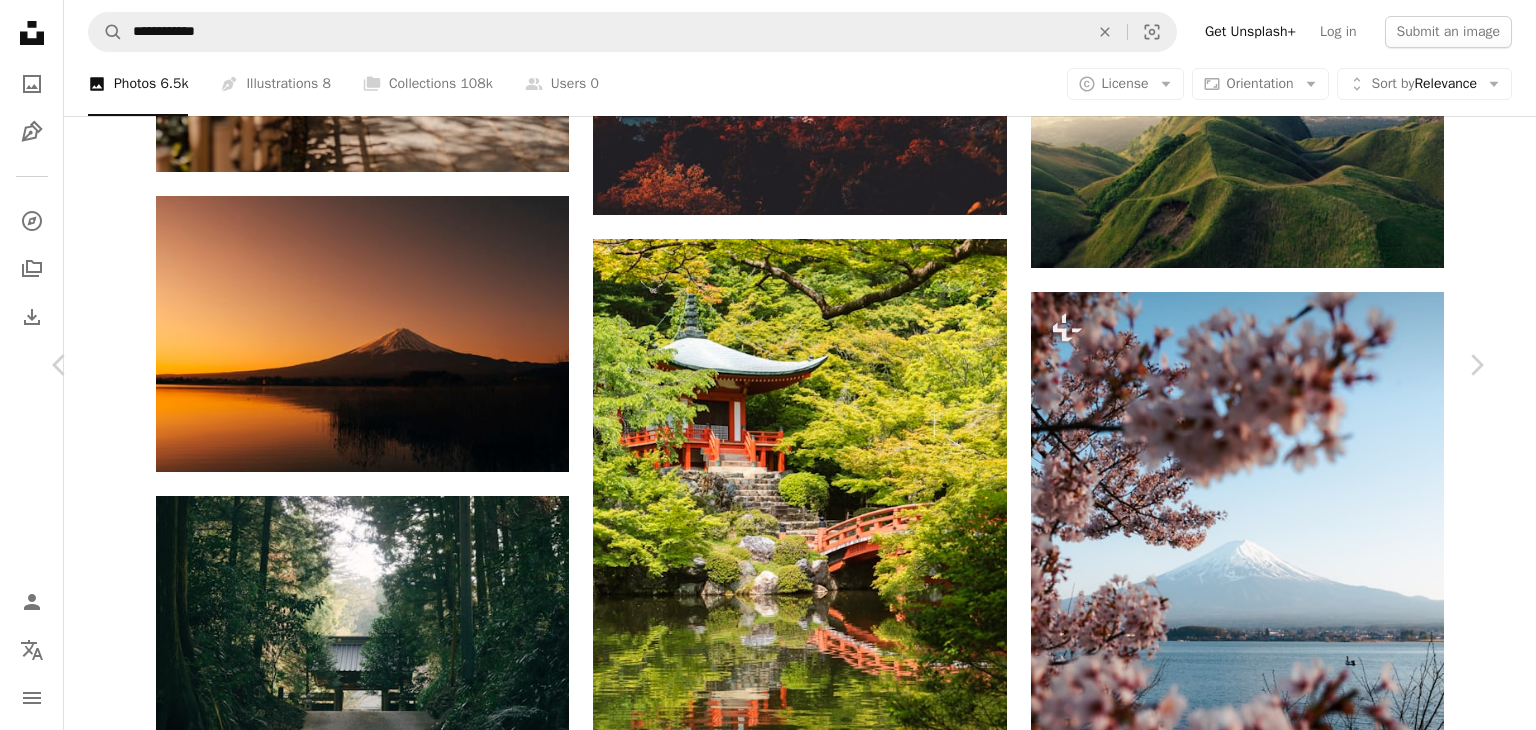 click on "An X shape" at bounding box center [20, 20] 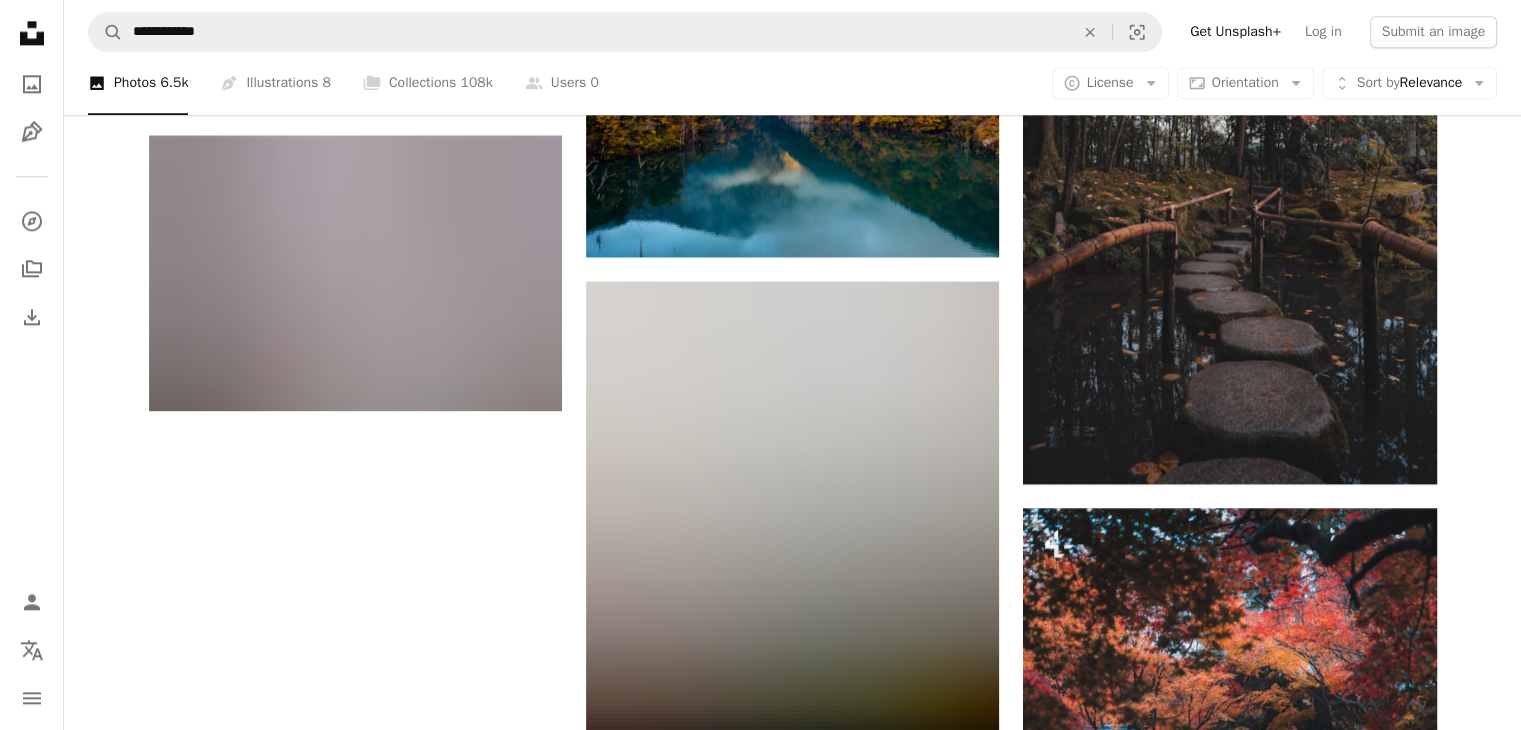 scroll, scrollTop: 2500, scrollLeft: 0, axis: vertical 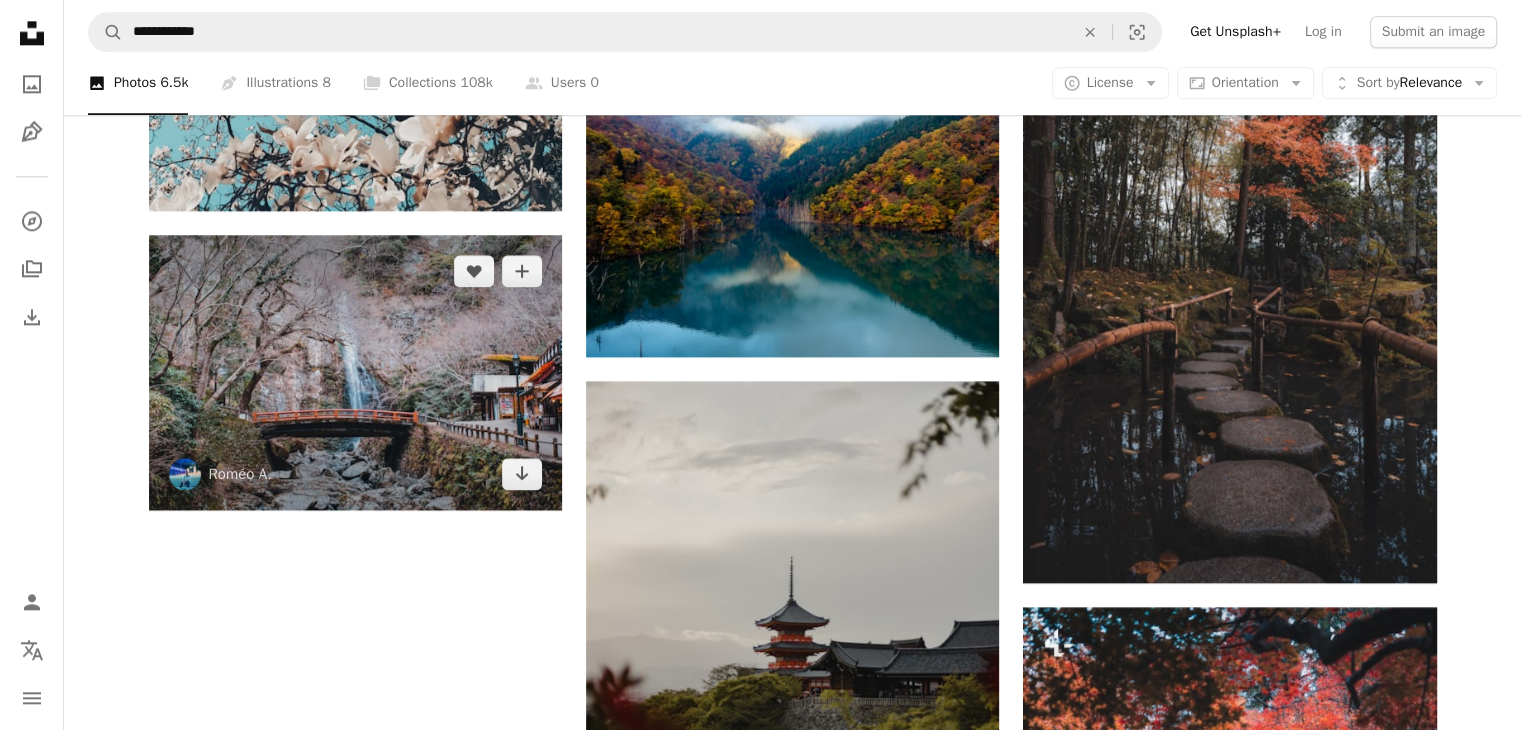 click at bounding box center (355, 372) 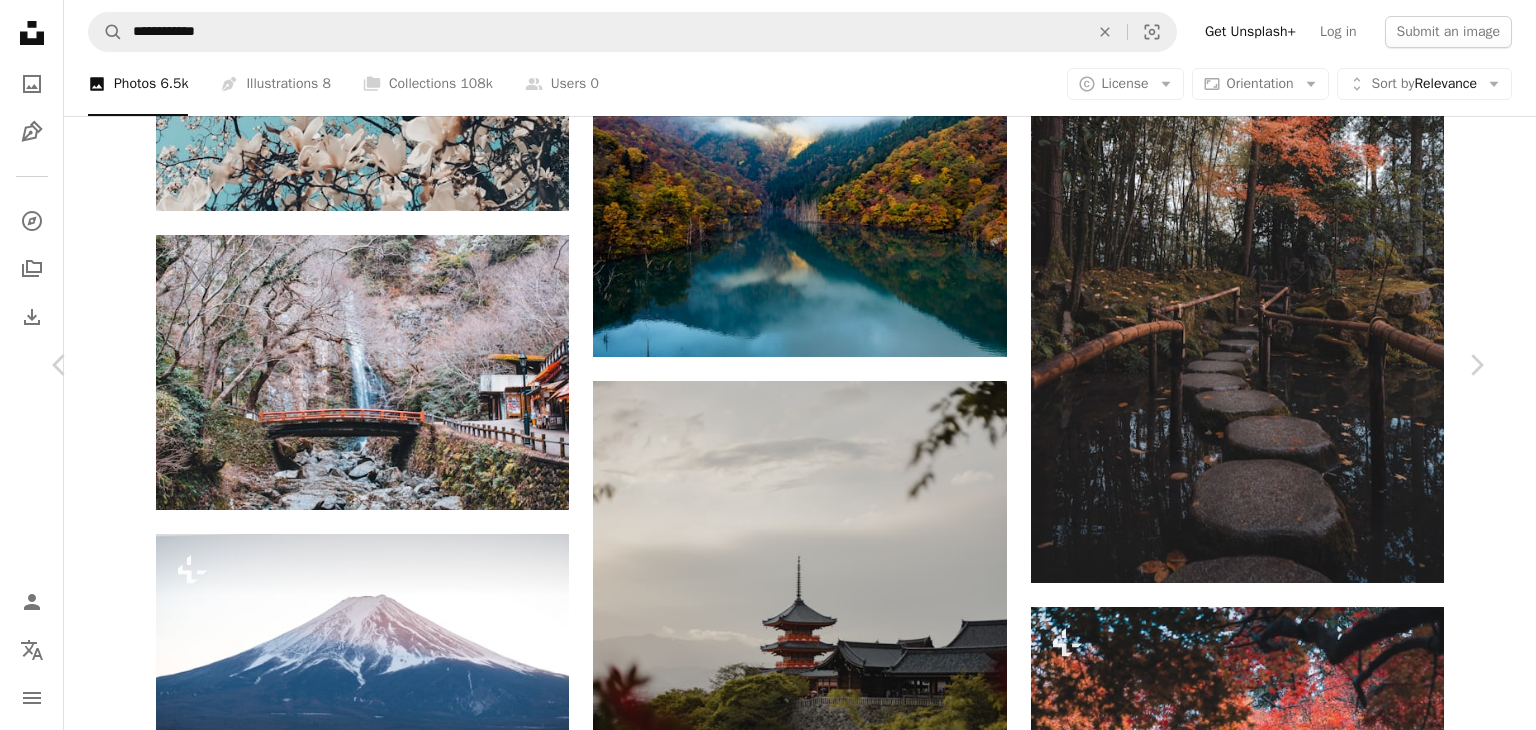 click on "An X shape" at bounding box center (20, 20) 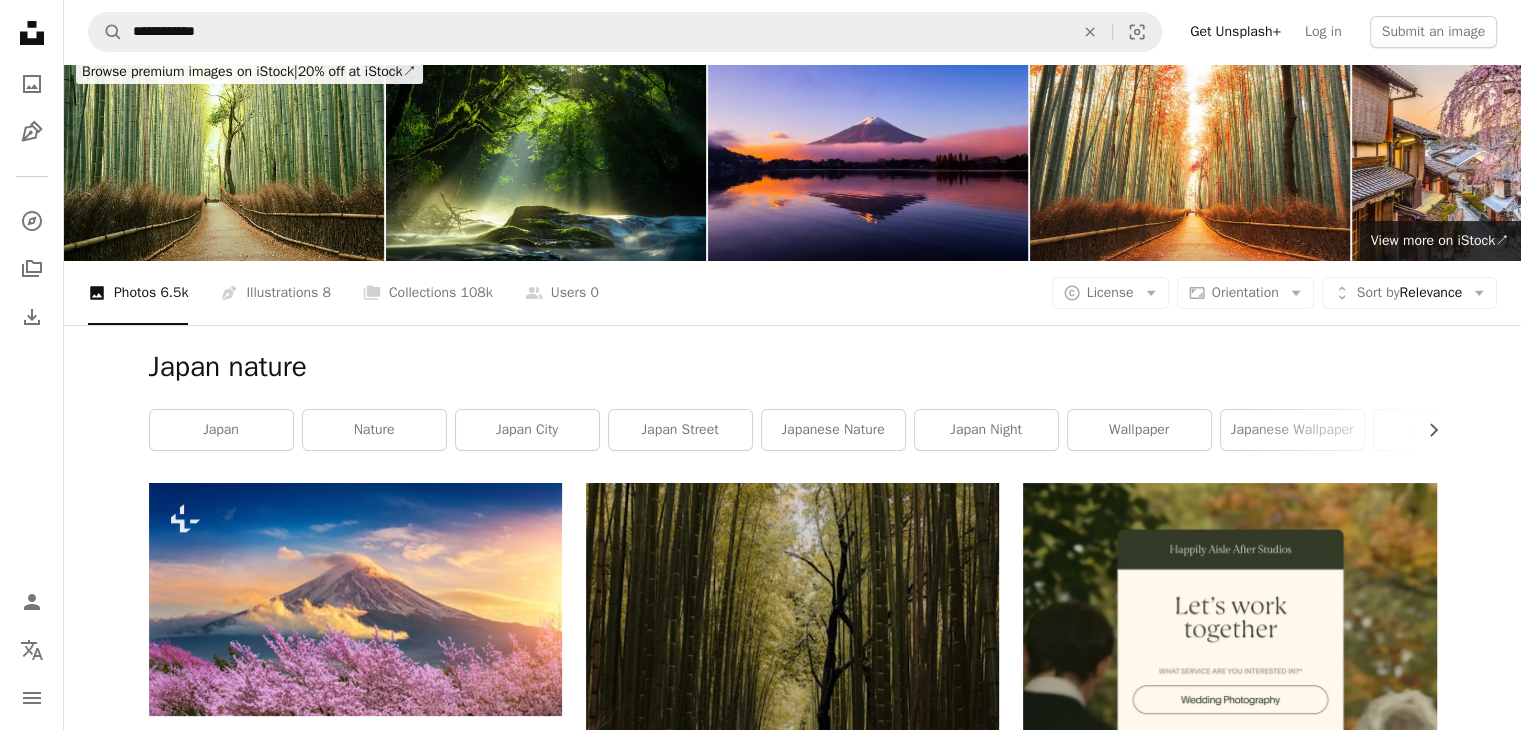 scroll, scrollTop: 0, scrollLeft: 0, axis: both 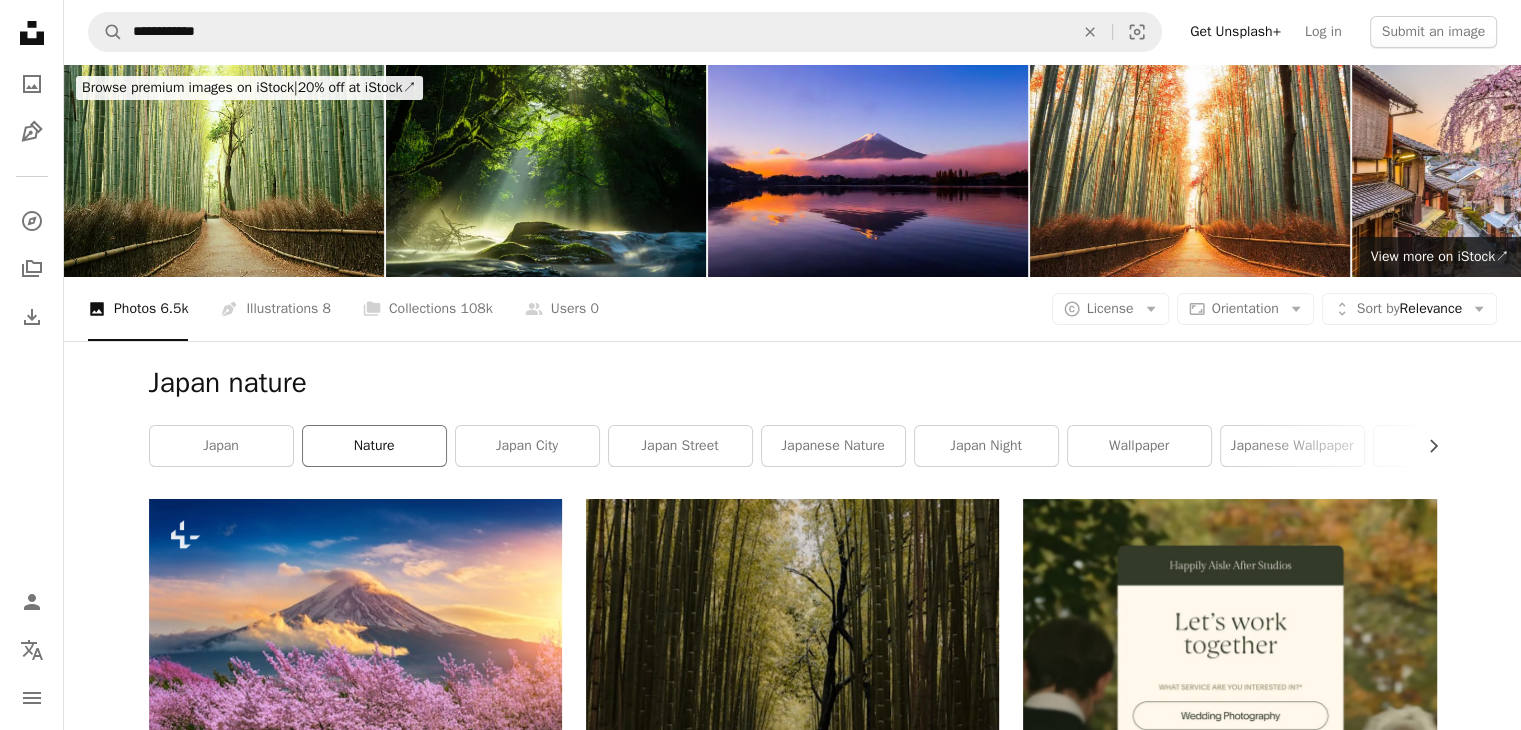 click on "nature" at bounding box center [374, 446] 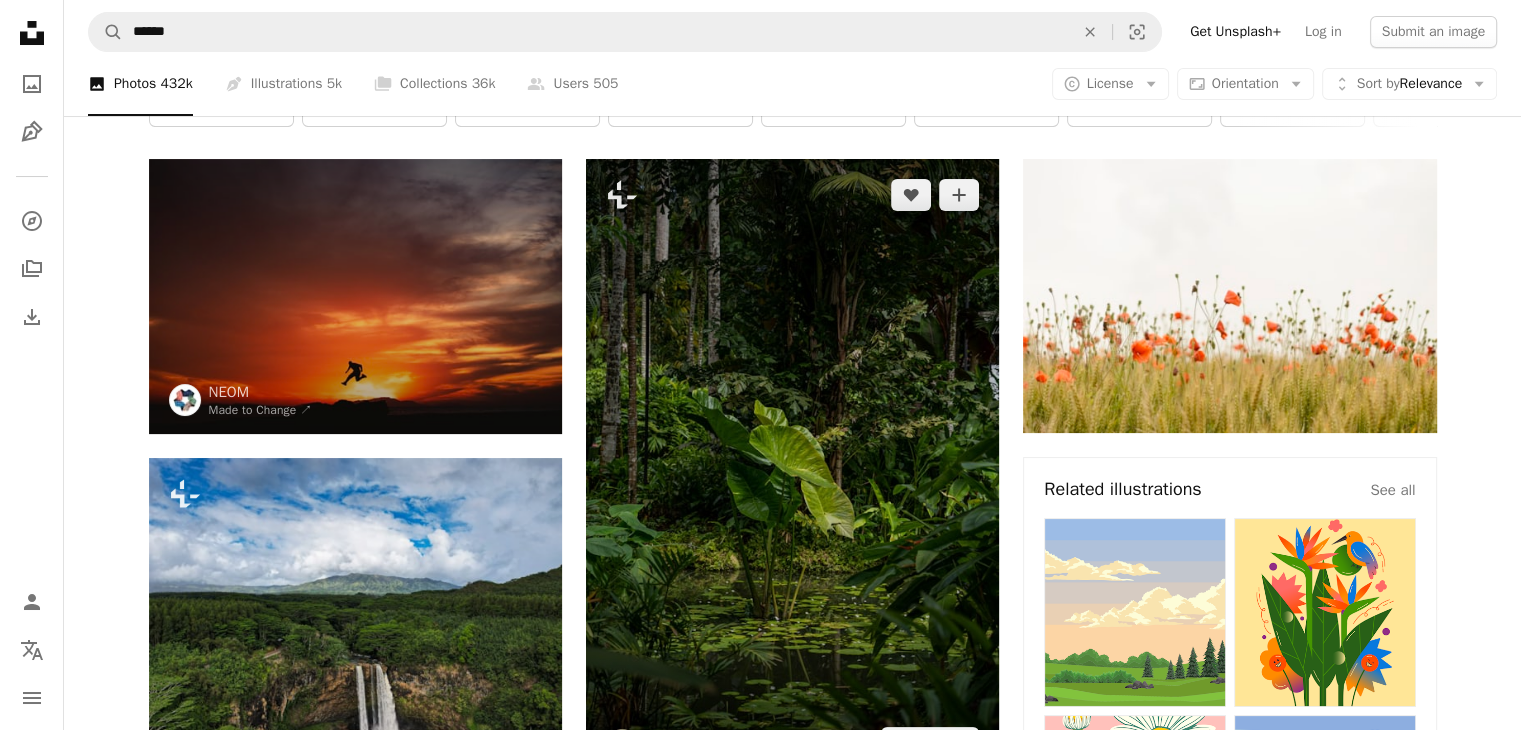 scroll, scrollTop: 0, scrollLeft: 0, axis: both 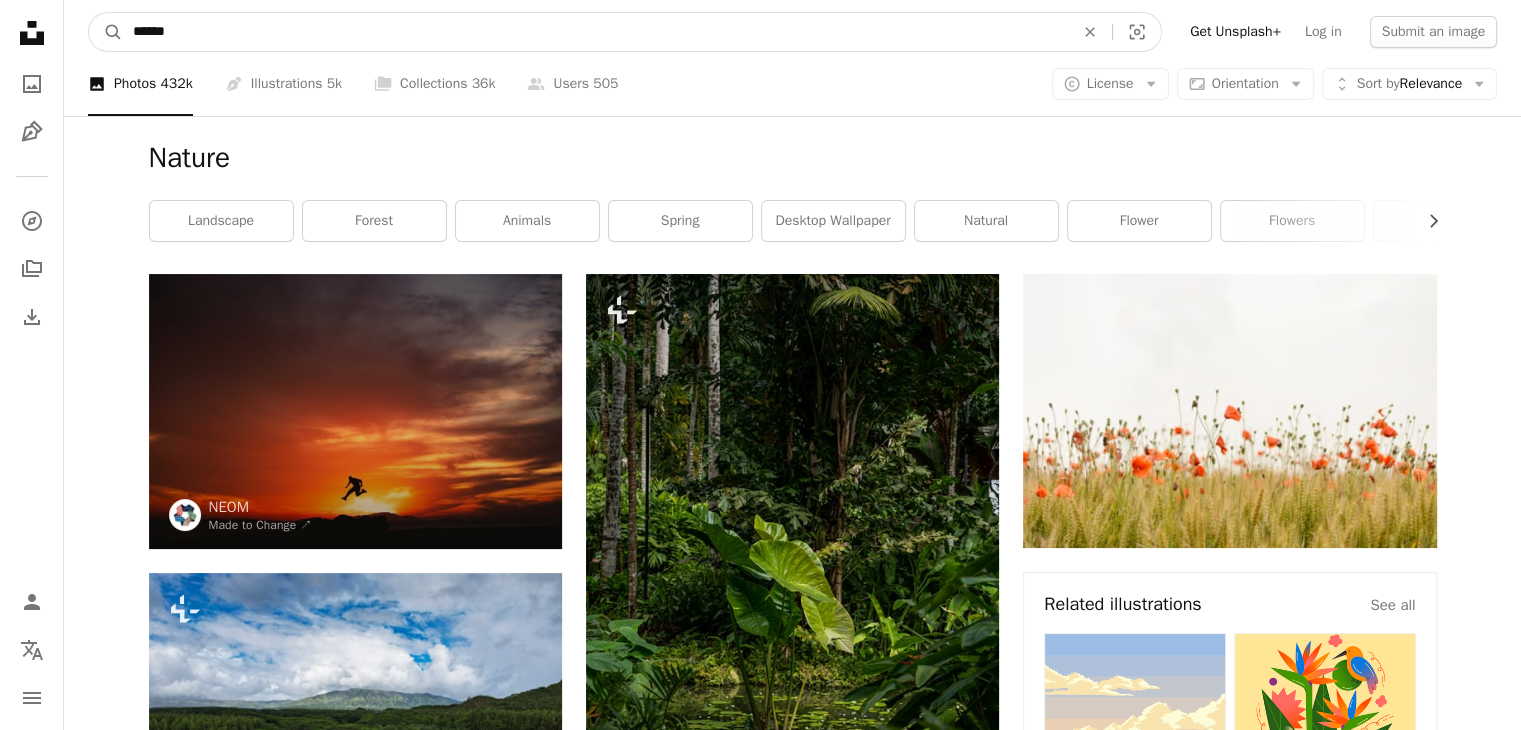 click on "******" at bounding box center [595, 32] 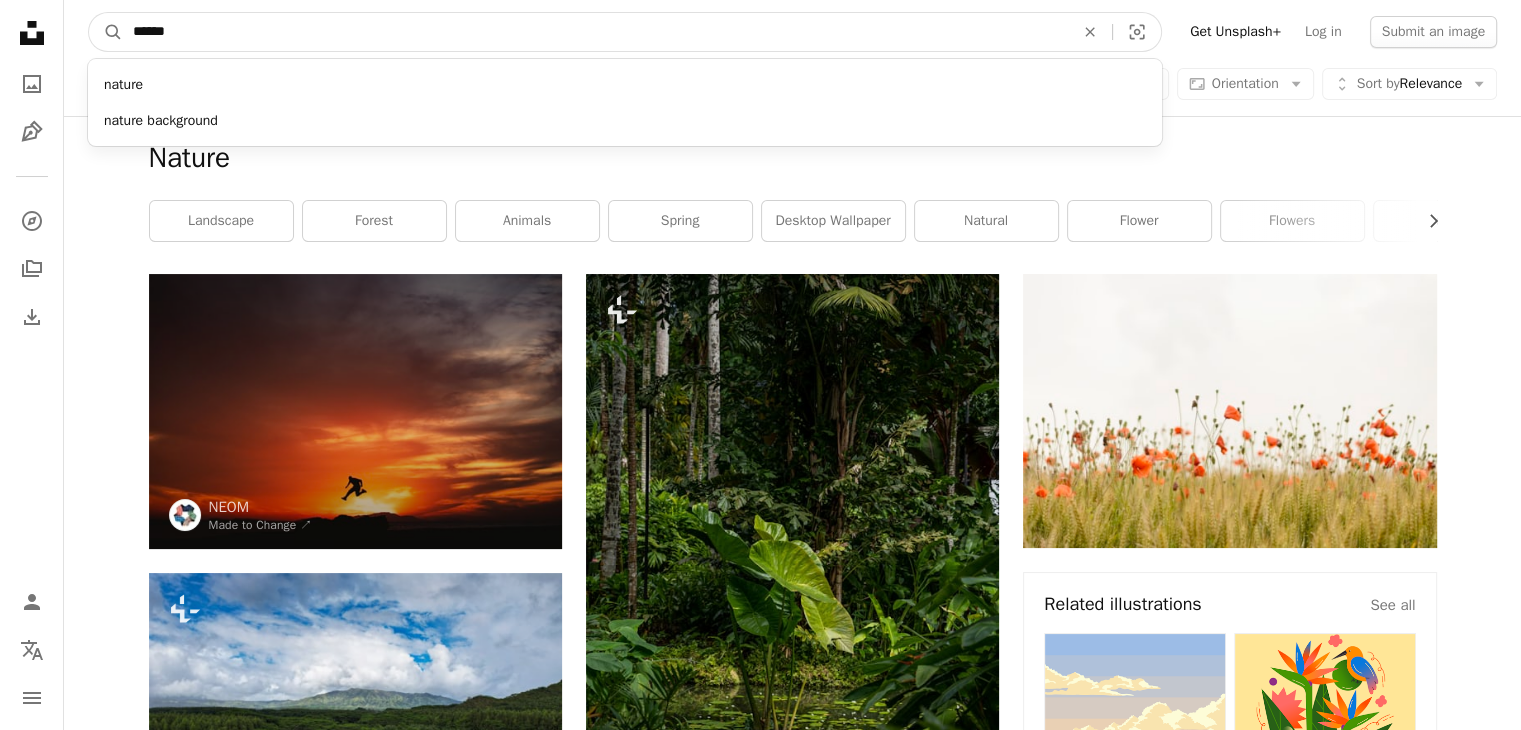 click on "******" at bounding box center [595, 32] 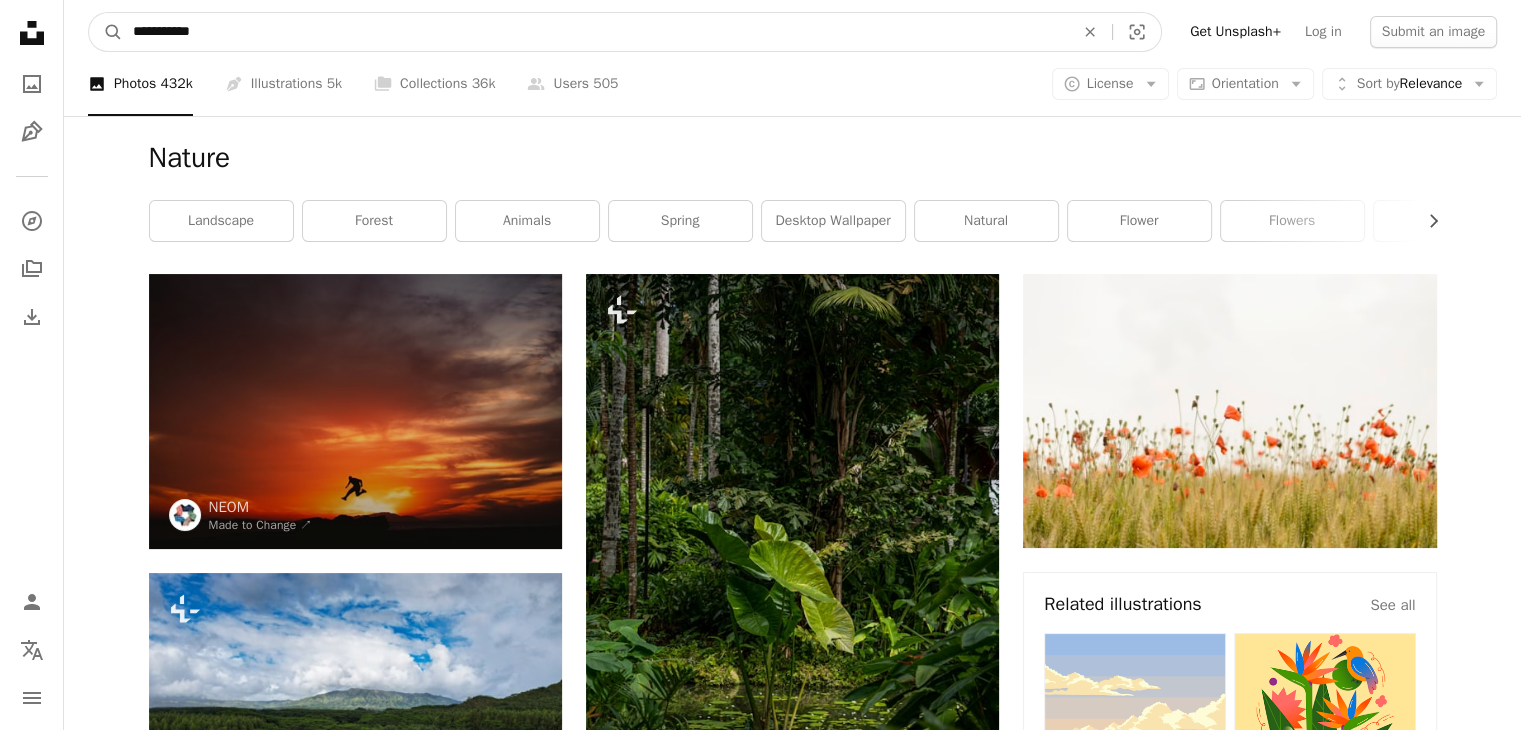 type on "**********" 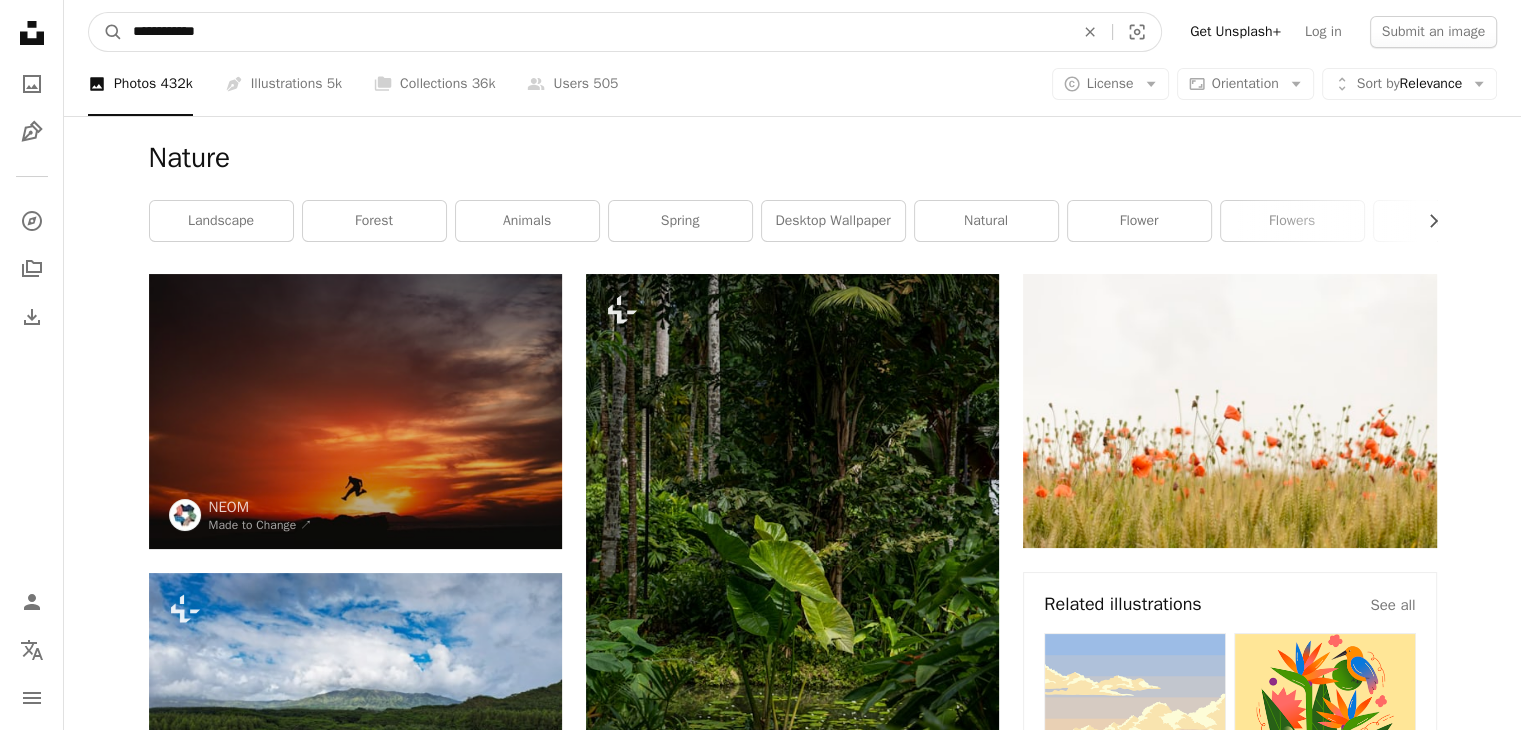 click on "A magnifying glass" at bounding box center (106, 32) 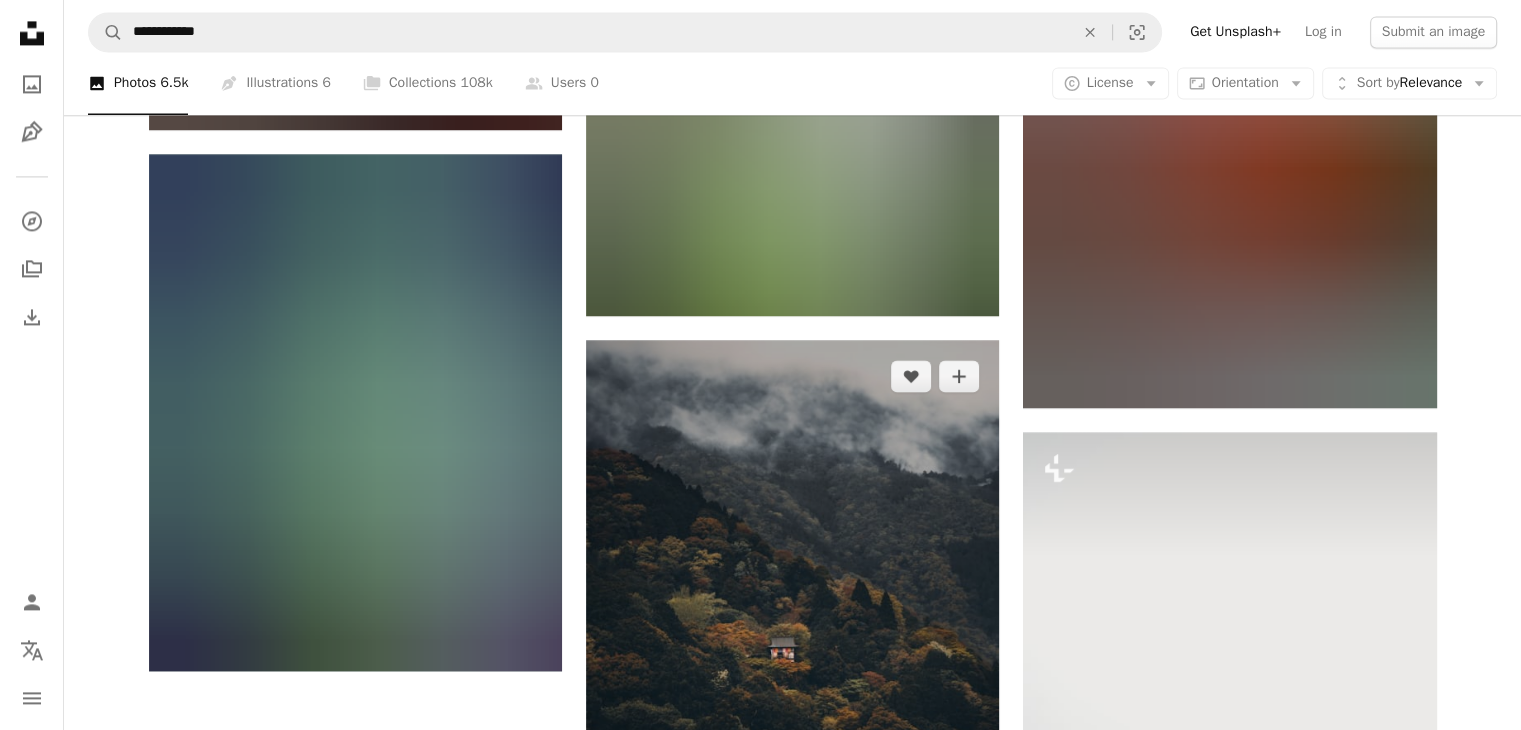 scroll, scrollTop: 3000, scrollLeft: 0, axis: vertical 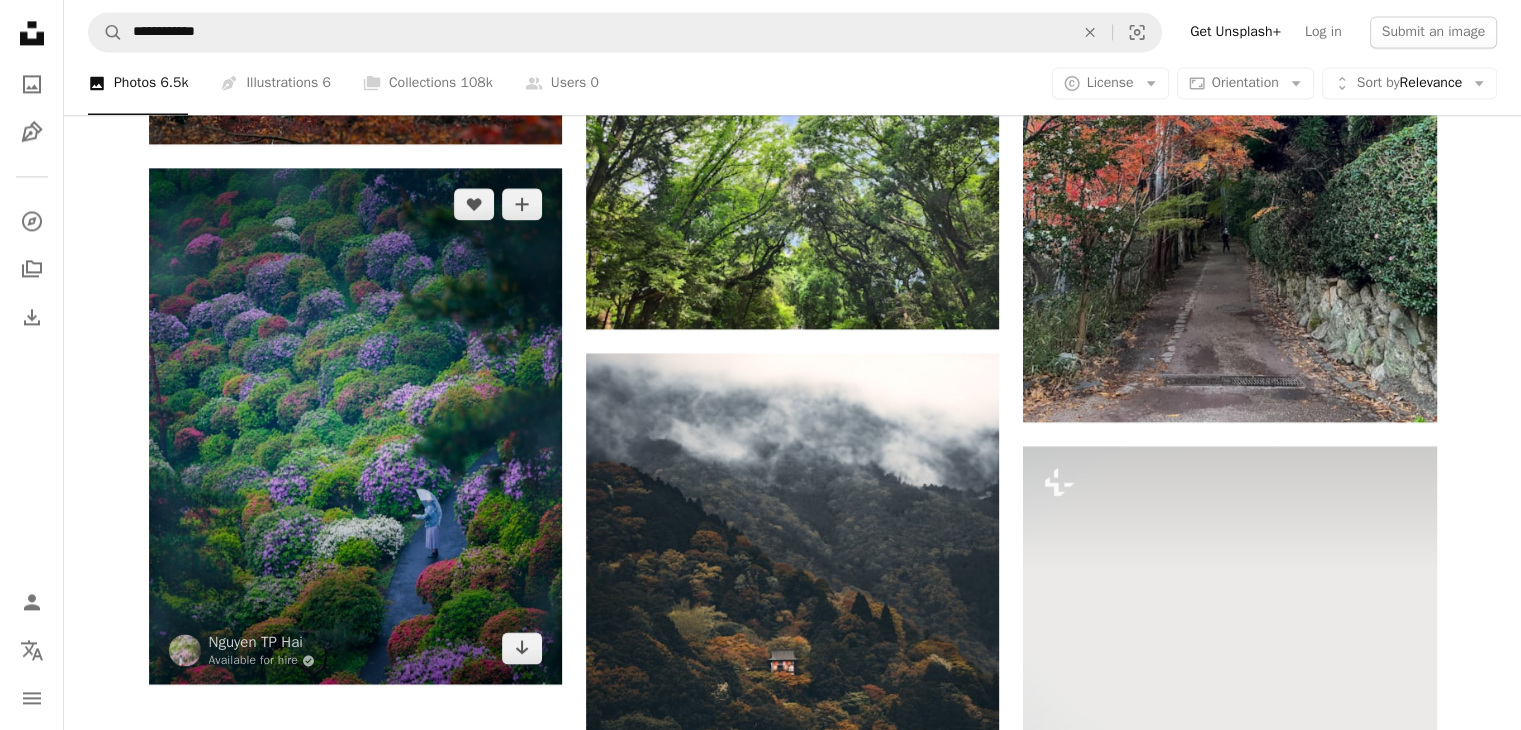 click at bounding box center (355, 426) 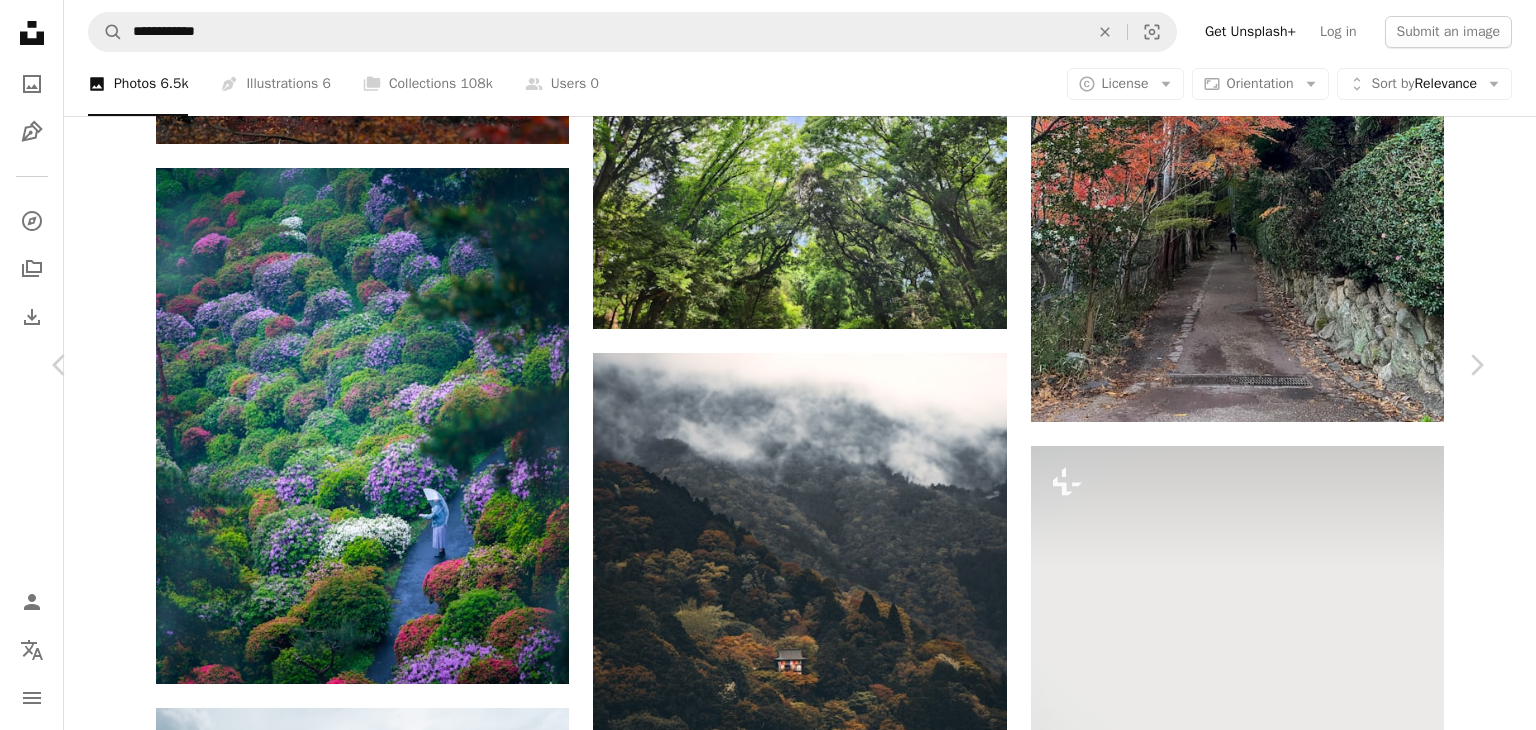 click on "An X shape" at bounding box center [20, 20] 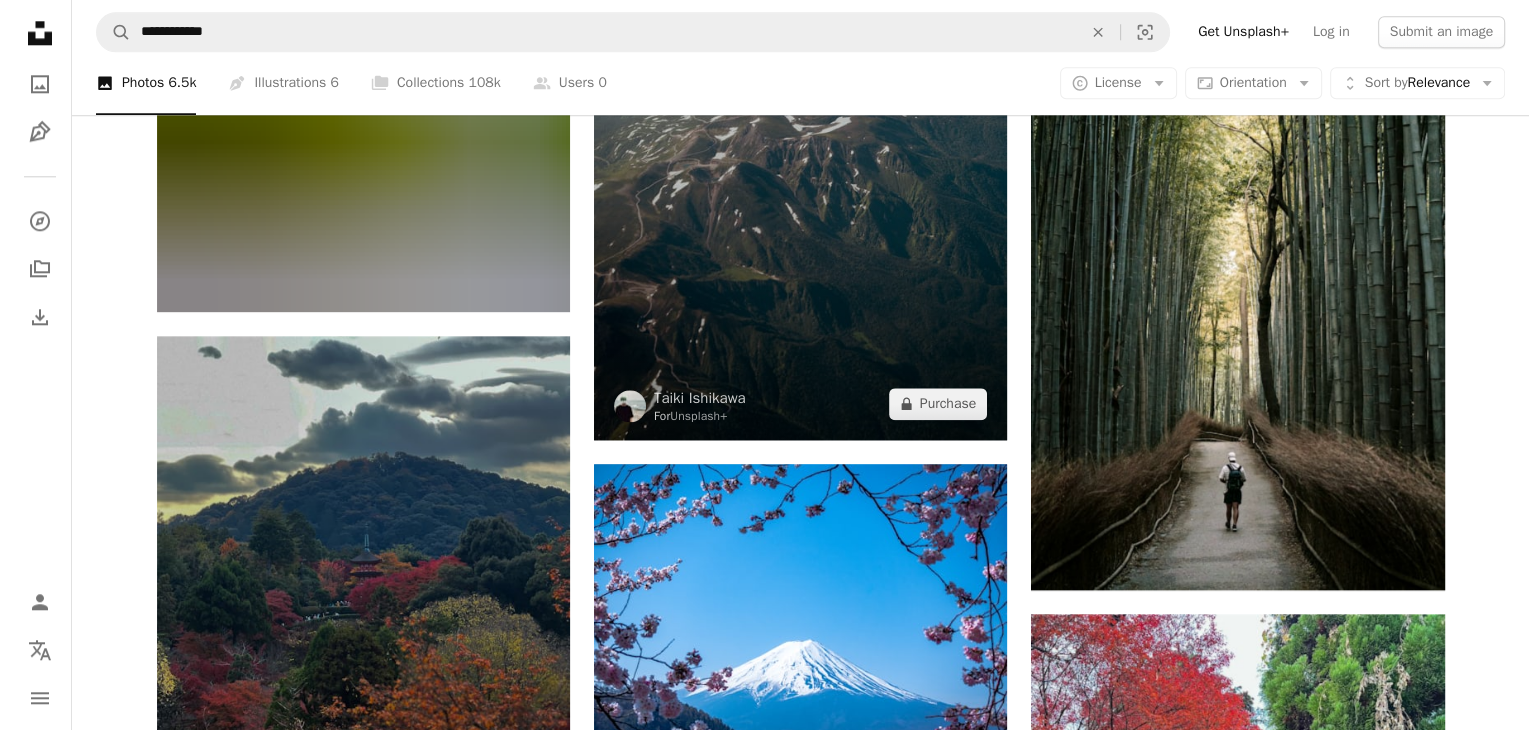 scroll, scrollTop: 2400, scrollLeft: 0, axis: vertical 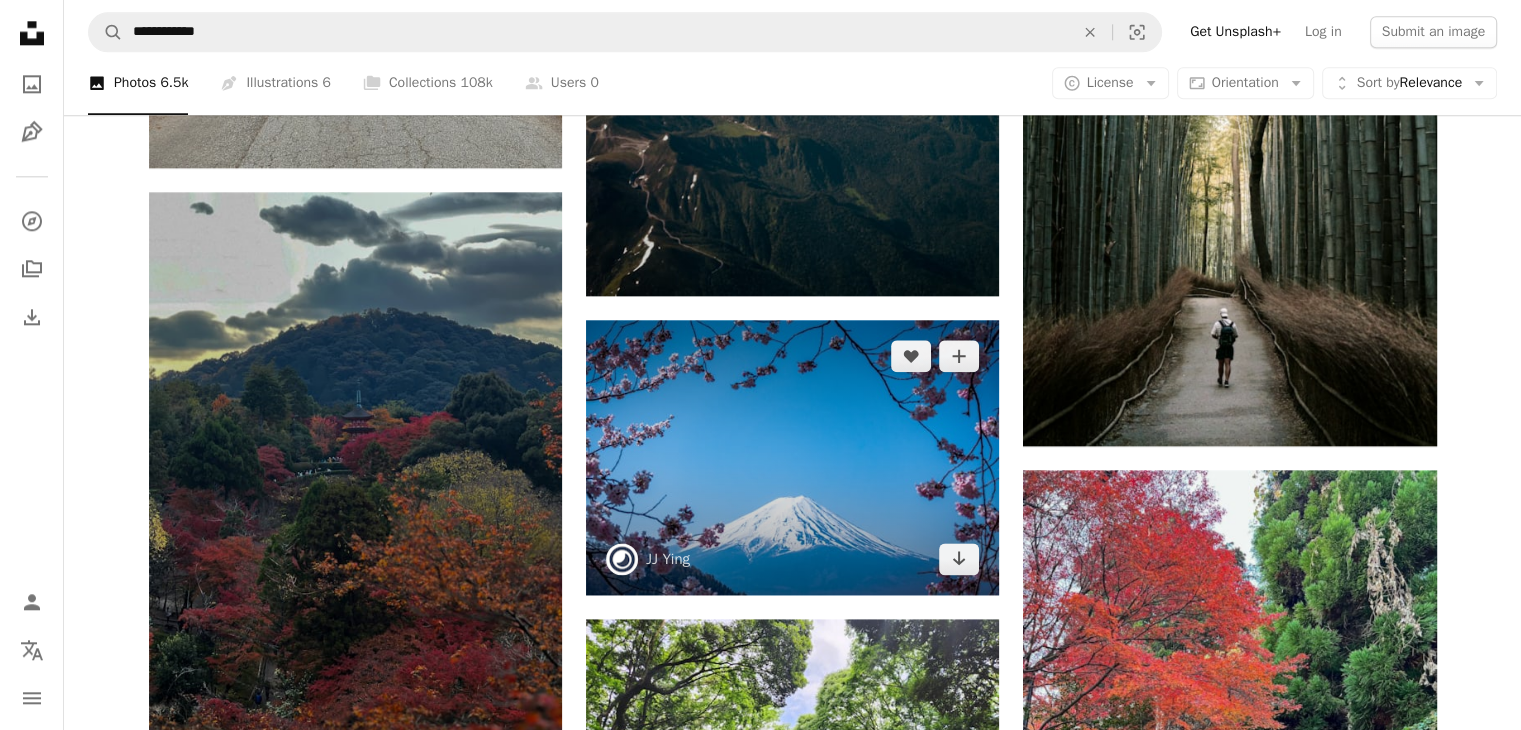 click at bounding box center (792, 457) 